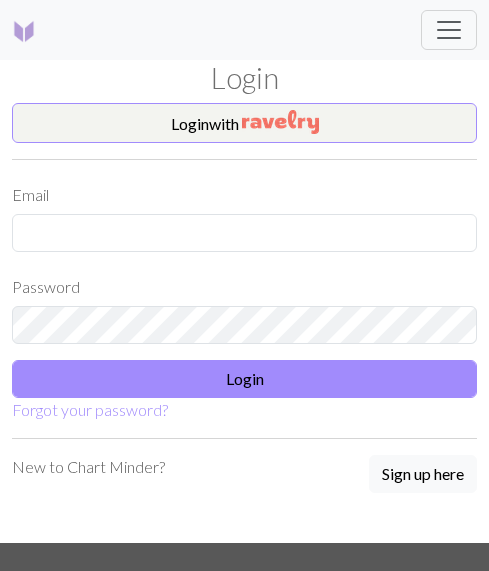 scroll, scrollTop: 0, scrollLeft: 0, axis: both 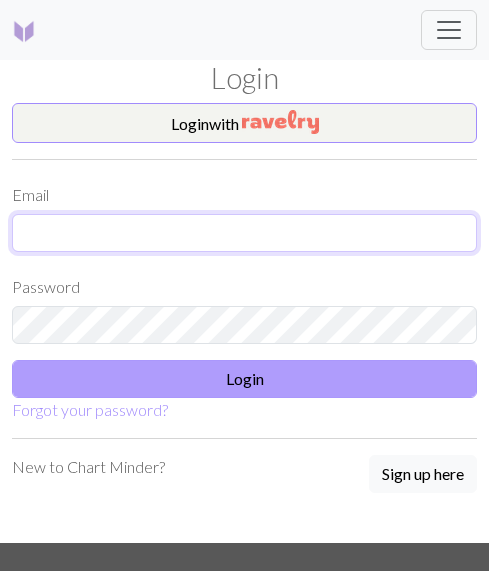 type on "[PERSON_NAME][EMAIL_ADDRESS][DOMAIN_NAME]" 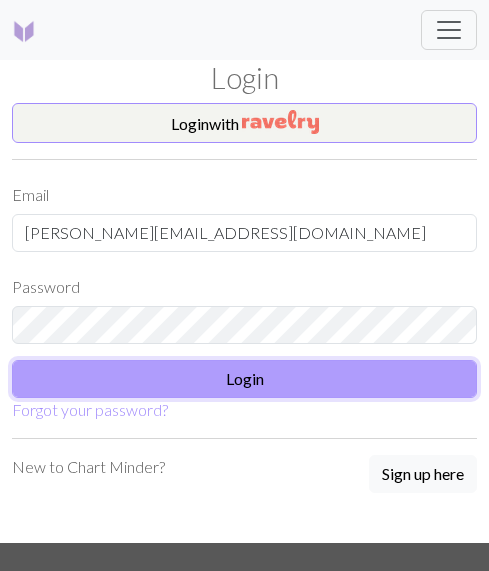 click on "Login" at bounding box center [244, 379] 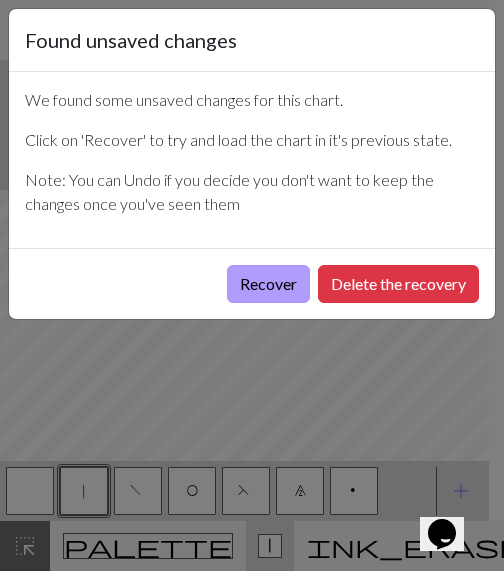 click on "Recover" at bounding box center [268, 284] 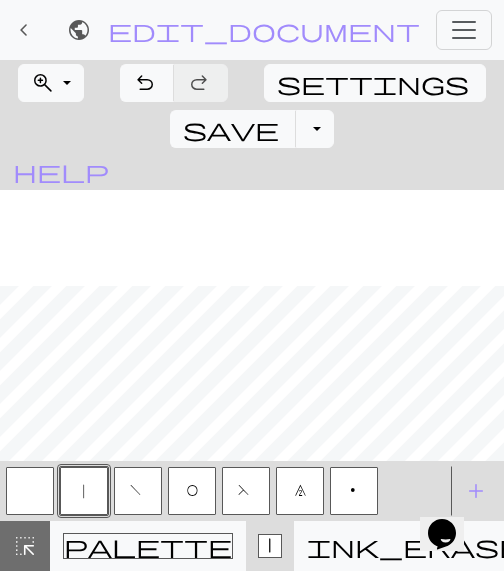 scroll, scrollTop: 110, scrollLeft: 0, axis: vertical 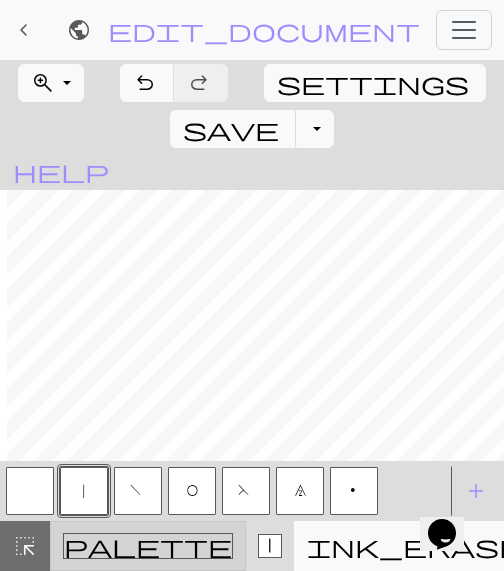 click on "palette" at bounding box center [148, 546] 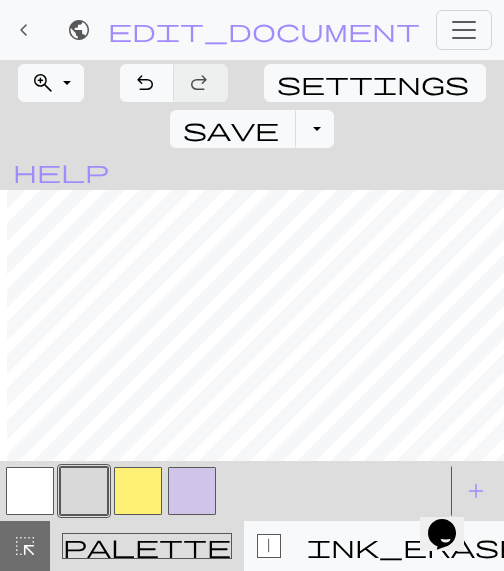 click at bounding box center (84, 491) 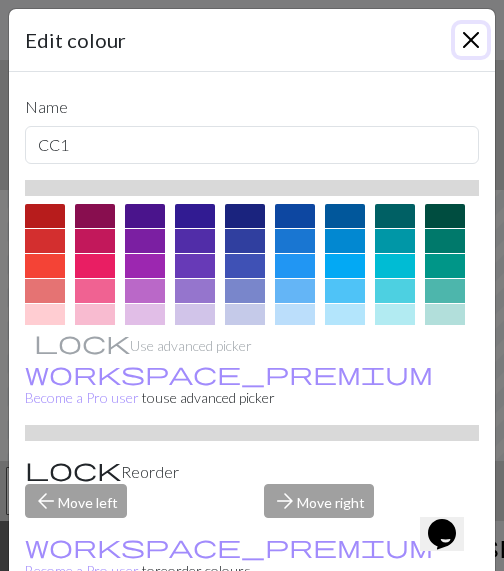 click at bounding box center (471, 40) 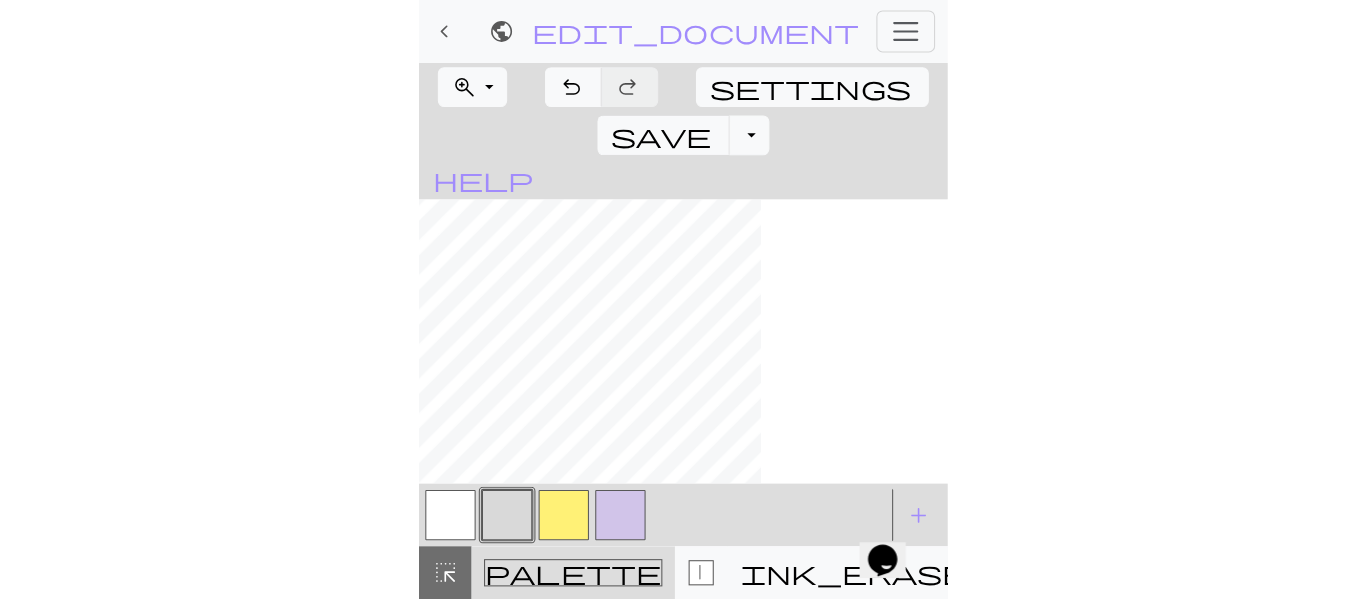scroll, scrollTop: 110, scrollLeft: 0, axis: vertical 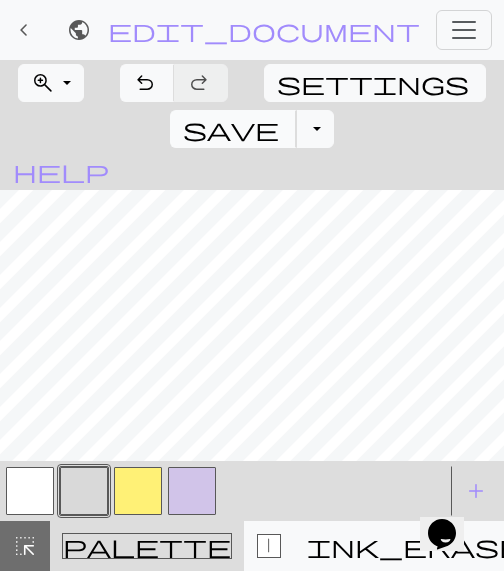 click on "save" at bounding box center (231, 129) 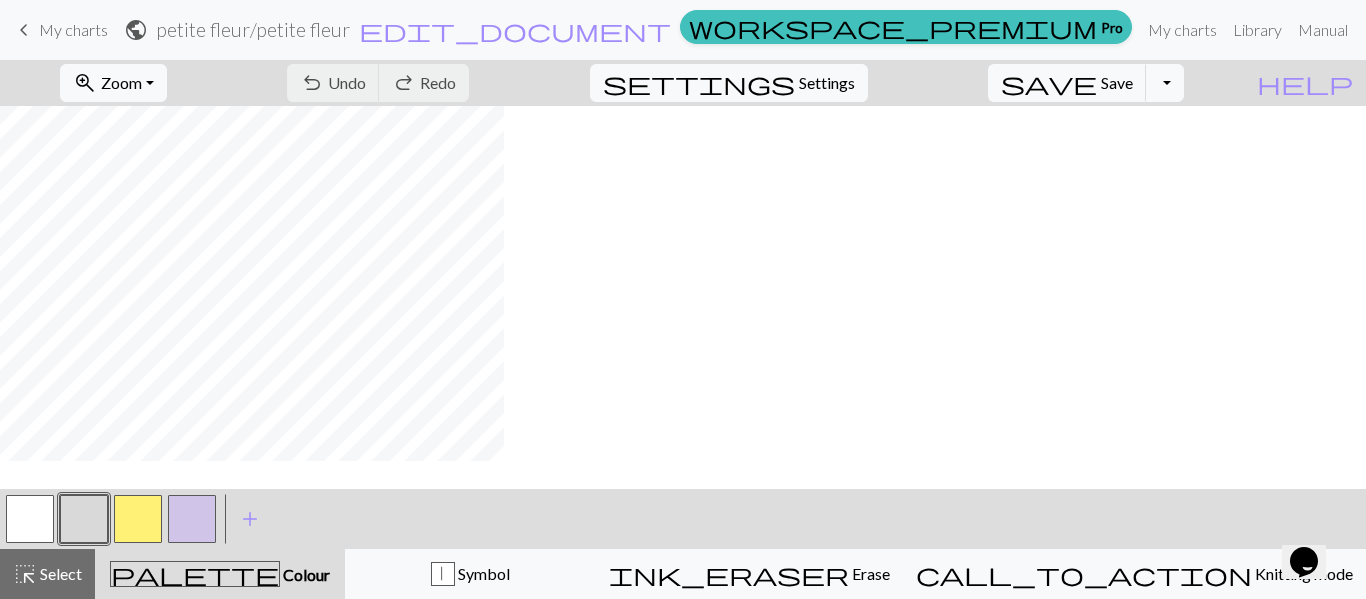 scroll, scrollTop: 67, scrollLeft: 0, axis: vertical 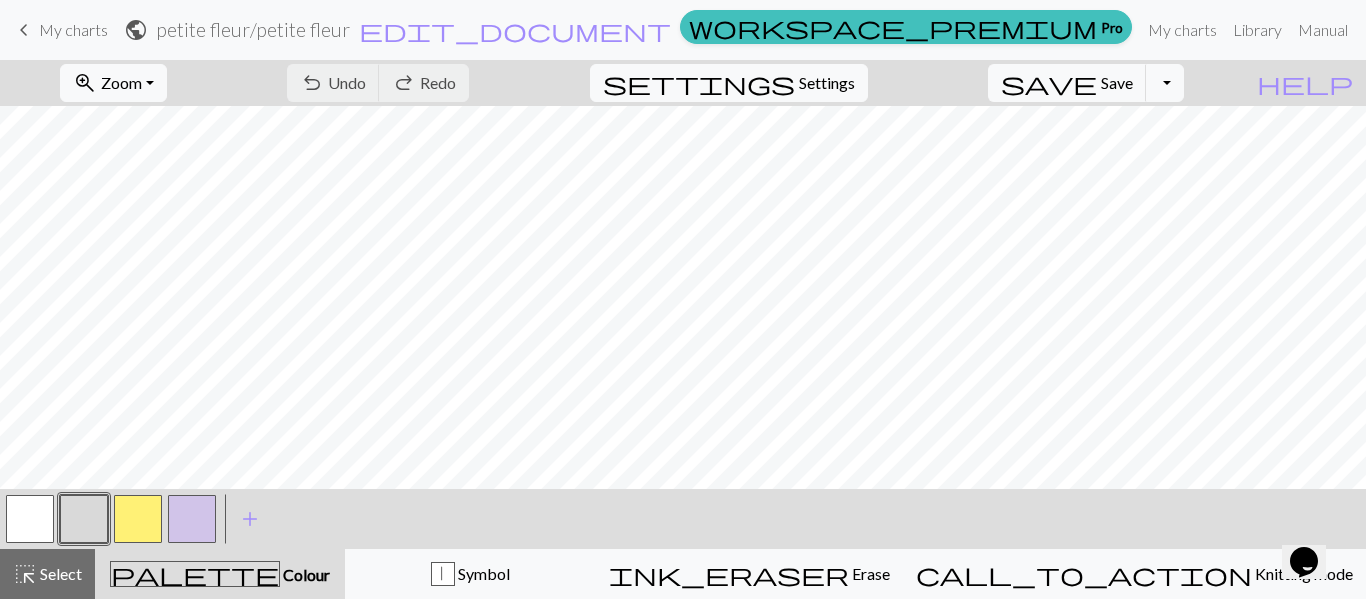click on "My charts" at bounding box center (73, 29) 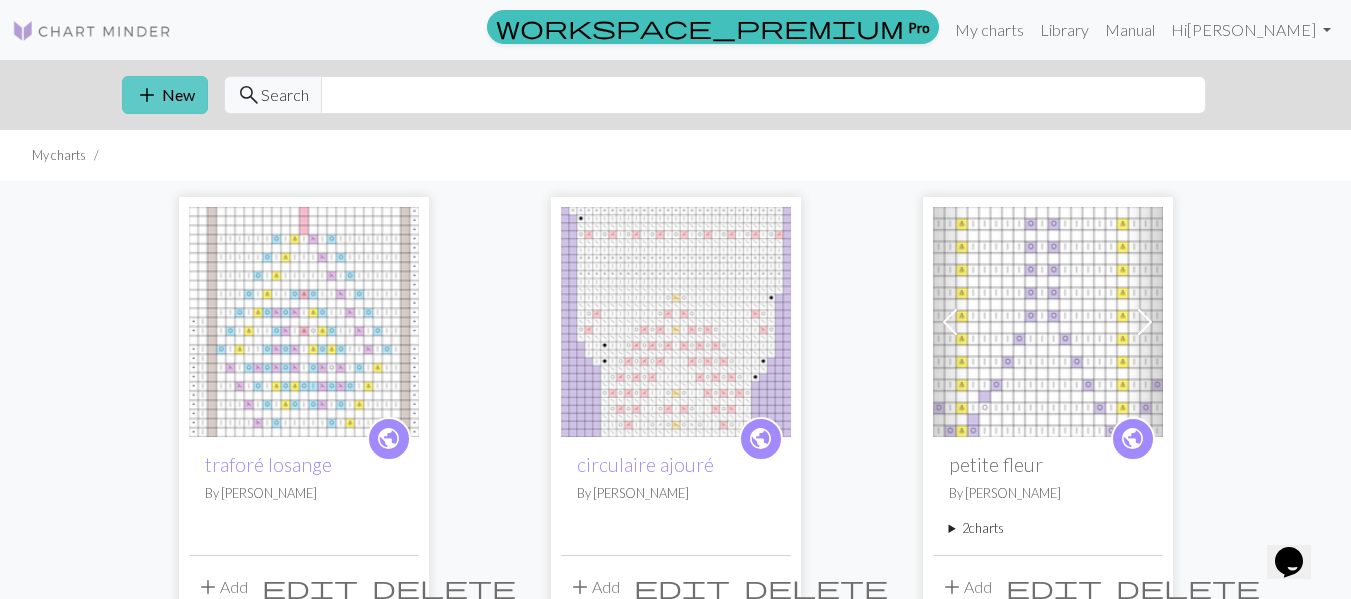 click on "add   New" at bounding box center (165, 95) 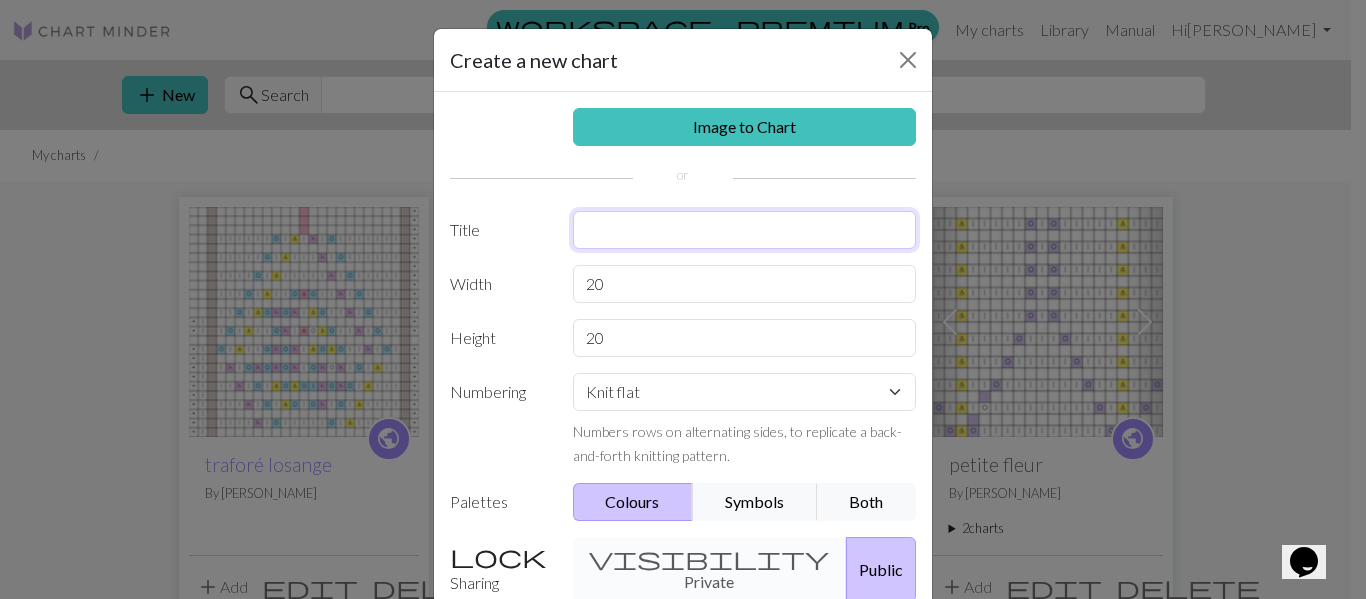 click at bounding box center (745, 230) 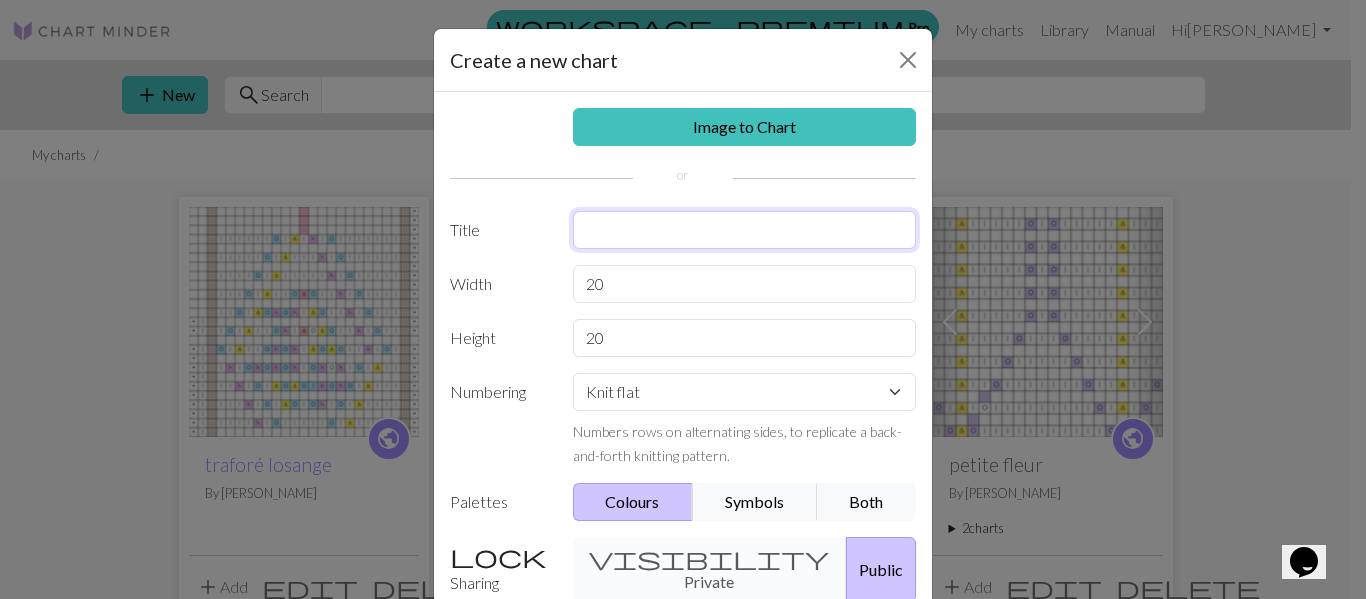 type on "l" 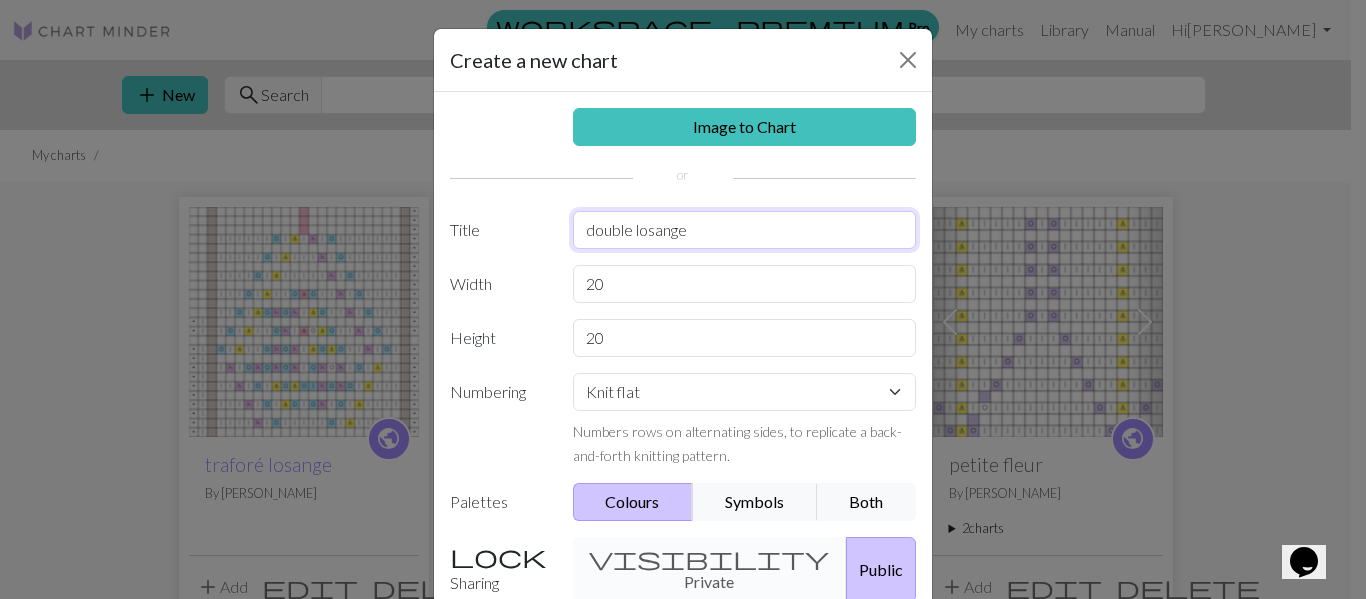 type on "double losange" 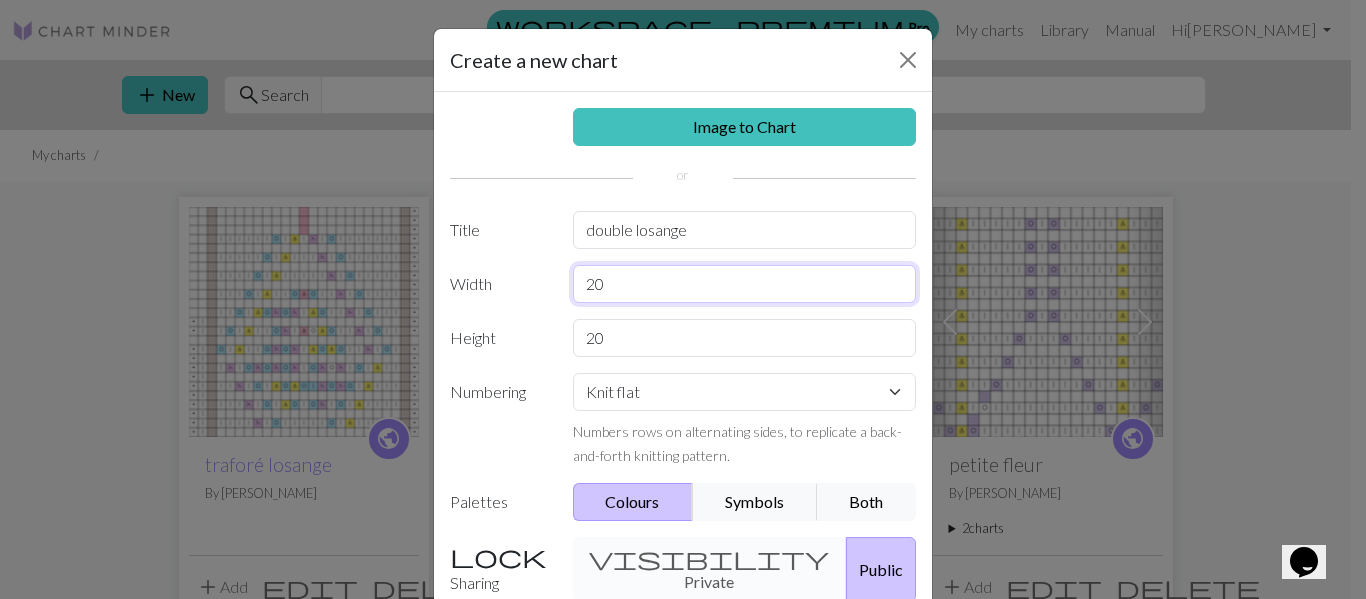 click on "20" at bounding box center (745, 284) 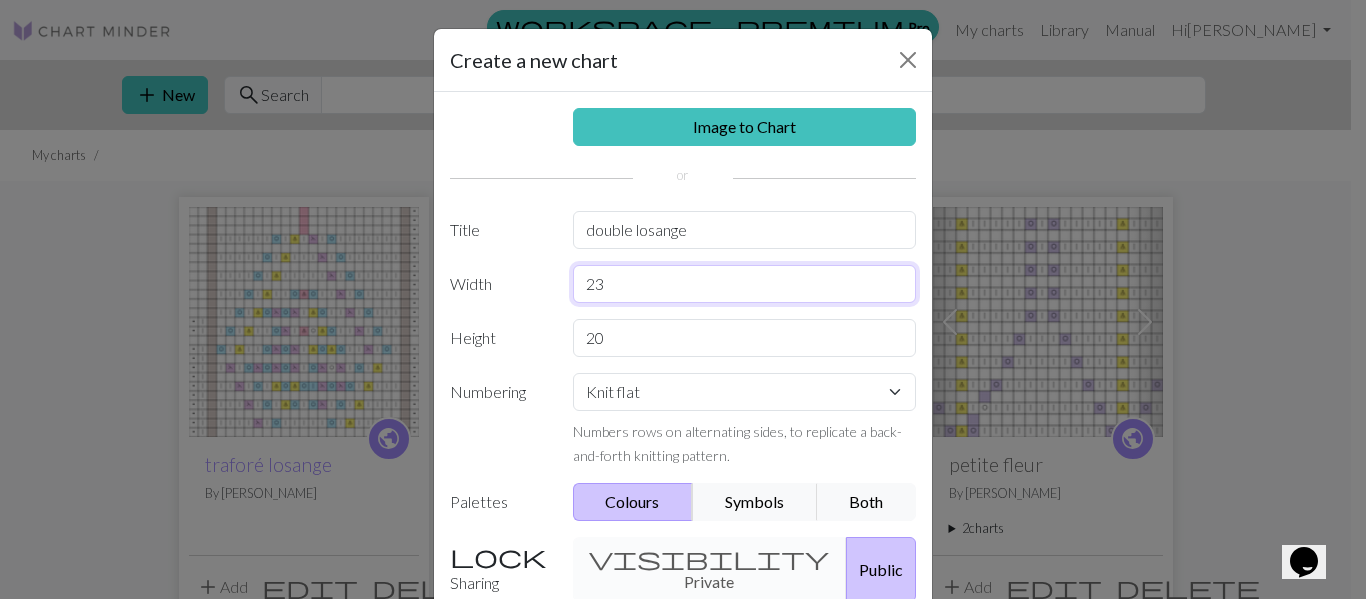 type on "23" 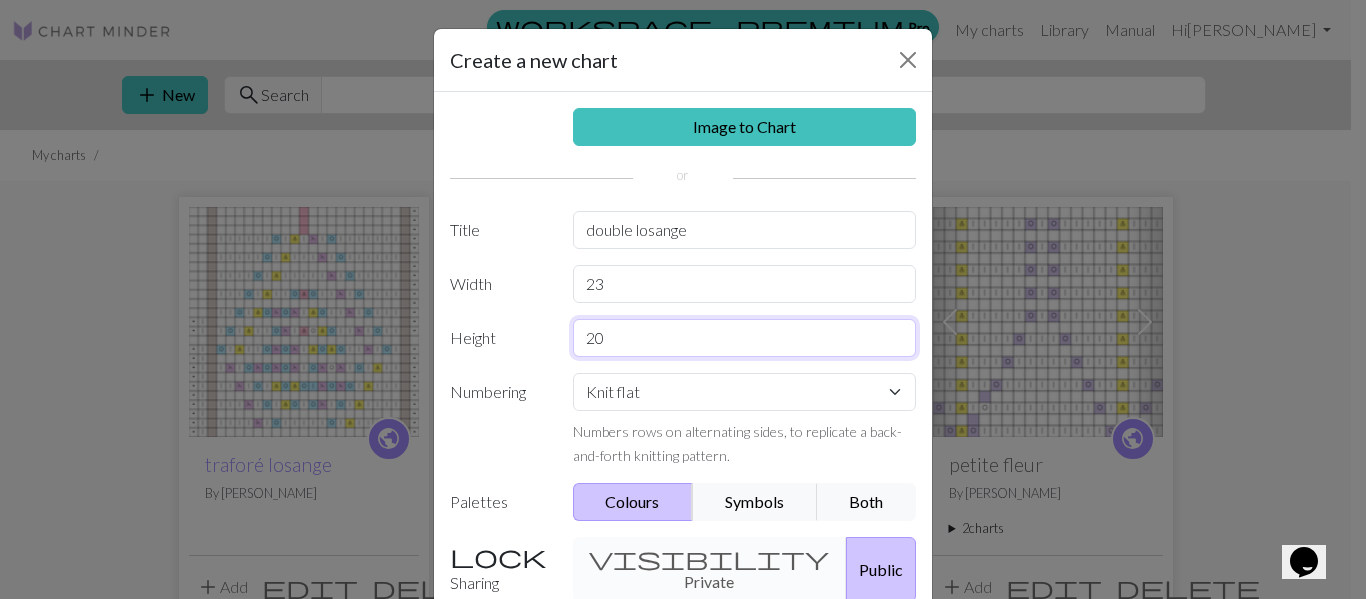 drag, startPoint x: 600, startPoint y: 341, endPoint x: 574, endPoint y: 345, distance: 26.305893 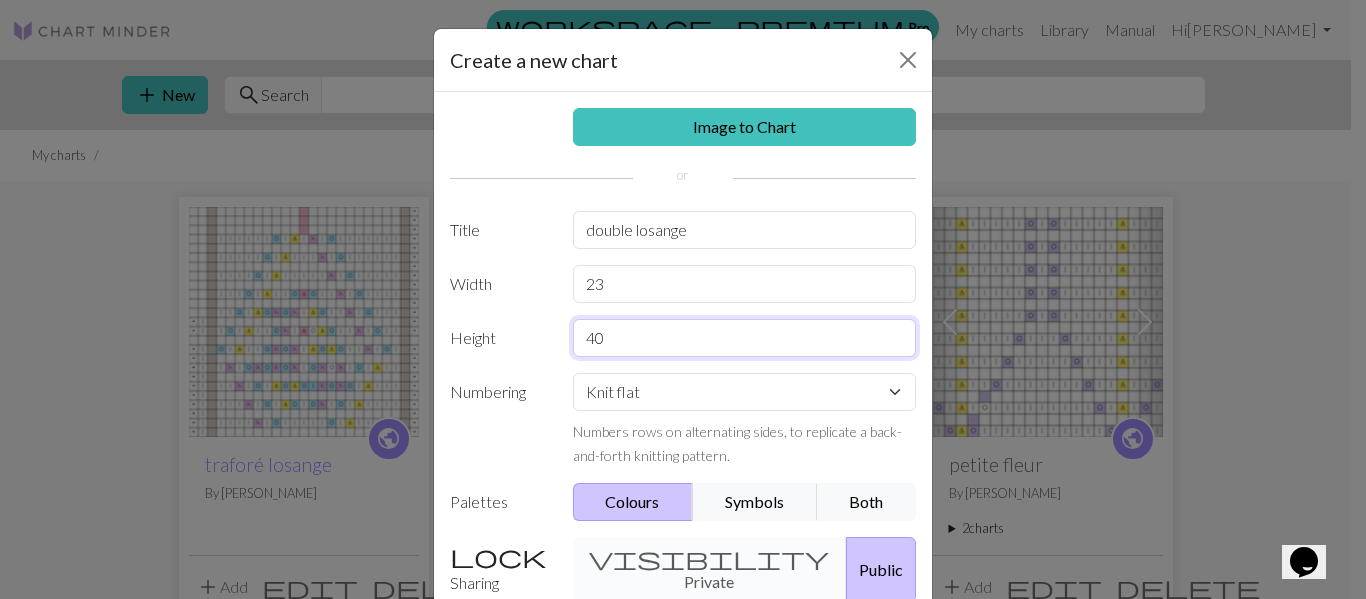 scroll, scrollTop: 191, scrollLeft: 0, axis: vertical 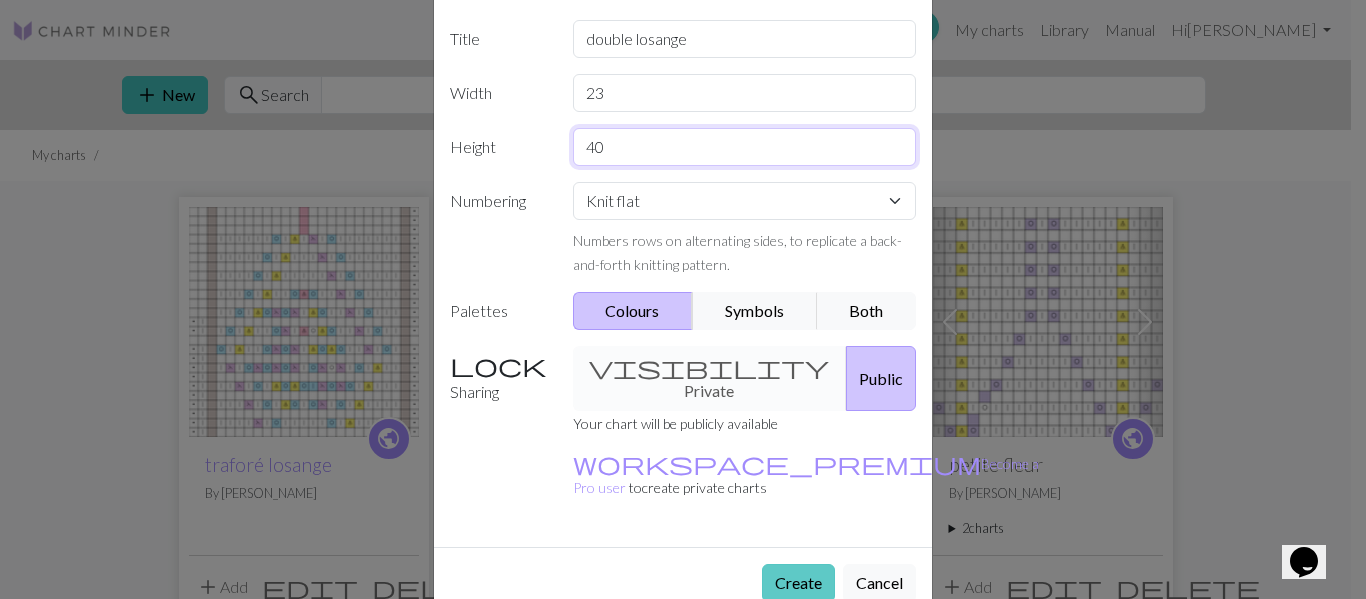 type on "40" 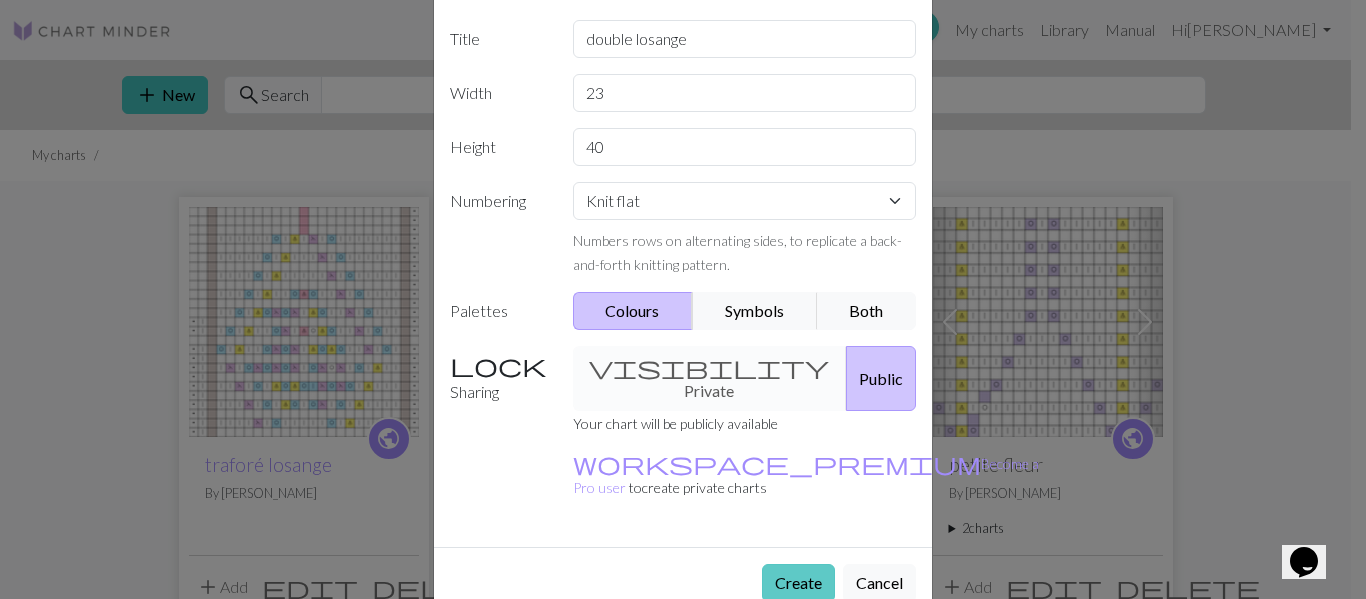 click on "Create" at bounding box center (798, 583) 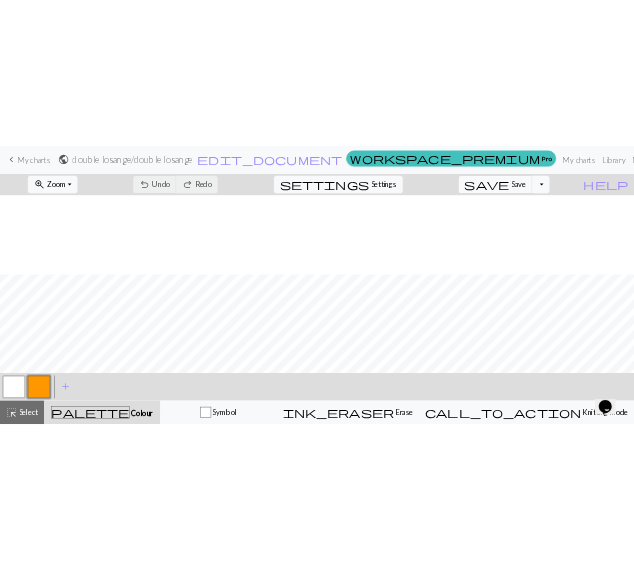 scroll, scrollTop: 522, scrollLeft: 0, axis: vertical 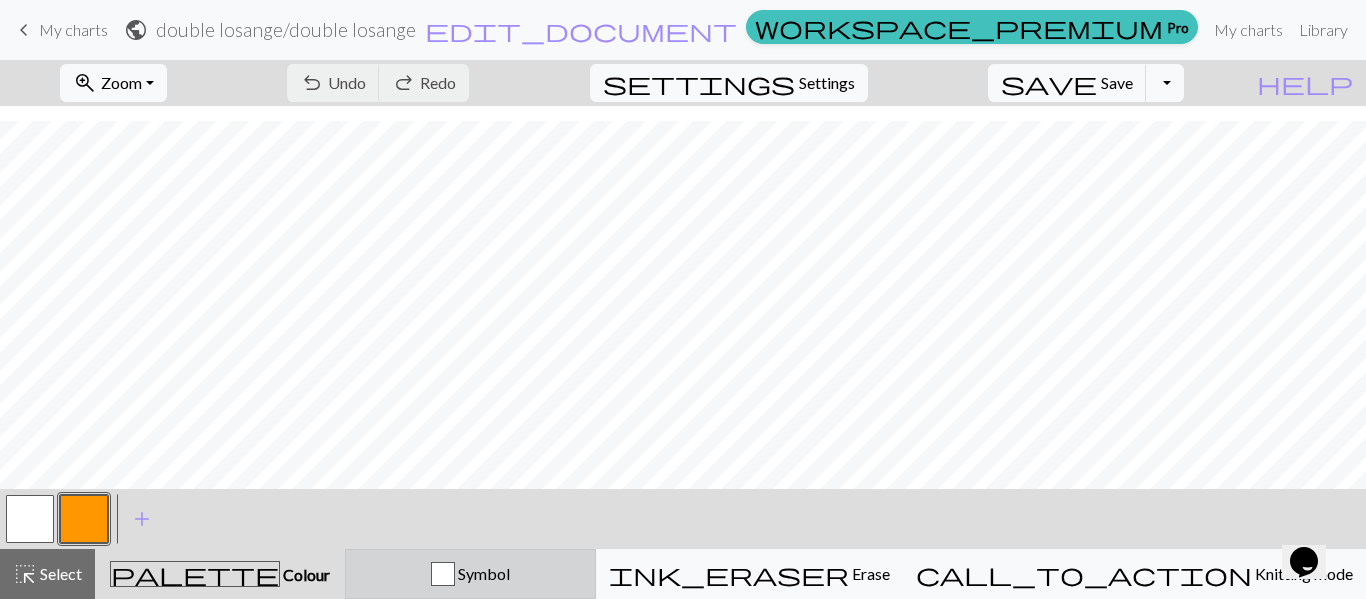 click on "Symbol" at bounding box center (482, 573) 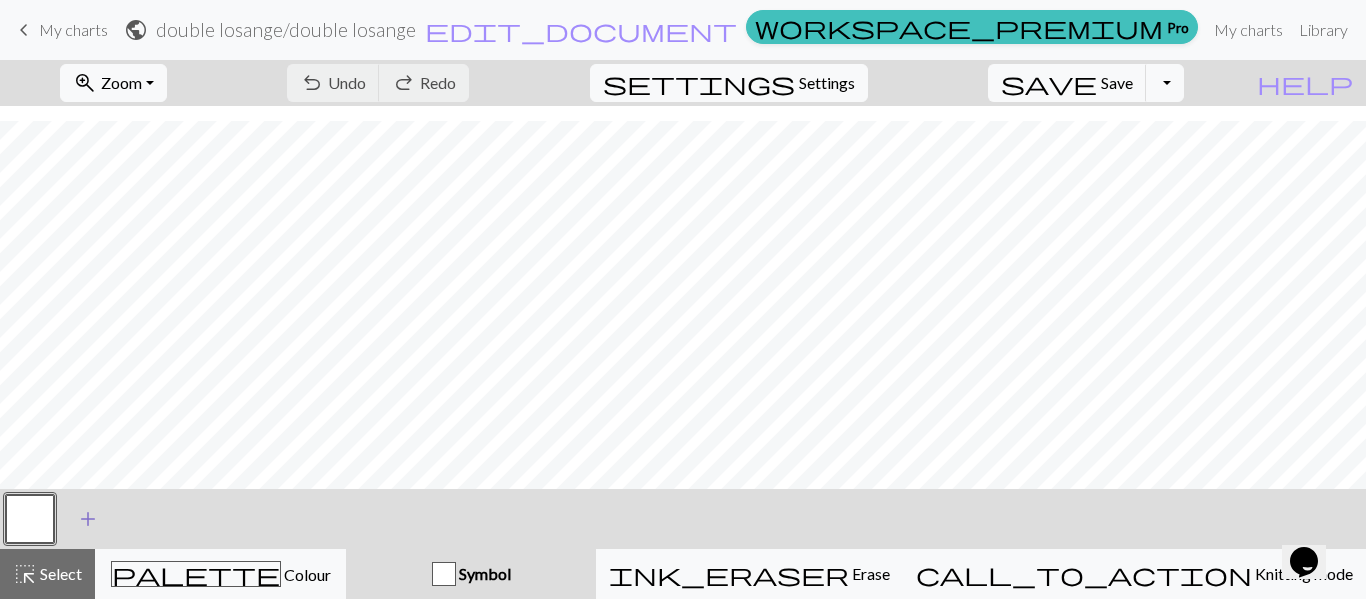 click on "add" at bounding box center [88, 519] 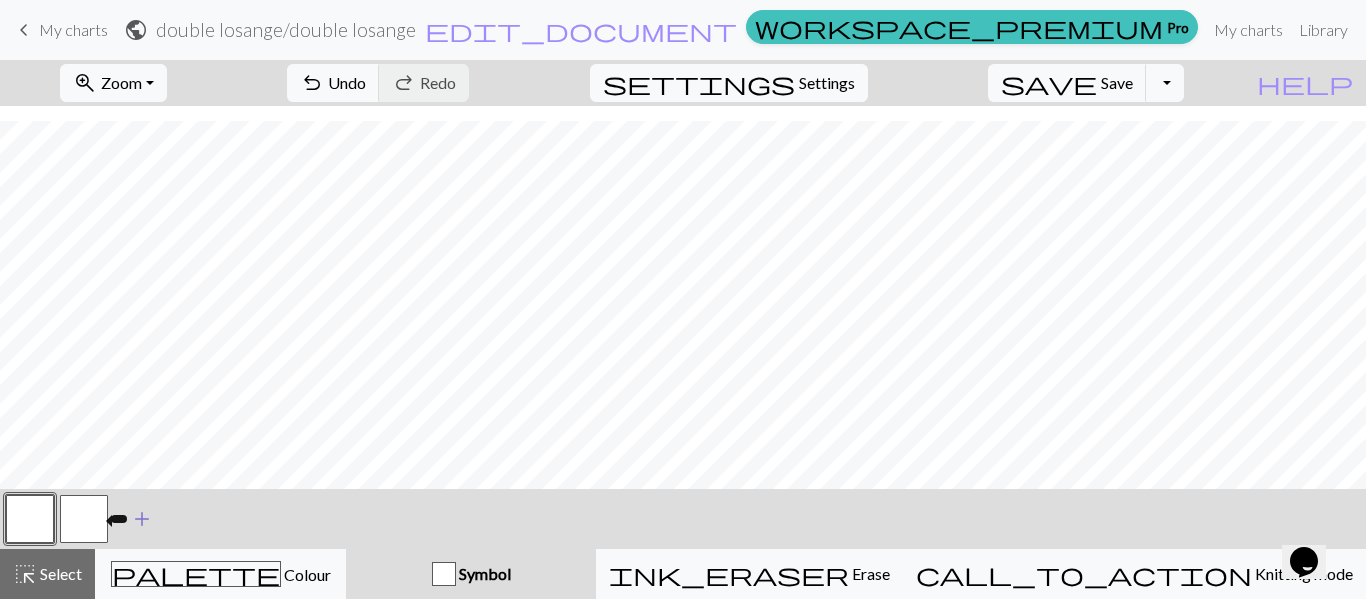 click at bounding box center (84, 519) 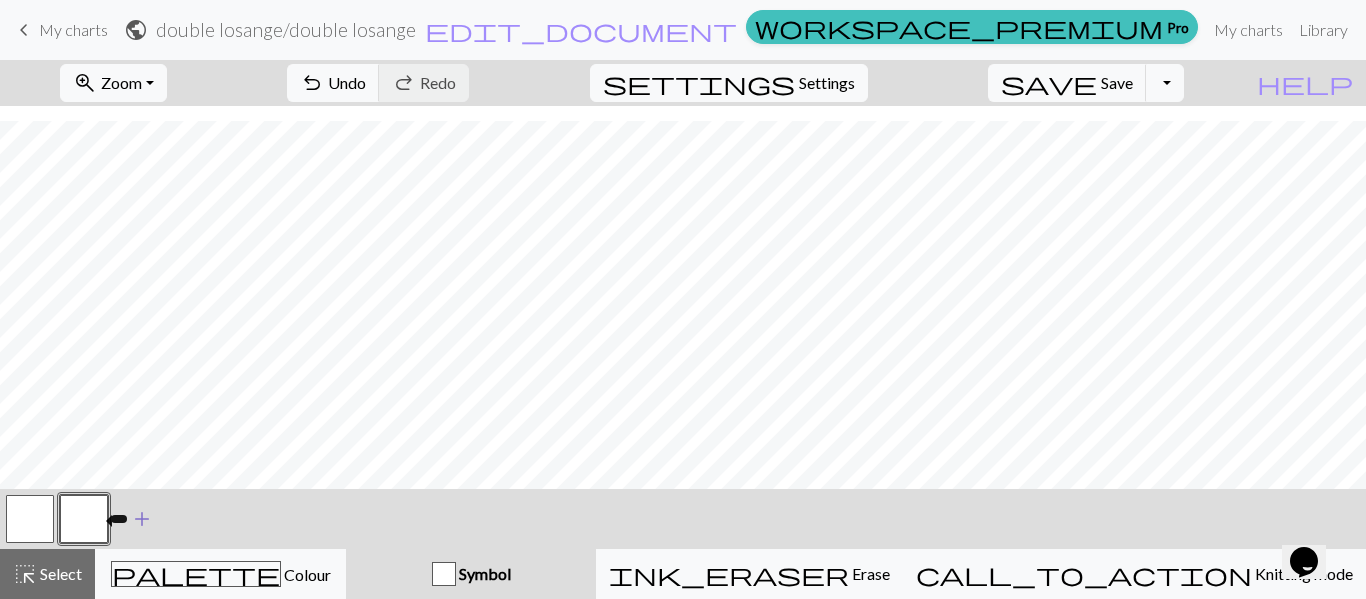 click at bounding box center [84, 519] 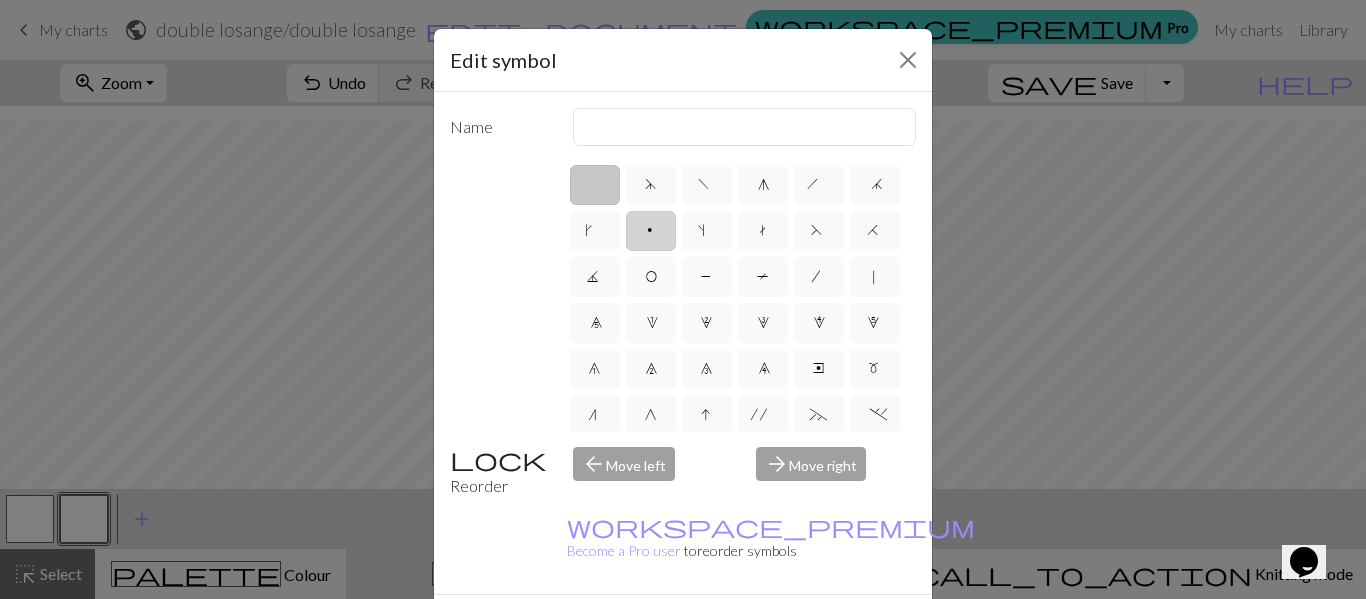 click on "p" at bounding box center (651, 231) 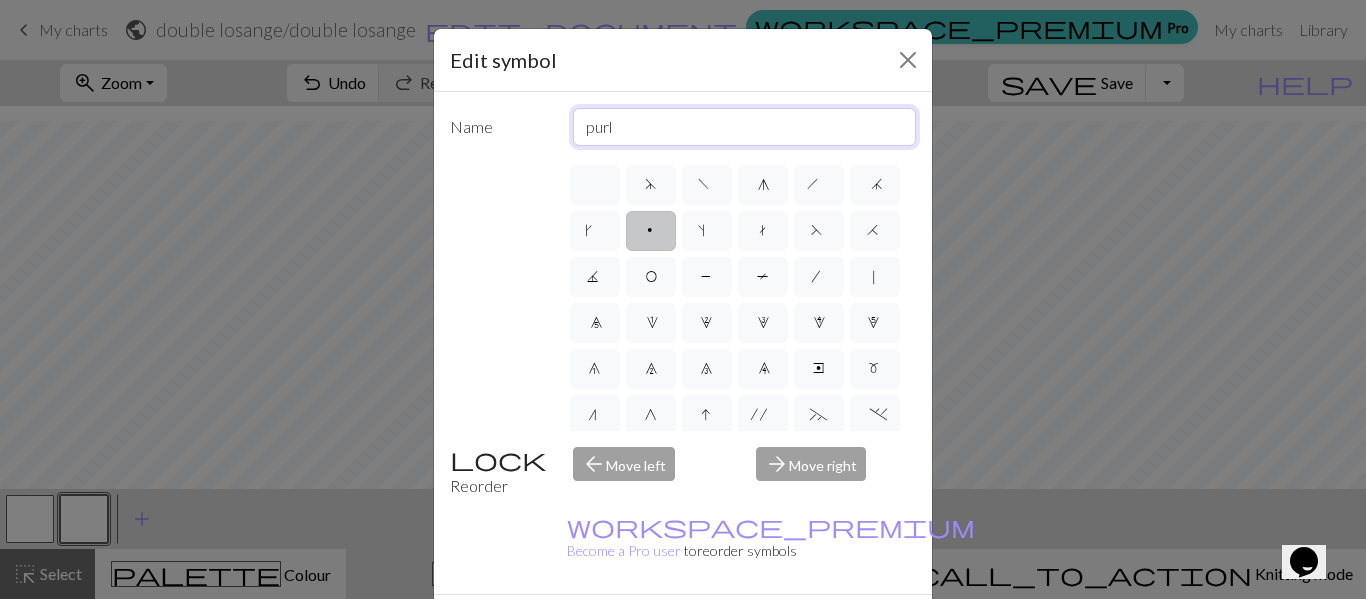 drag, startPoint x: 634, startPoint y: 126, endPoint x: 526, endPoint y: 127, distance: 108.00463 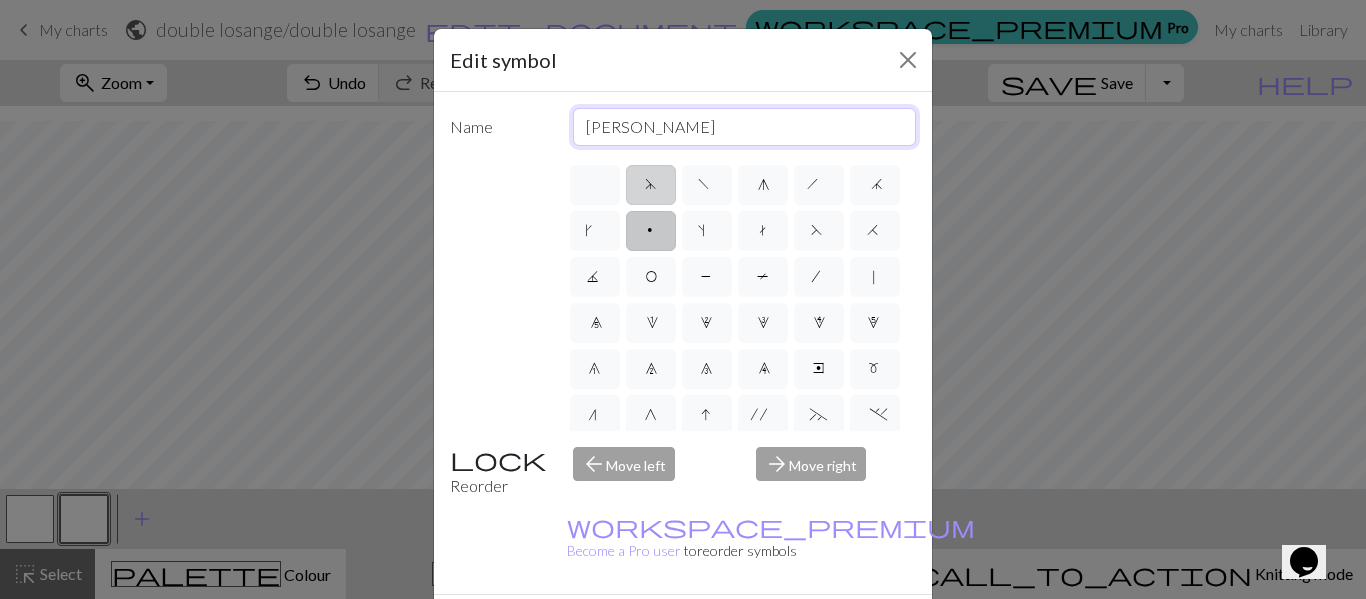 type on "lisière" 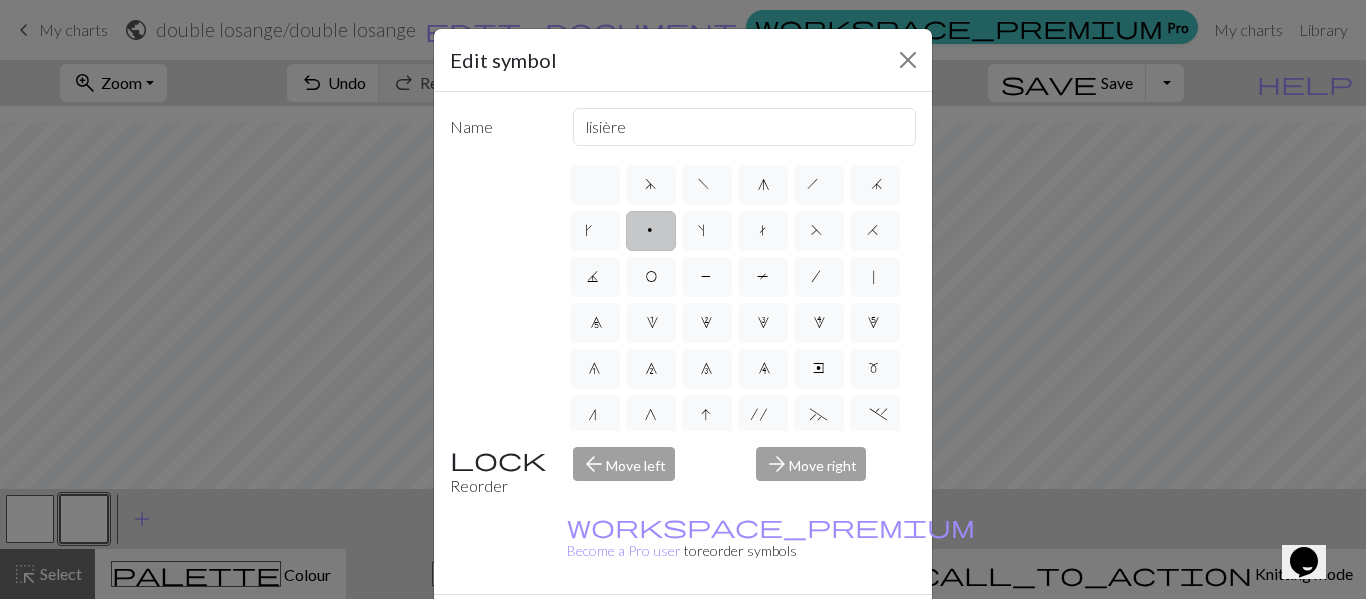 click on "Done" at bounding box center [803, 630] 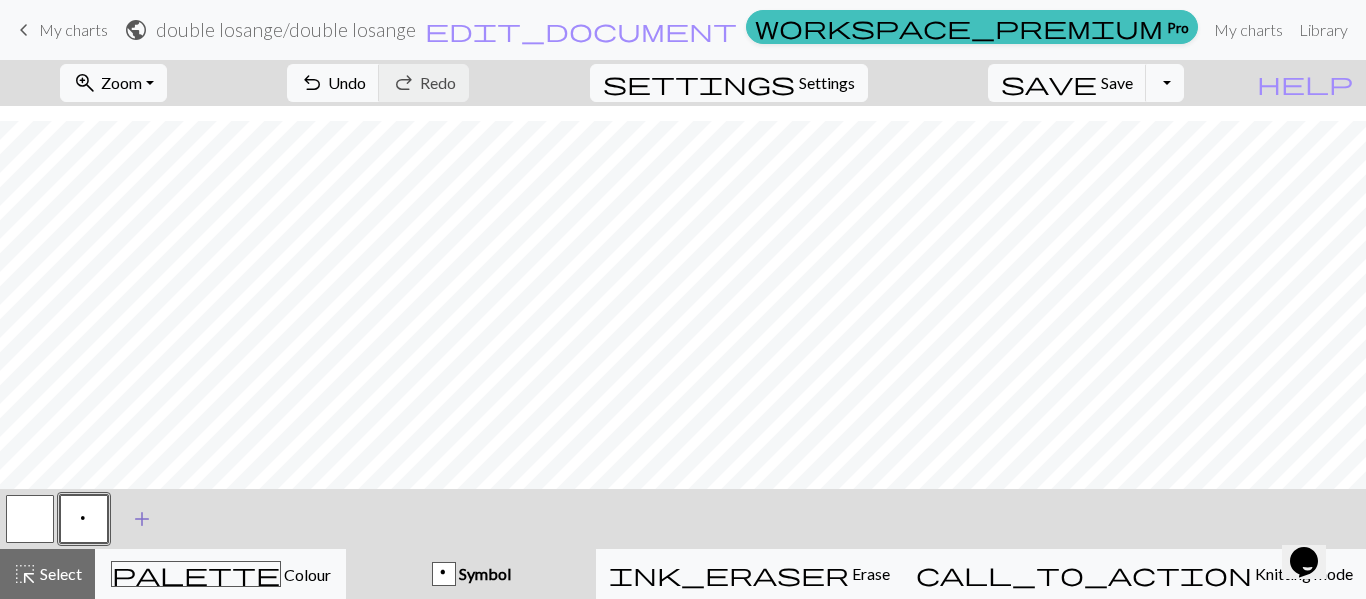 click on "add" at bounding box center [142, 519] 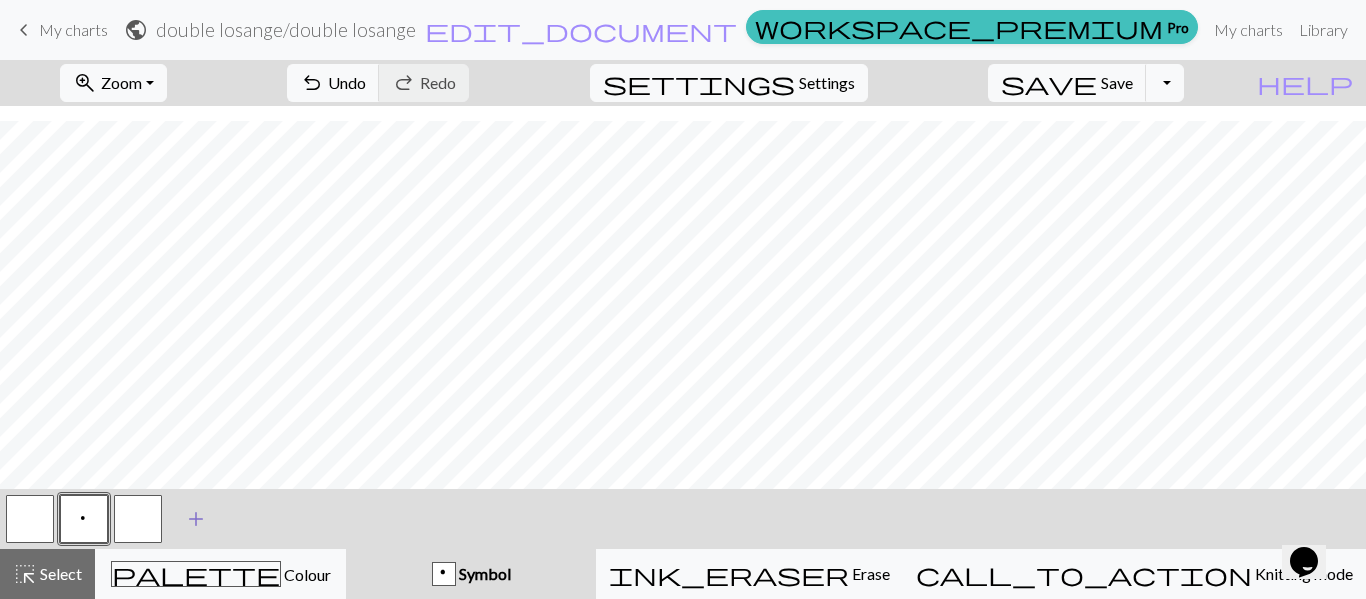 click at bounding box center [138, 519] 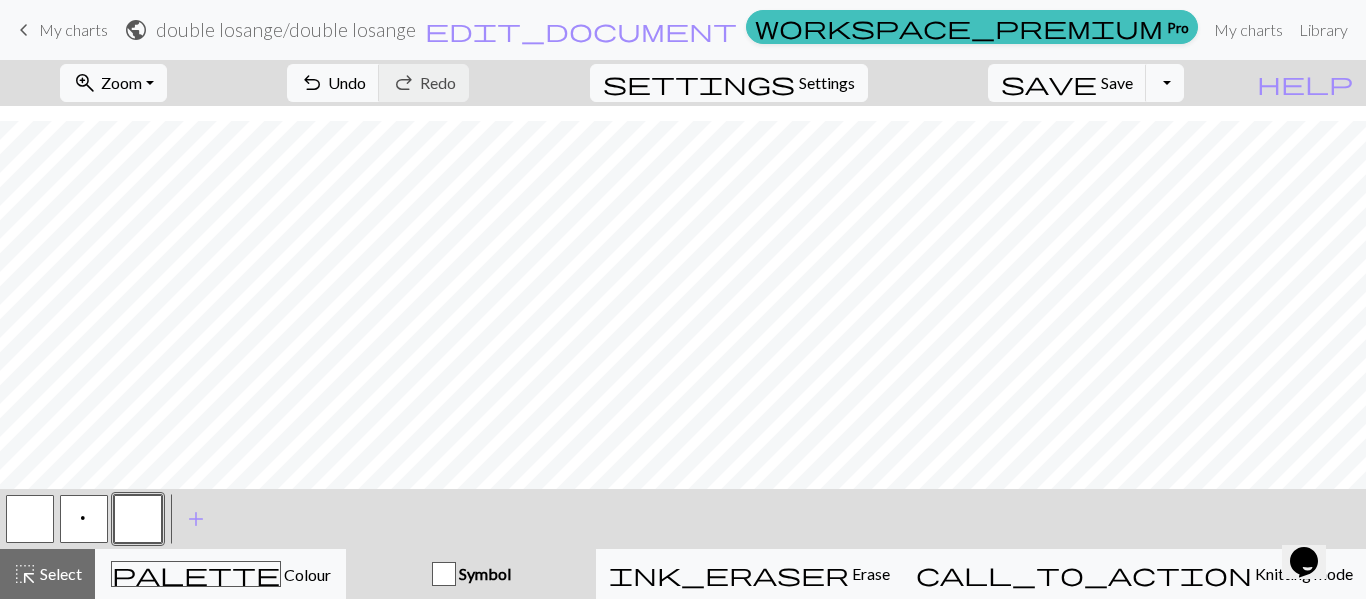 click at bounding box center [138, 519] 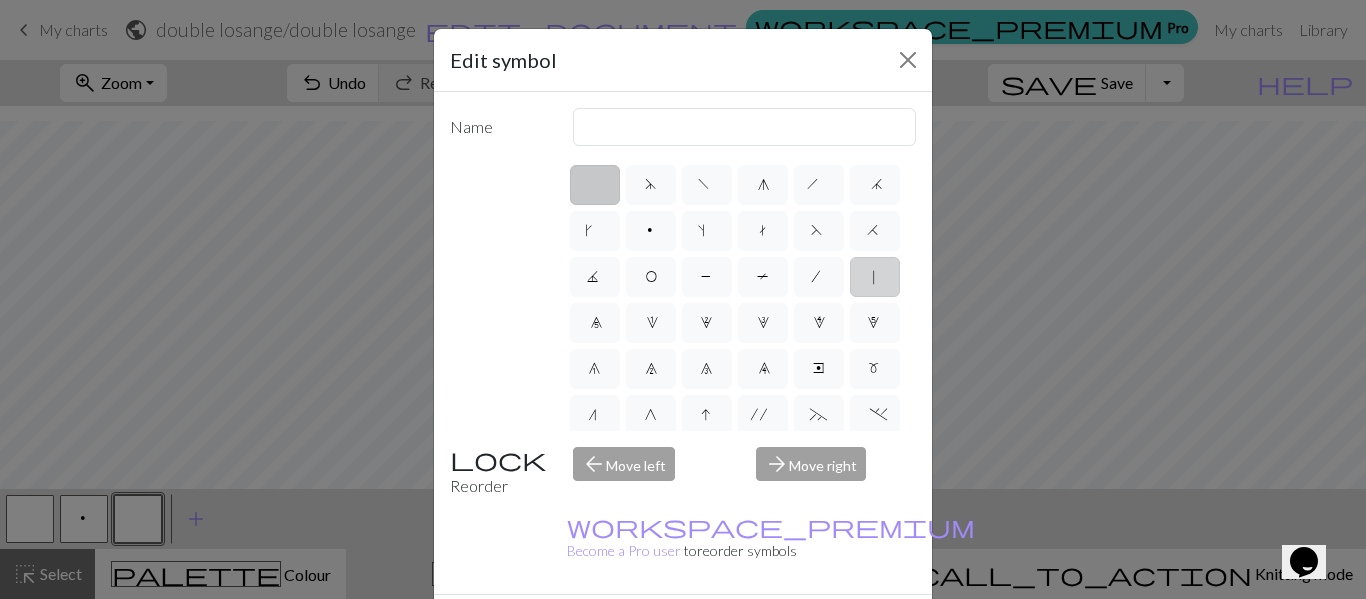 click on "|" at bounding box center [874, 279] 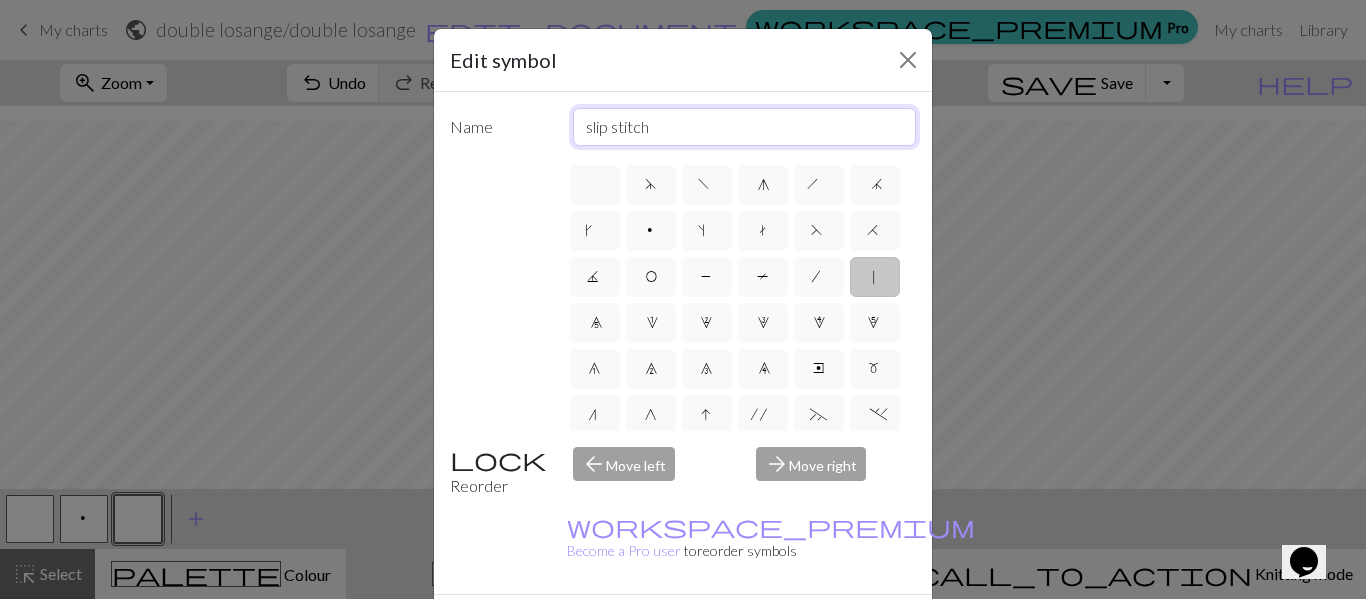 drag, startPoint x: 674, startPoint y: 126, endPoint x: 515, endPoint y: 126, distance: 159 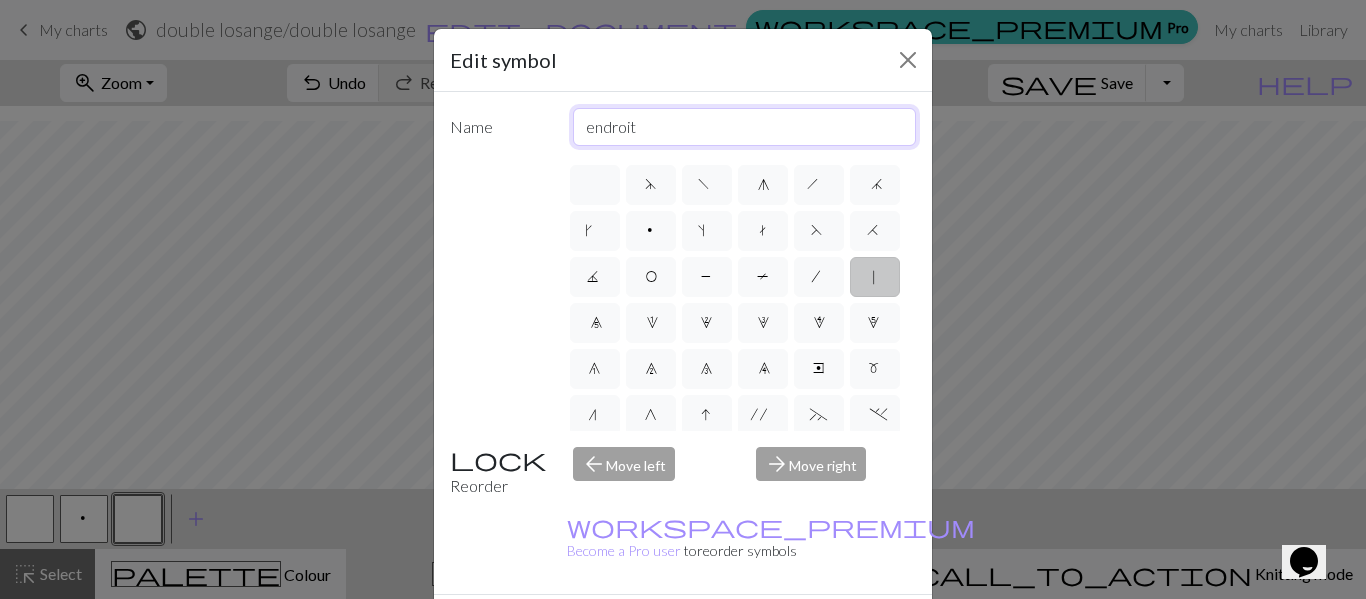 type on "endroit" 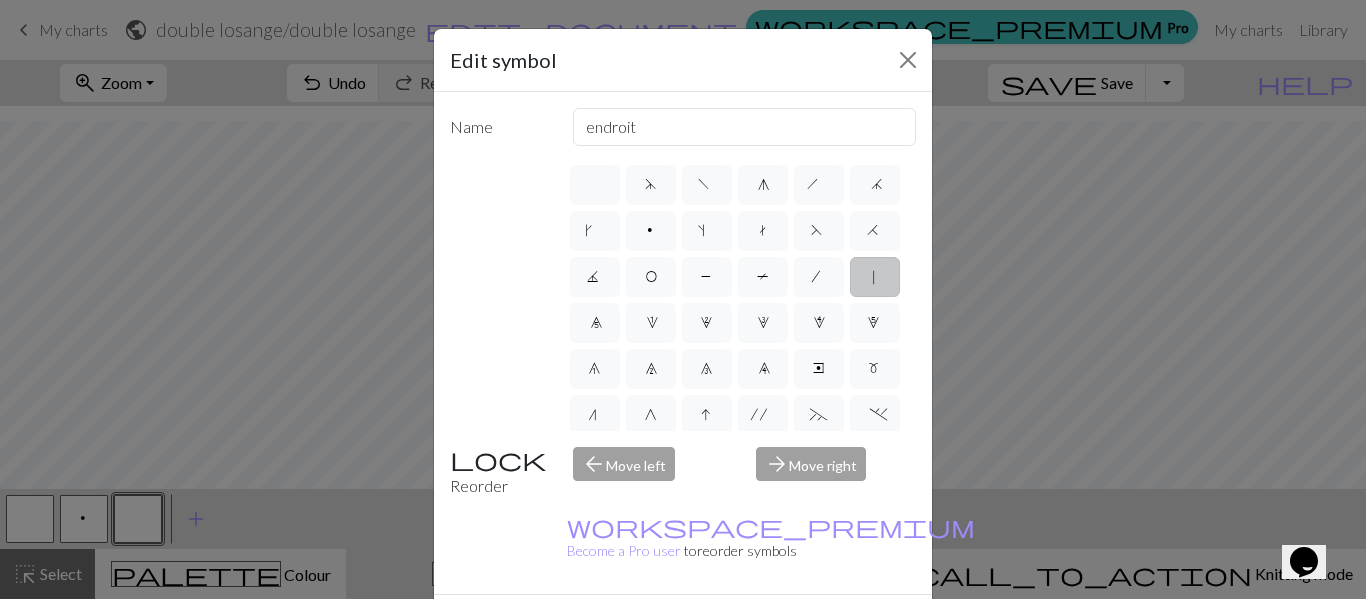 click on "Done" at bounding box center [803, 630] 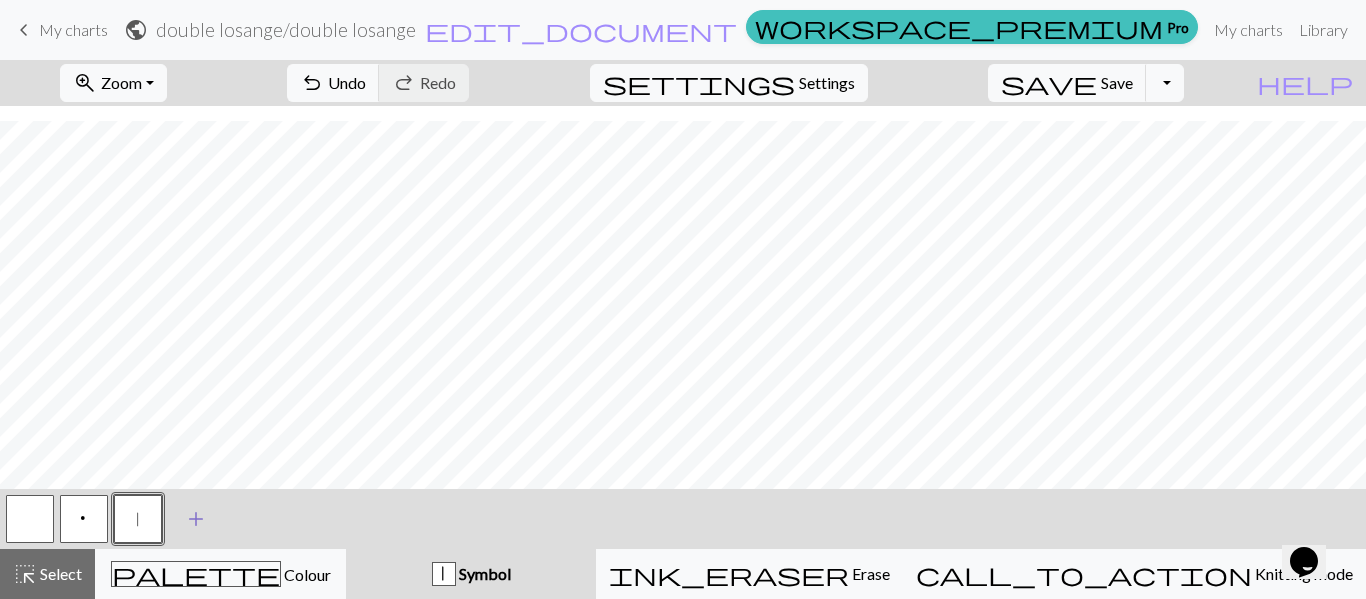 click on "add" at bounding box center [196, 519] 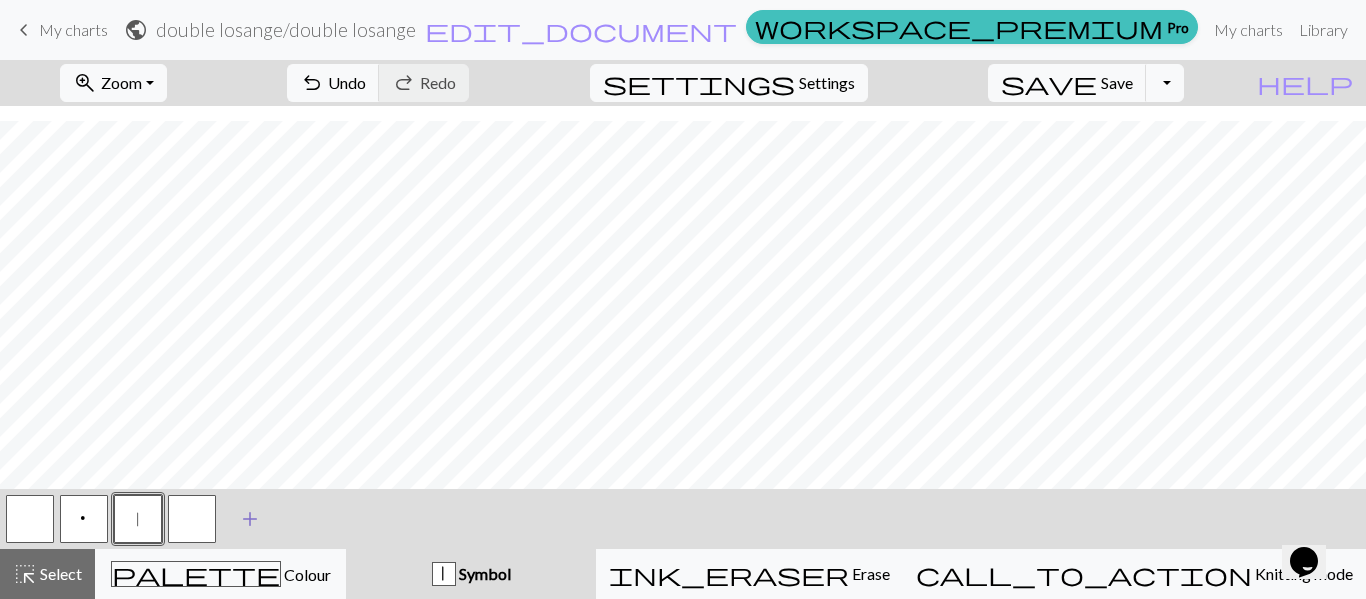 click at bounding box center (192, 519) 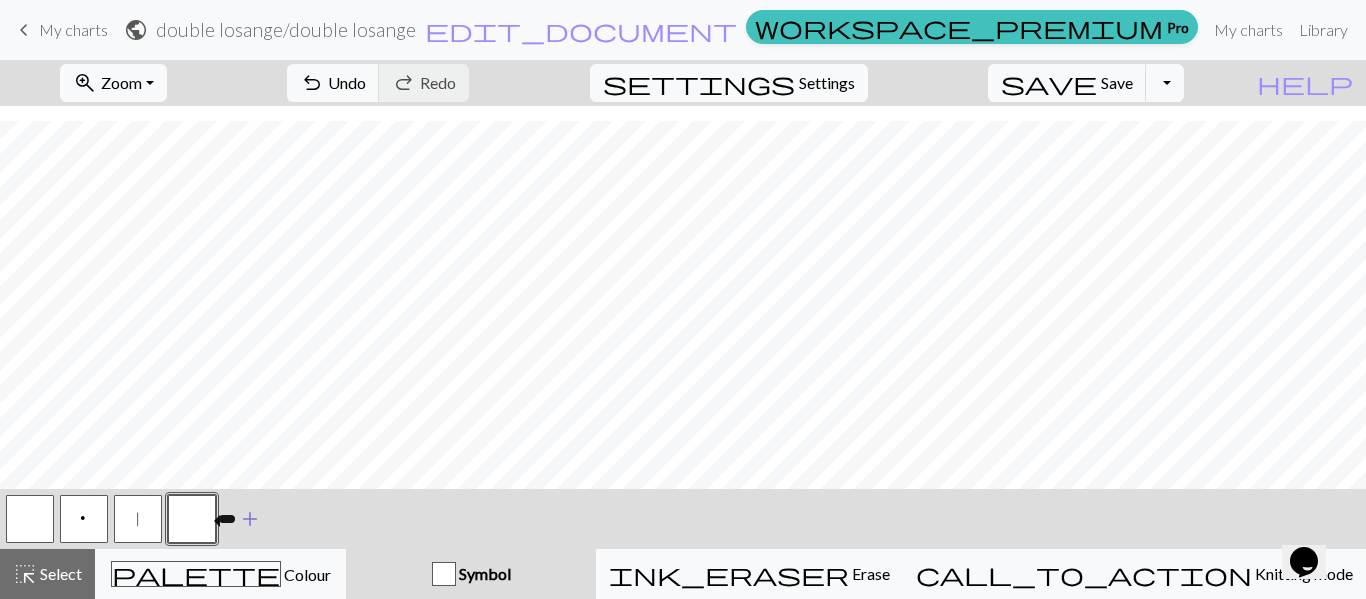 click at bounding box center (192, 519) 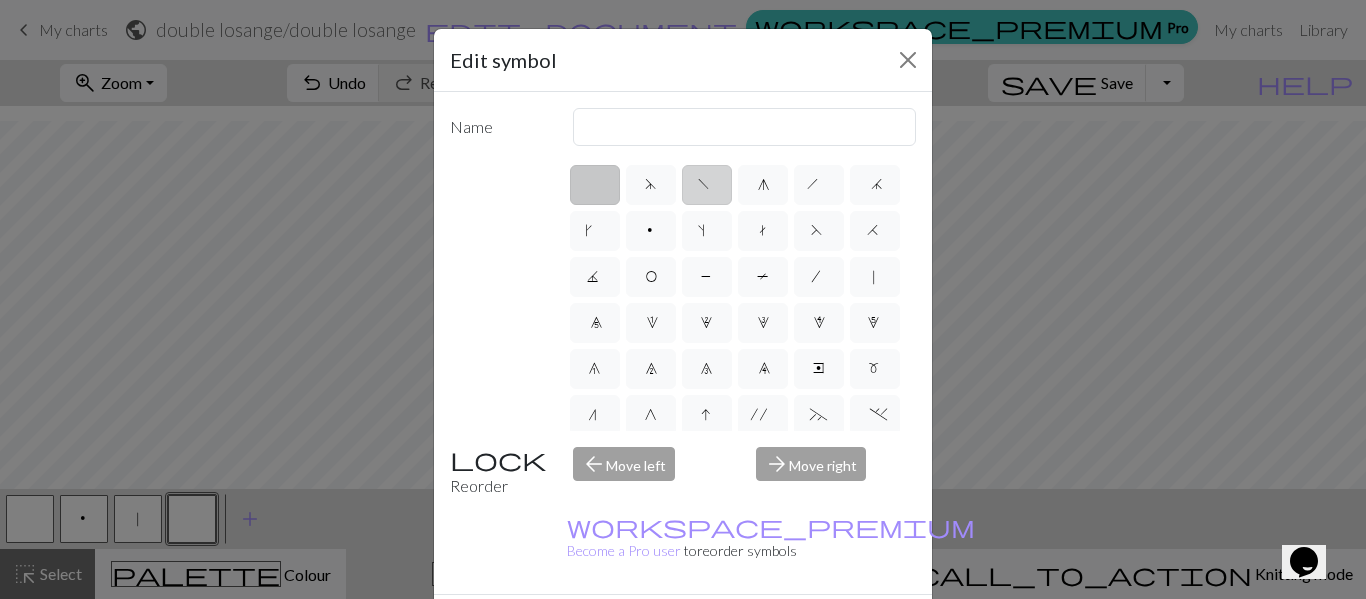 click on "f" at bounding box center [707, 185] 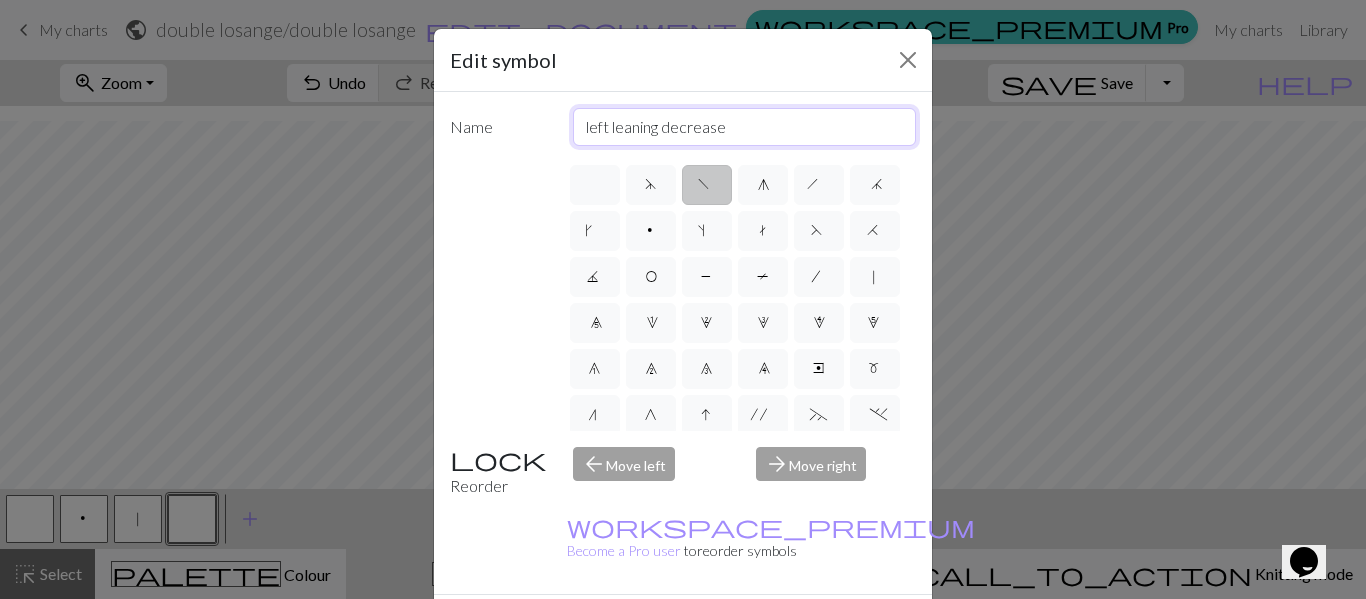 drag, startPoint x: 720, startPoint y: 131, endPoint x: 484, endPoint y: 123, distance: 236.13556 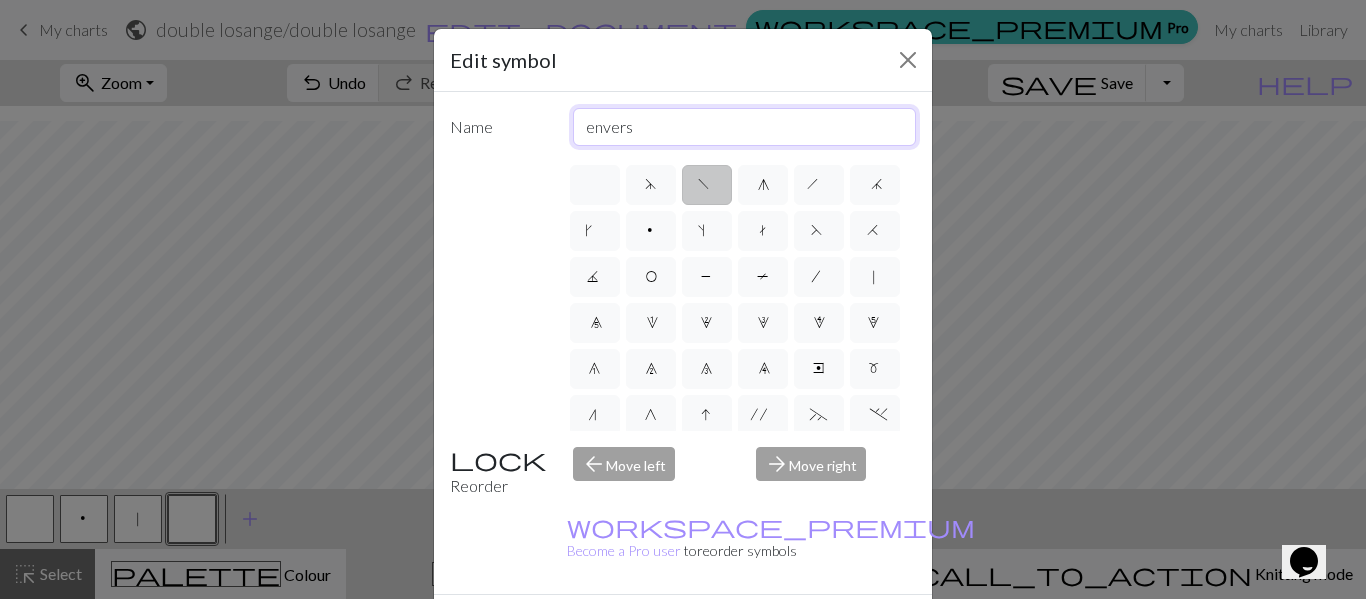 type on "envers" 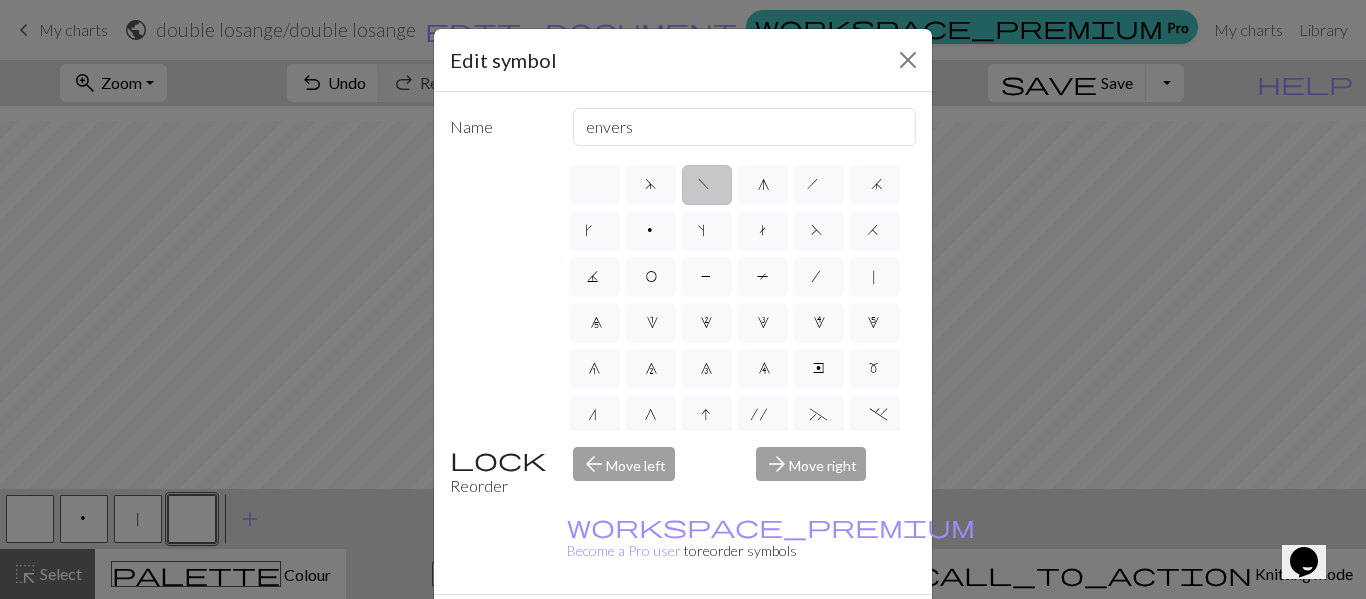 click on "Done" at bounding box center [803, 630] 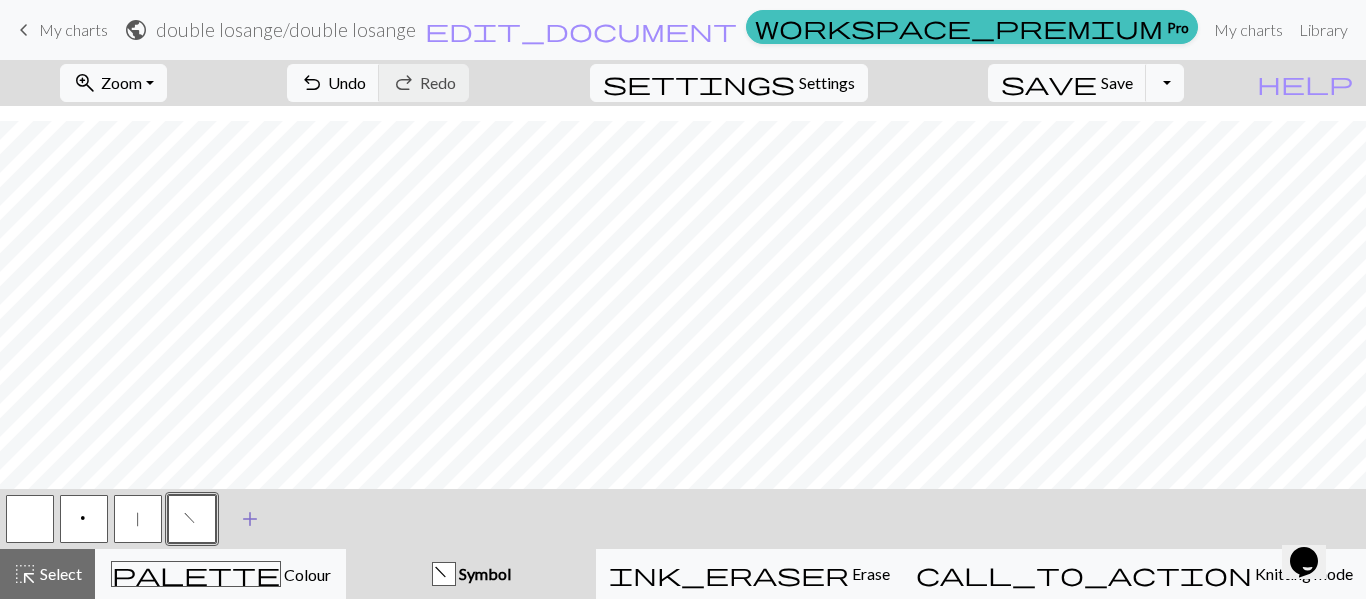 click on "add" at bounding box center (250, 519) 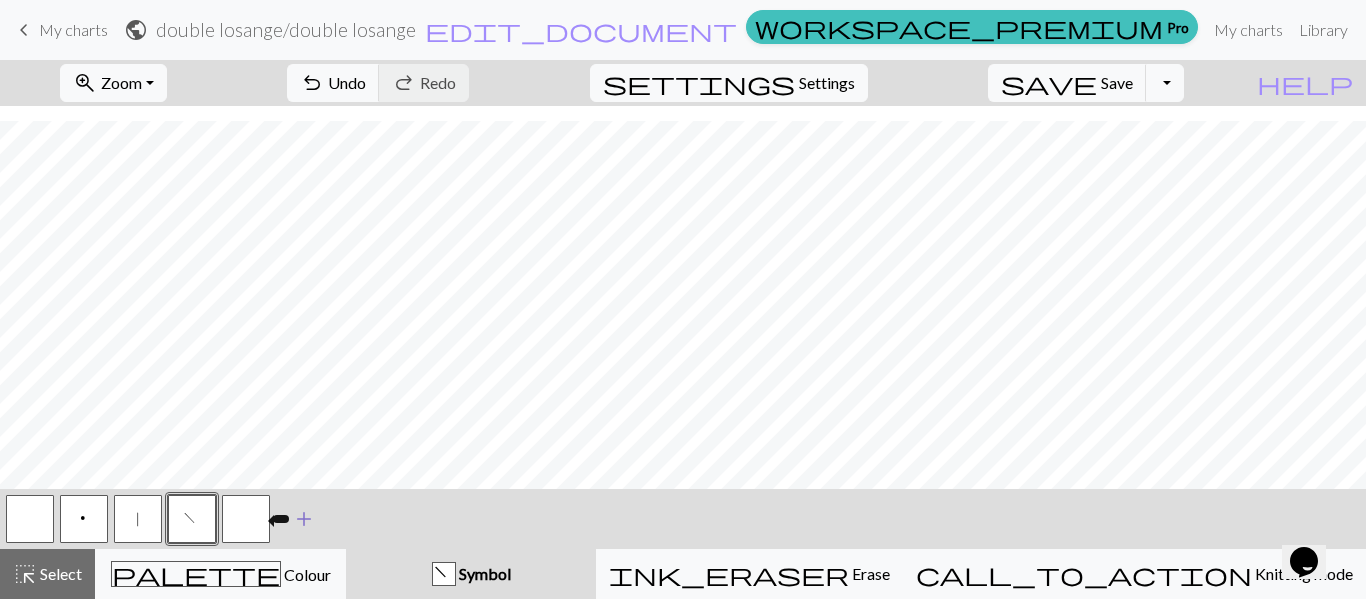 click at bounding box center [246, 519] 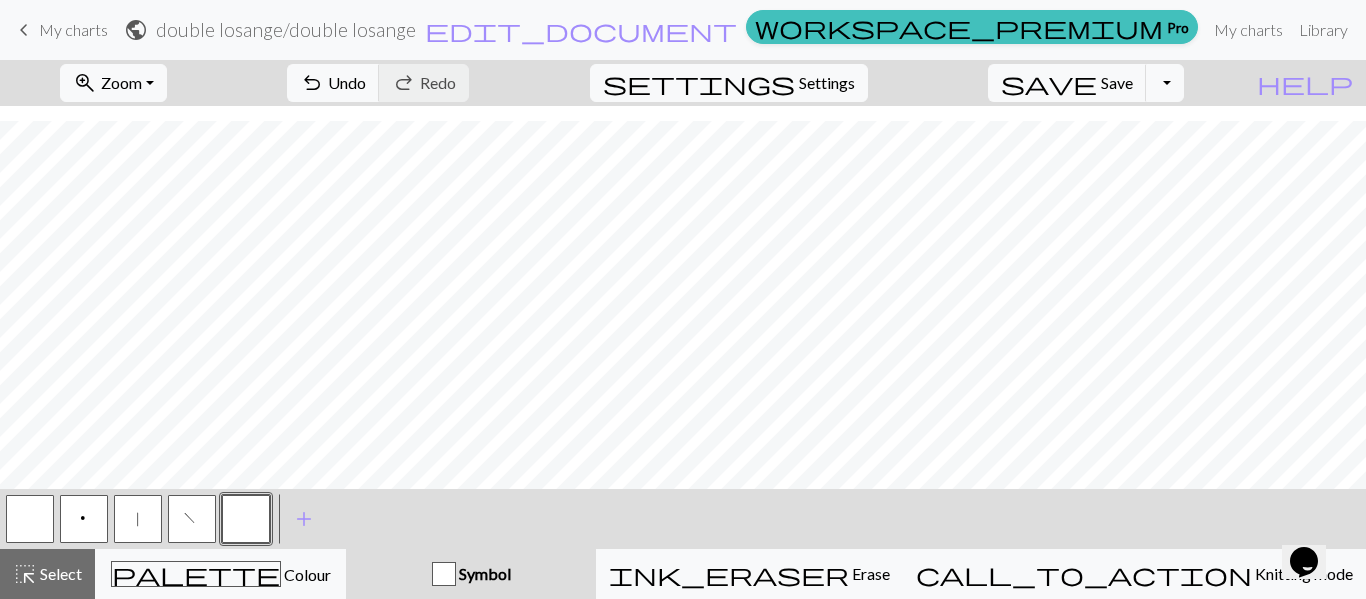 click at bounding box center [246, 519] 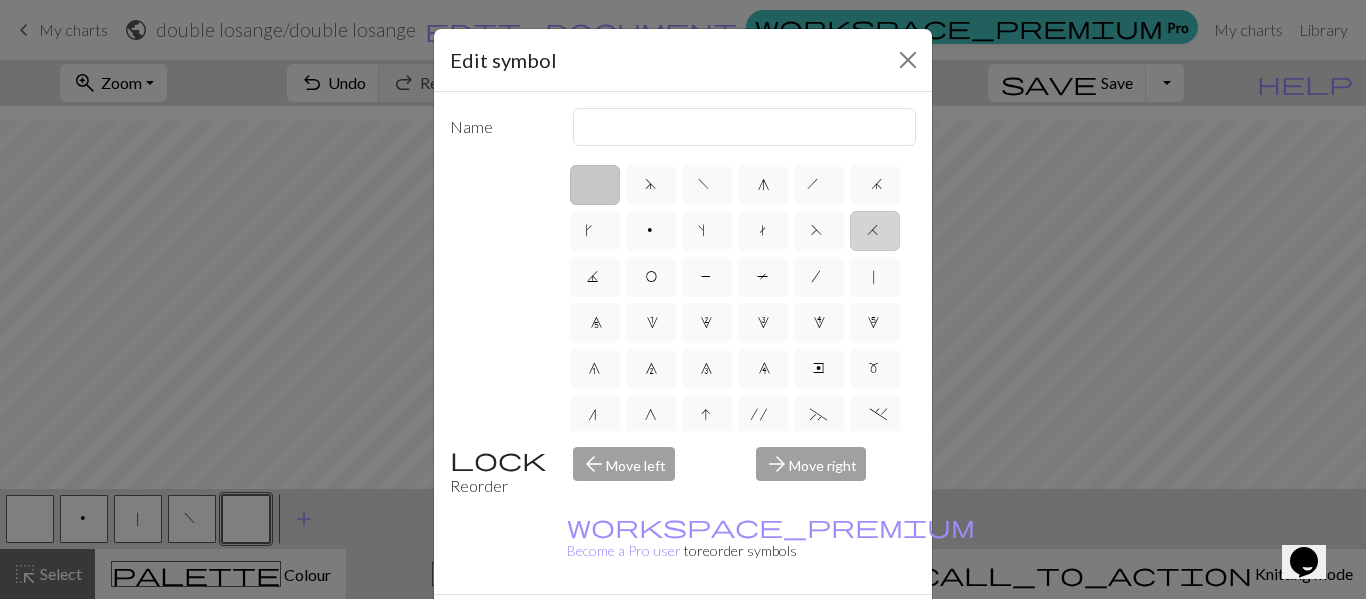 click on "H" at bounding box center [875, 233] 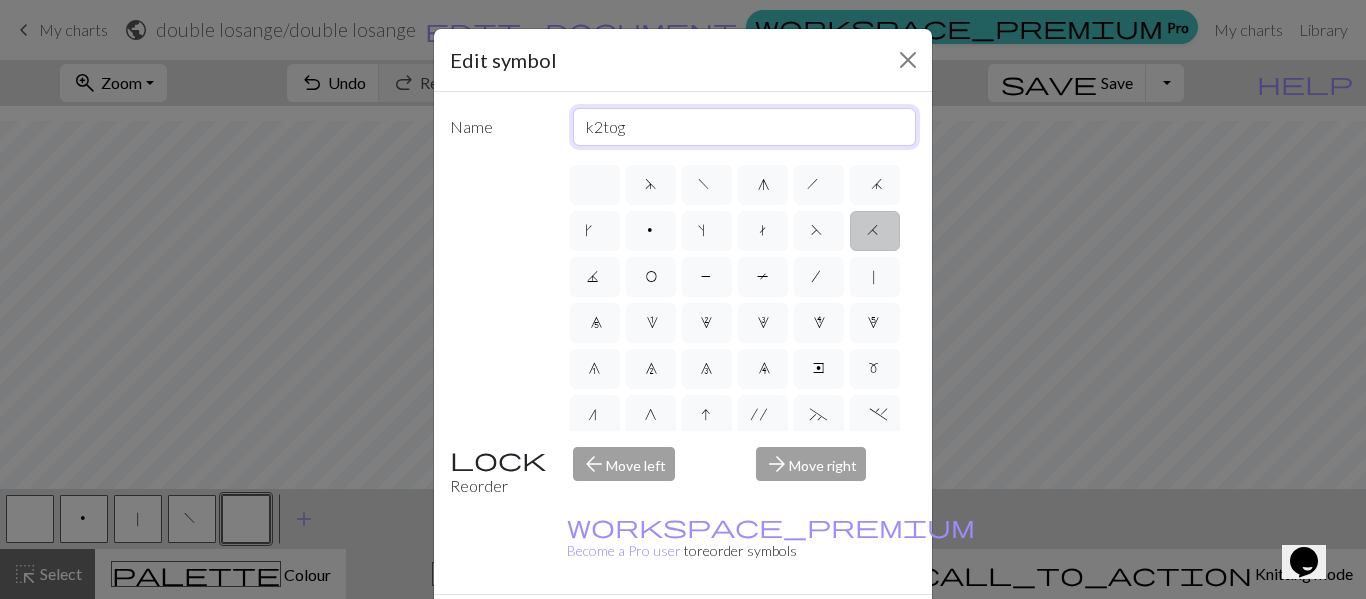 drag, startPoint x: 635, startPoint y: 123, endPoint x: 513, endPoint y: 143, distance: 123.62848 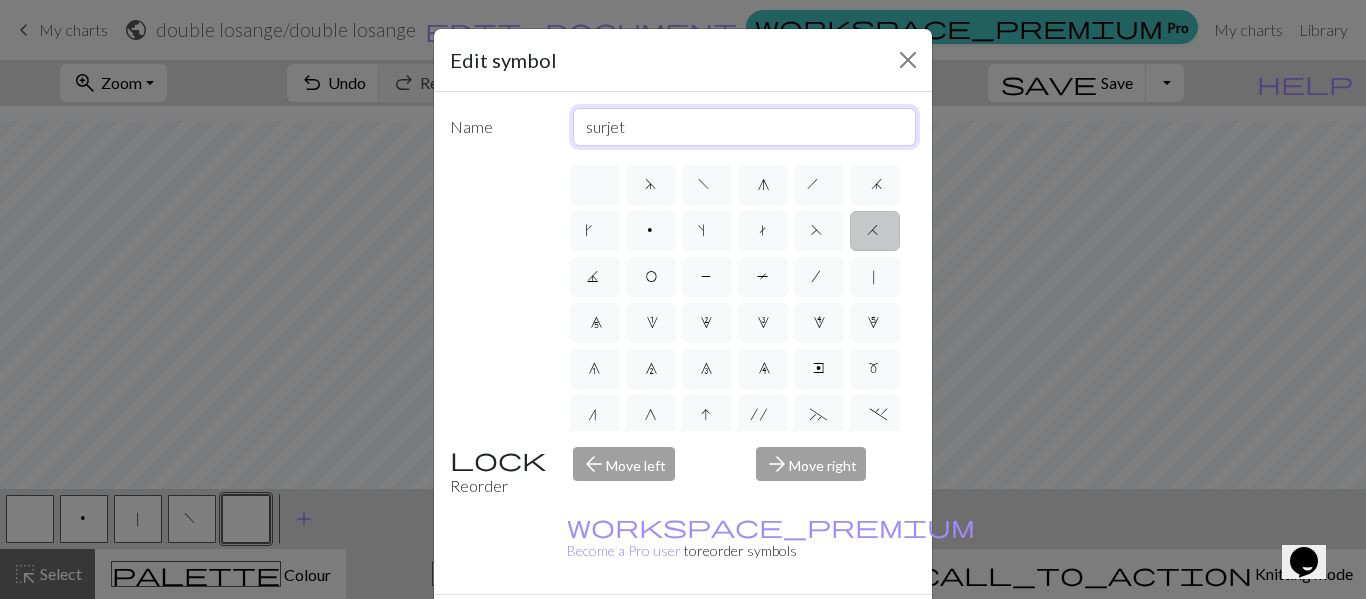 type on "surjet gauche" 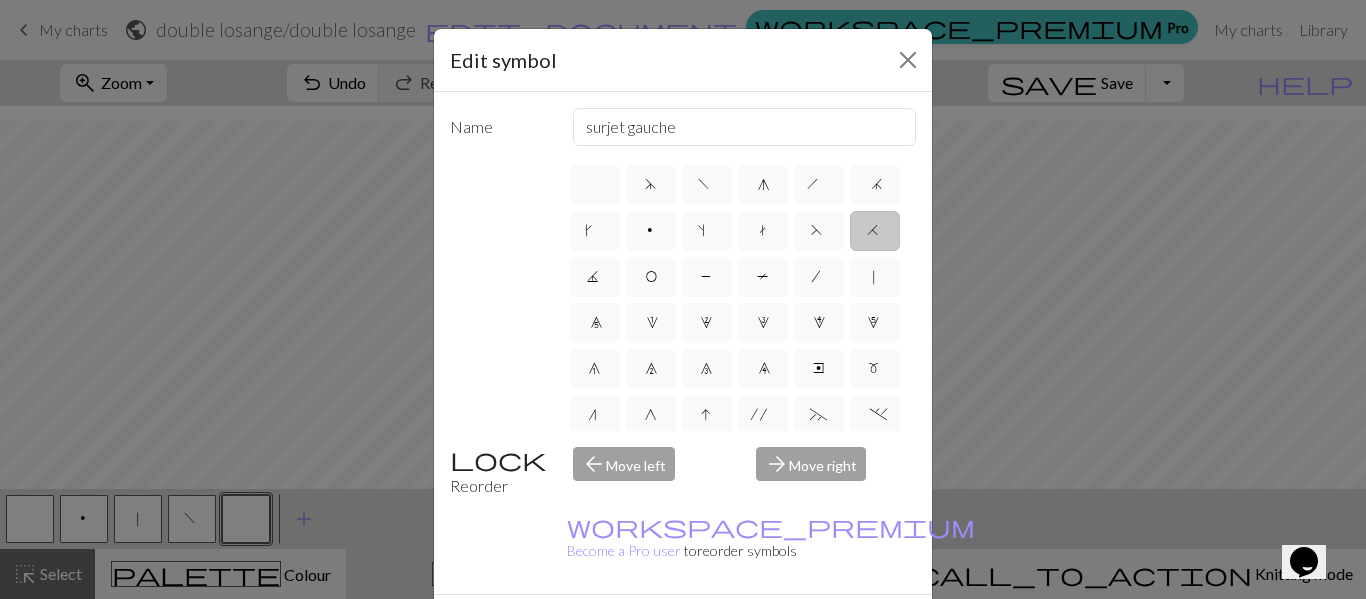 click on "Done" at bounding box center (803, 630) 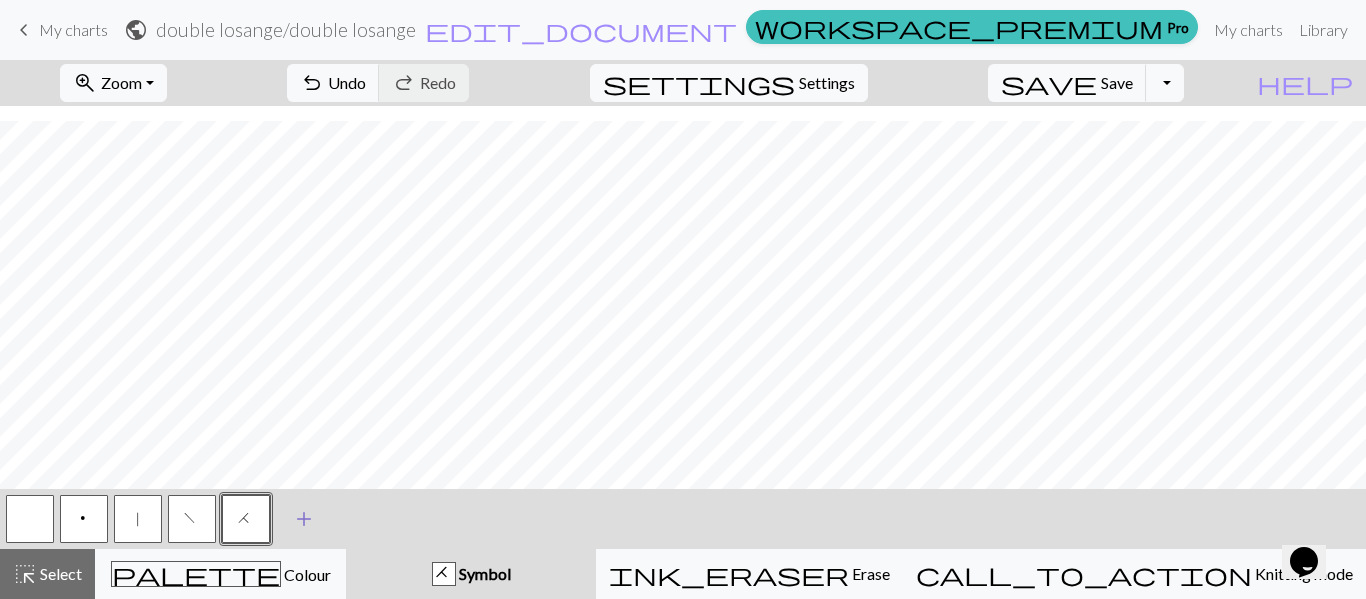click on "add" at bounding box center (304, 519) 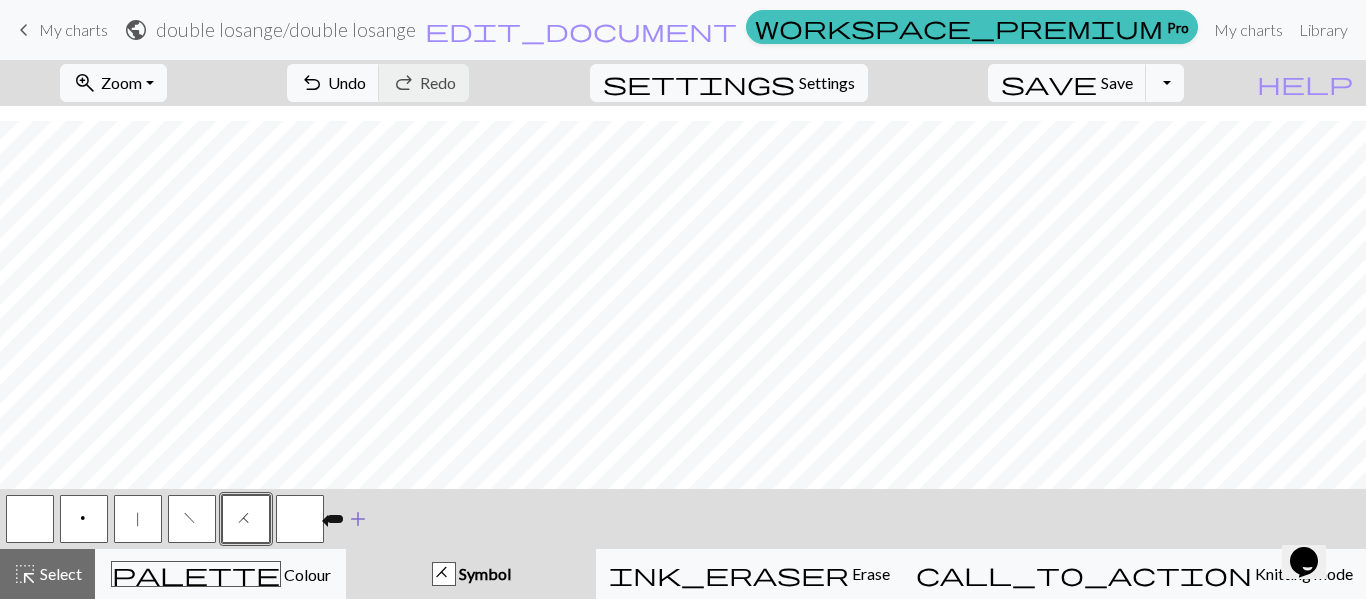 click at bounding box center [300, 519] 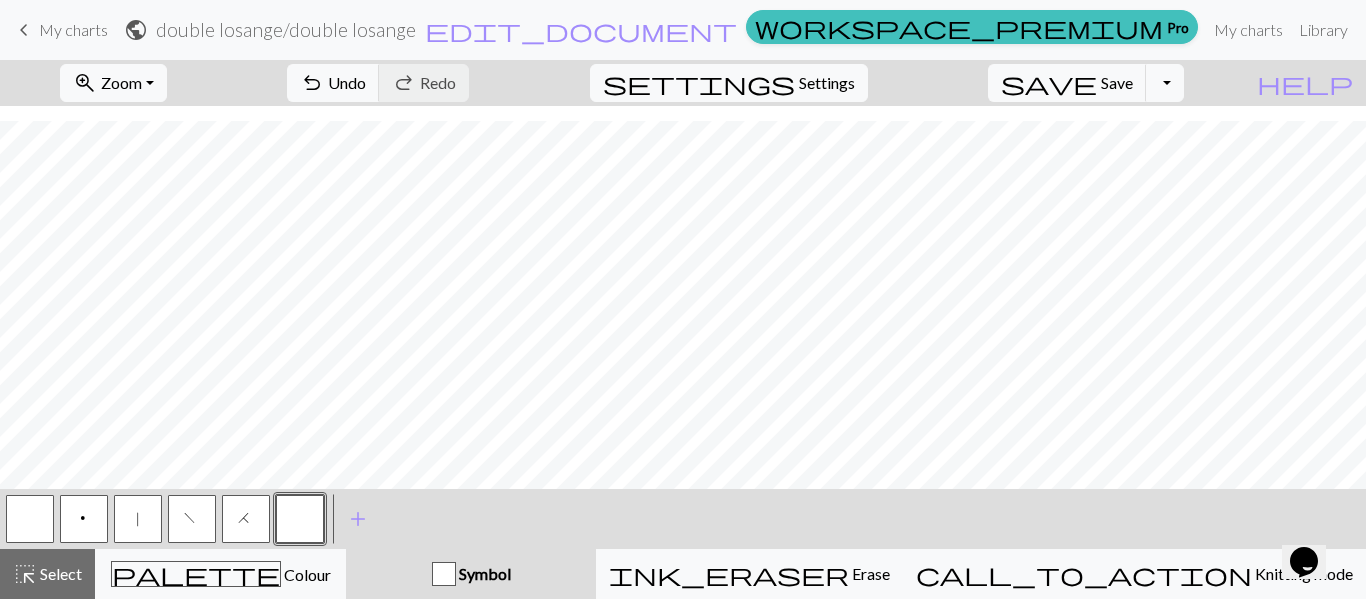 click at bounding box center [300, 519] 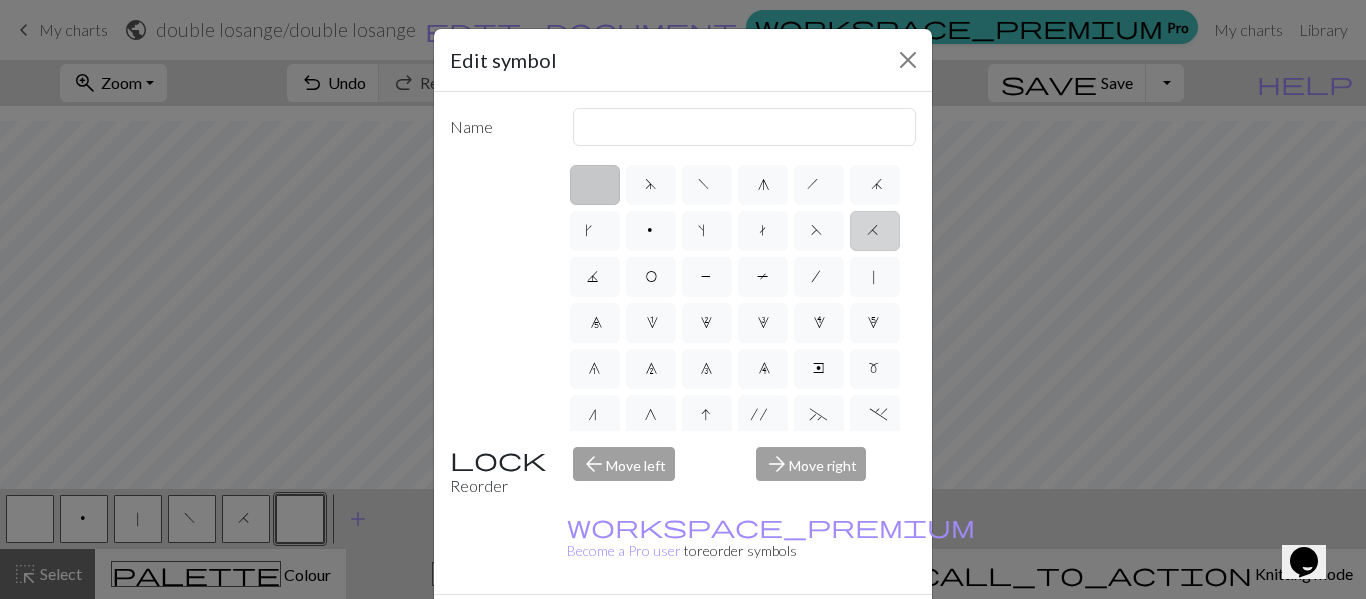 click on "H" at bounding box center [875, 233] 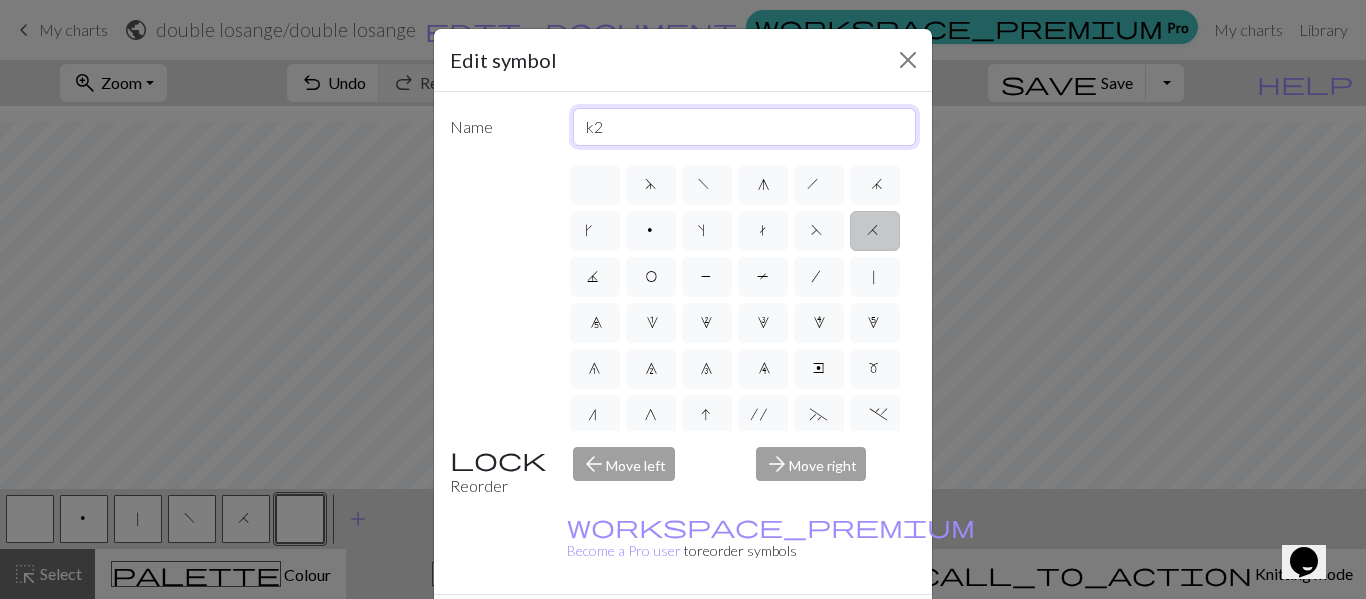 type on "k" 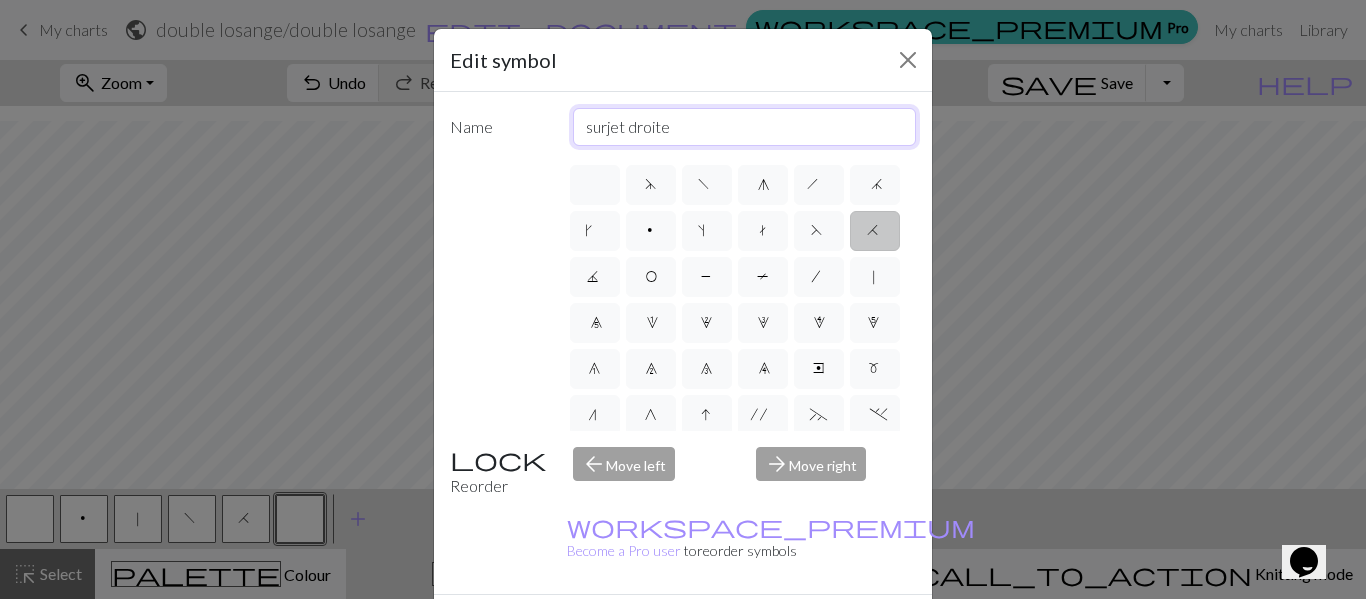 type on "surjet droite" 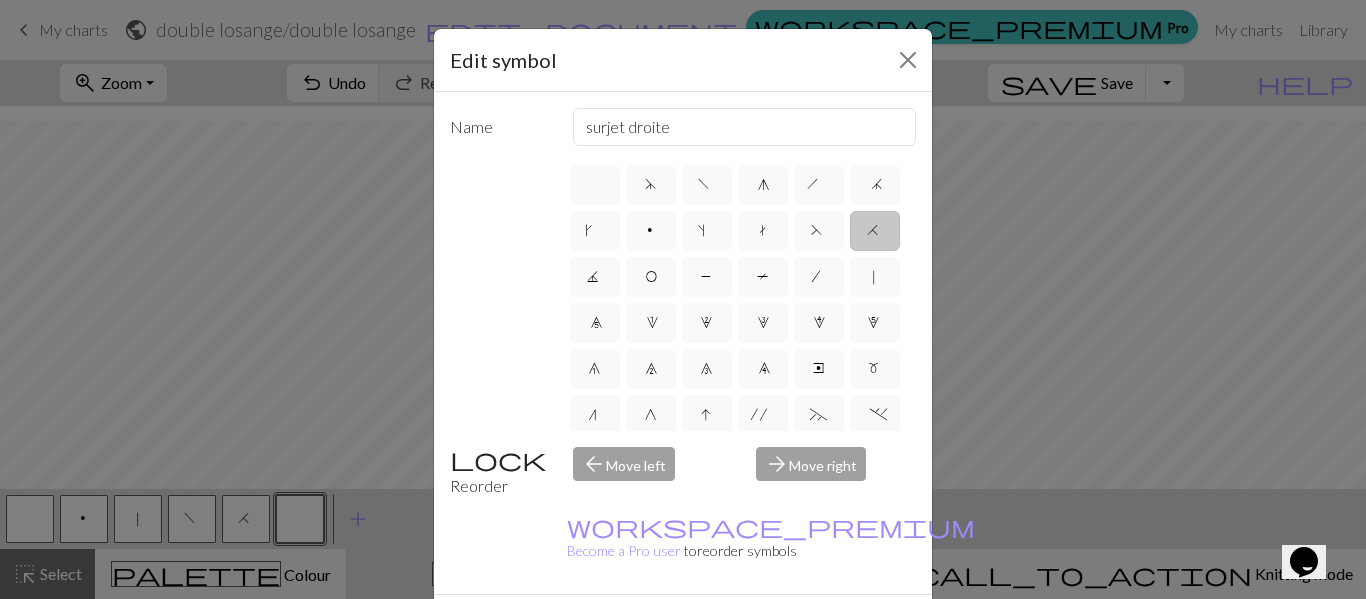 click on "Done" at bounding box center (803, 630) 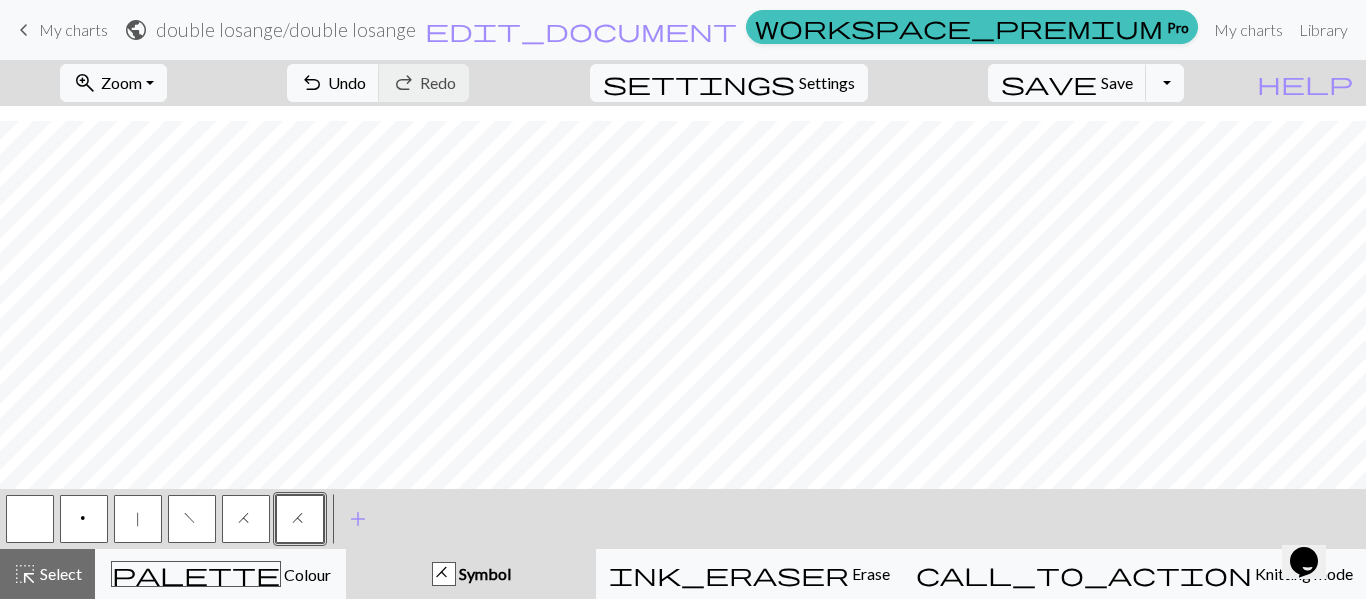 click on "H" at bounding box center (300, 521) 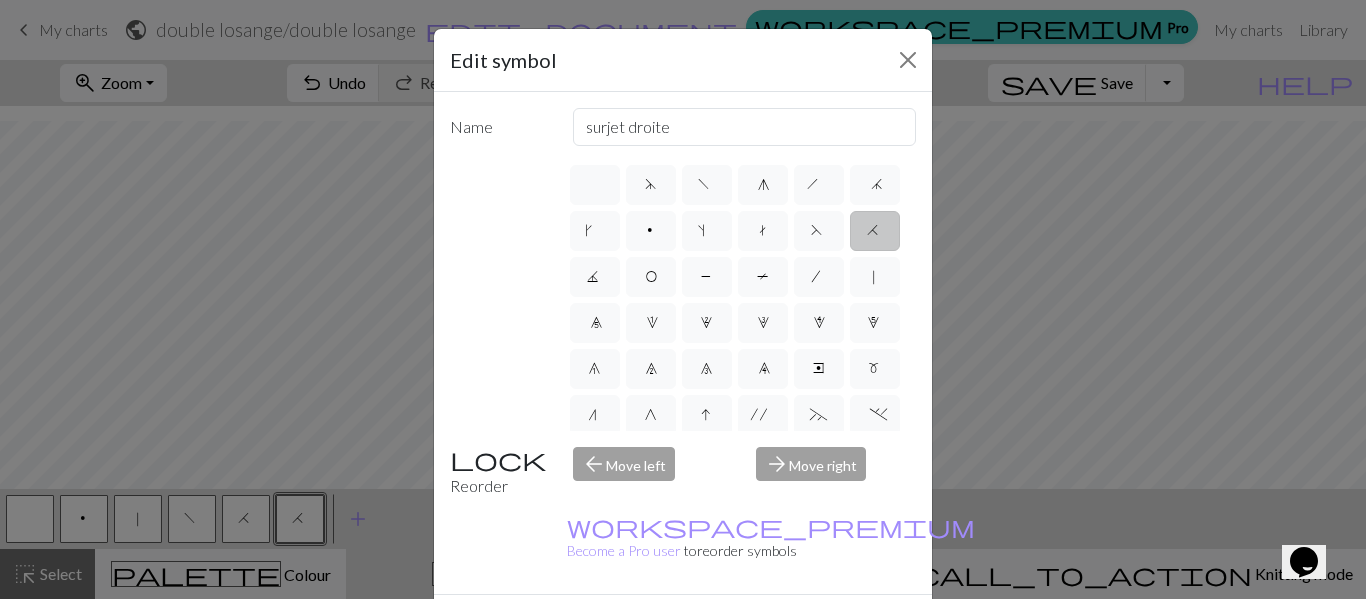 click on "Delete" at bounding box center [486, 630] 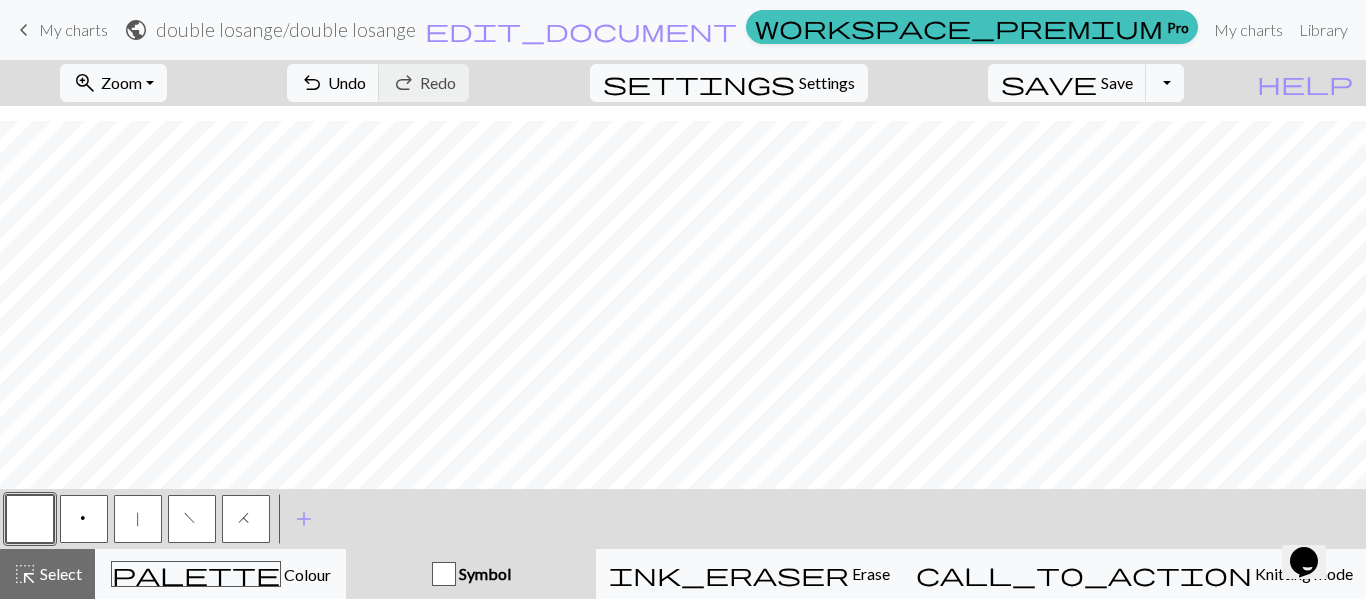 click on "H" at bounding box center (246, 521) 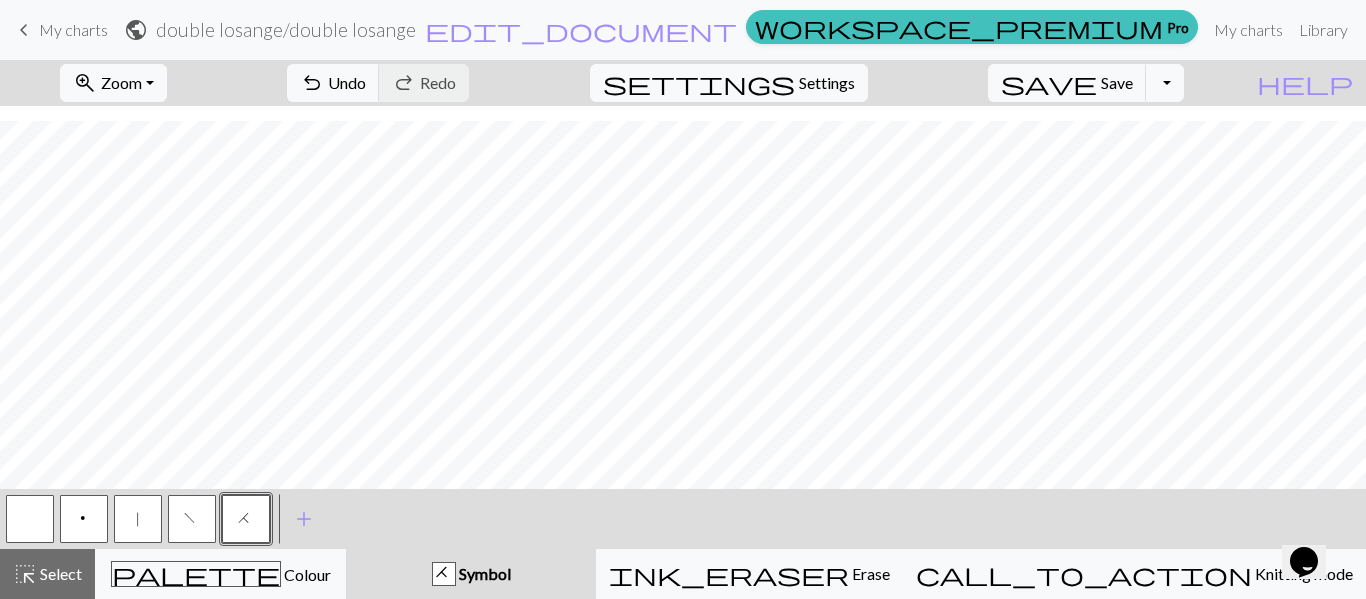 click on "H" at bounding box center [246, 519] 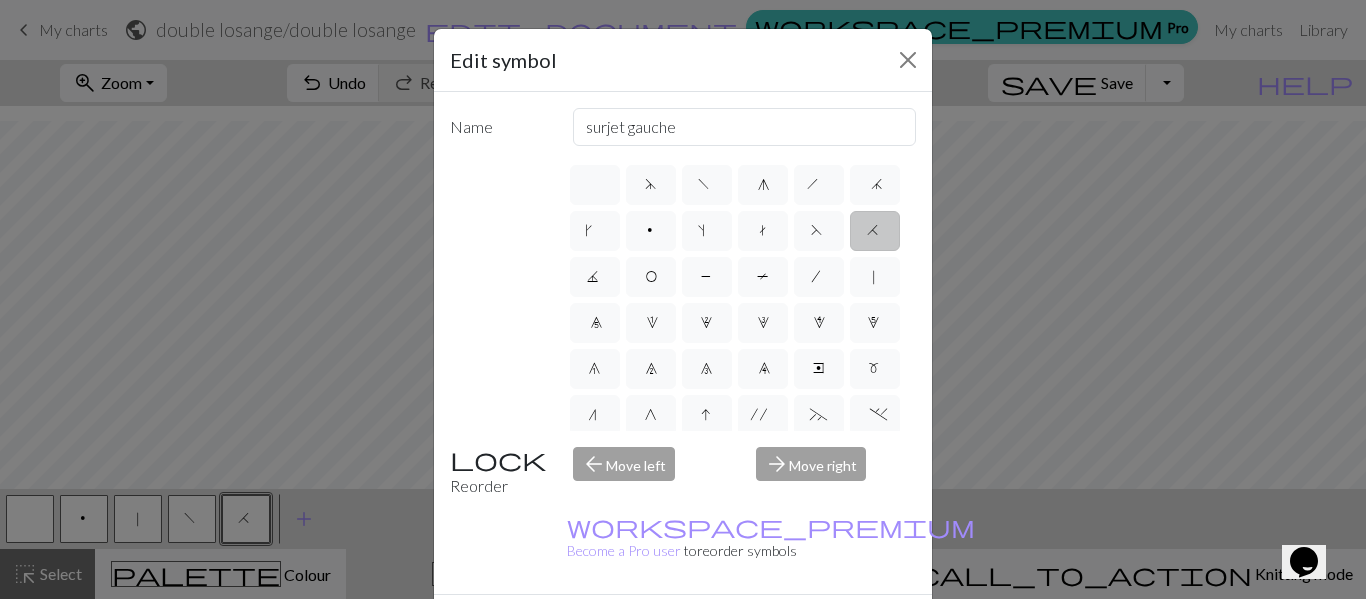click on "Delete" at bounding box center [486, 630] 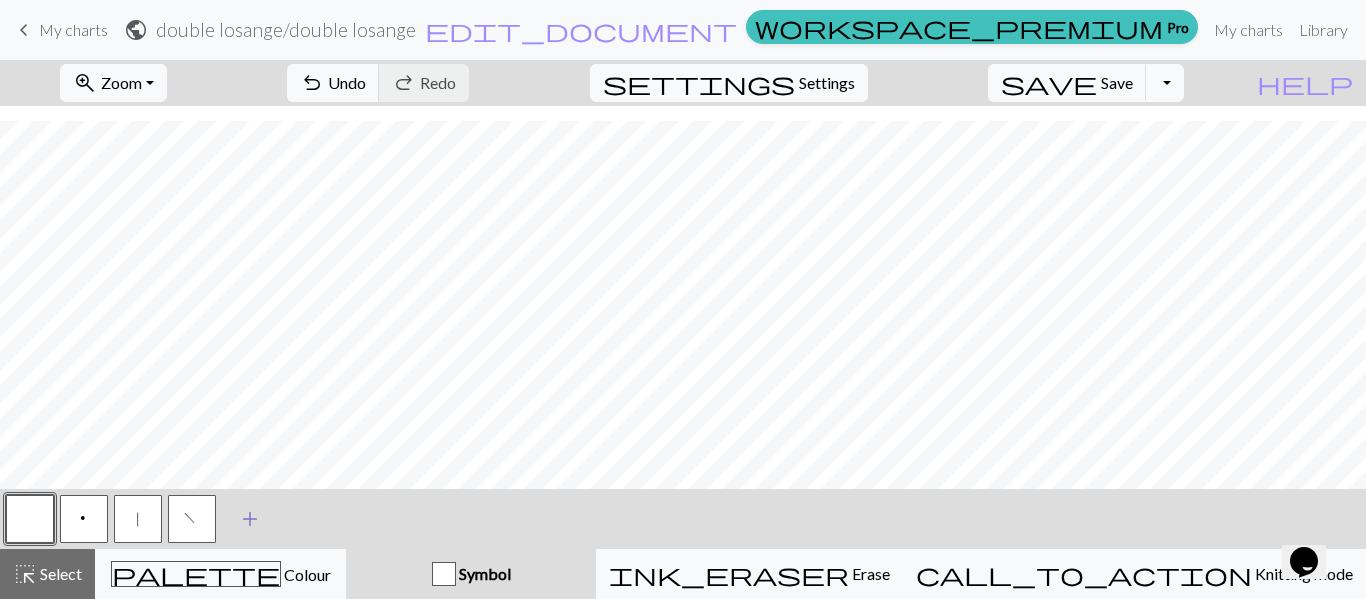 click on "add" at bounding box center [250, 519] 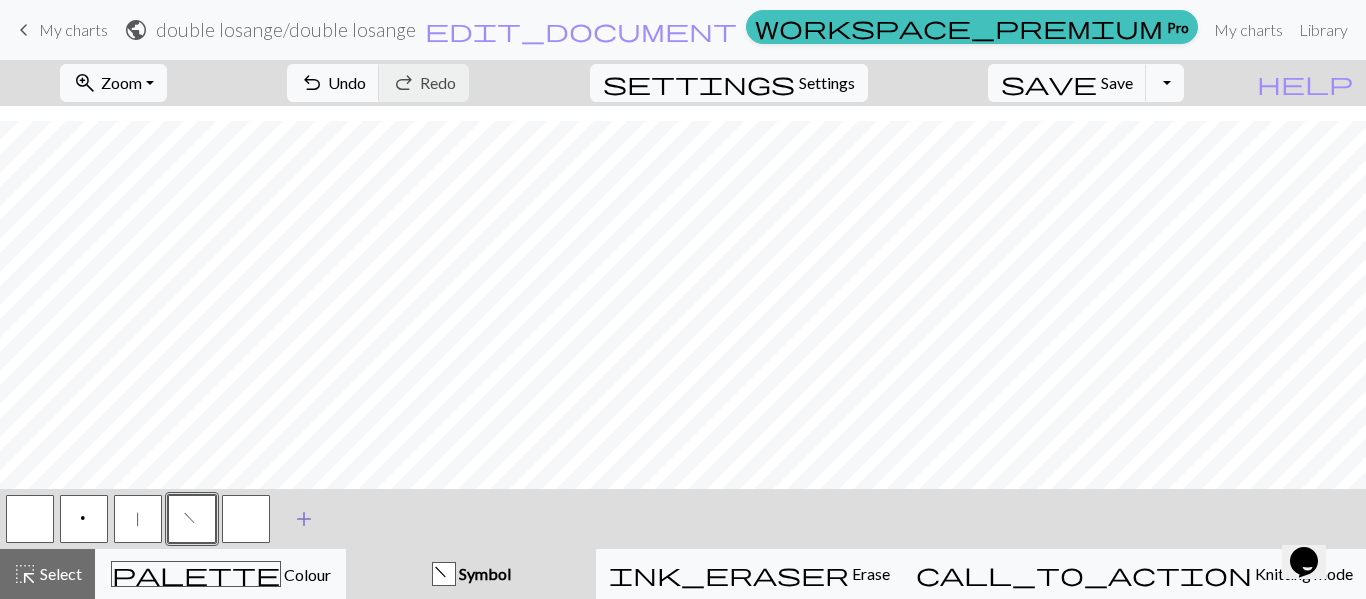 click at bounding box center (246, 519) 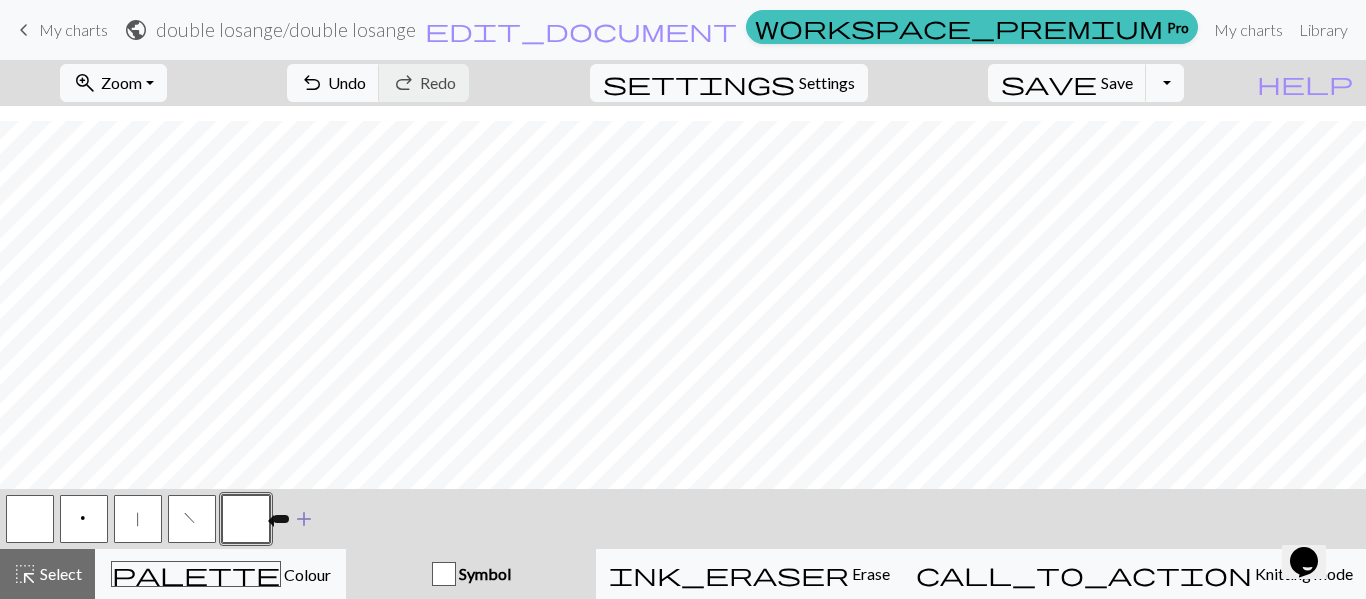 click at bounding box center (246, 519) 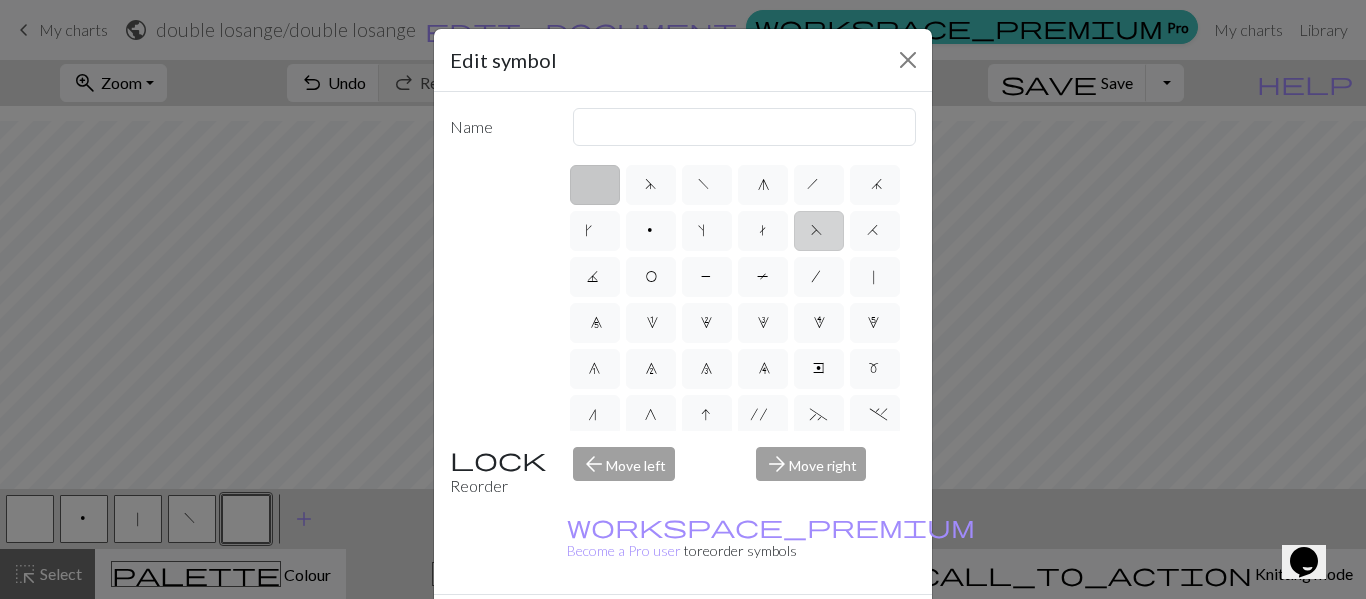 click on "F" at bounding box center [819, 231] 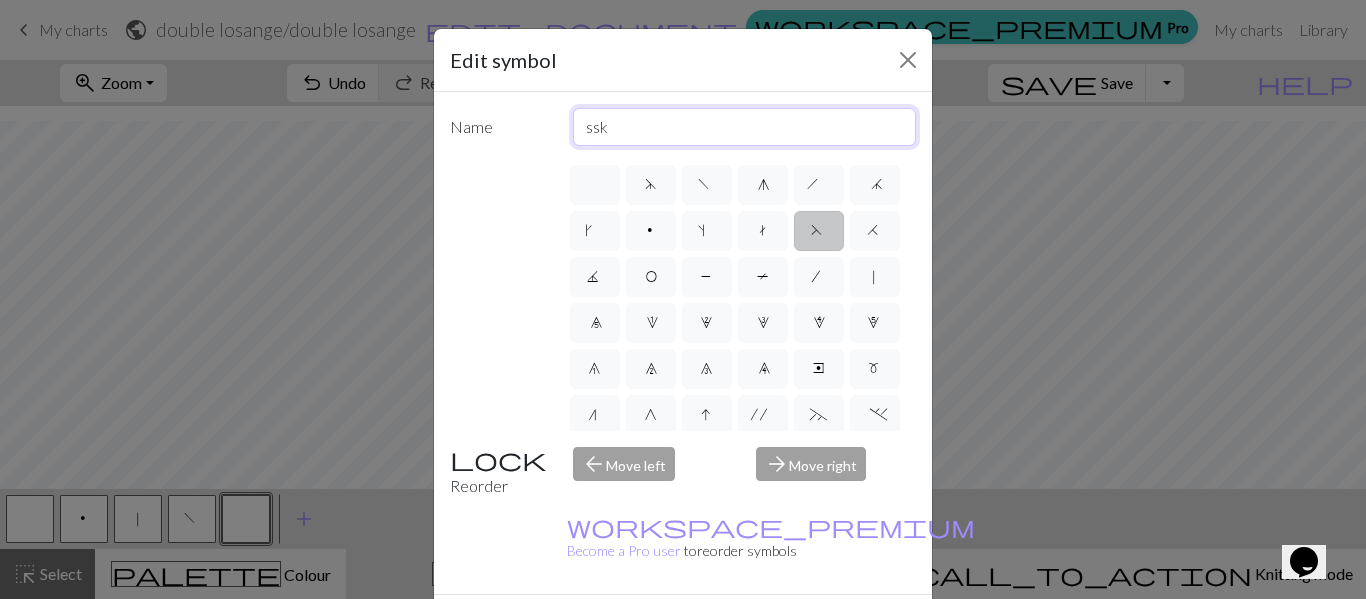 drag, startPoint x: 605, startPoint y: 135, endPoint x: 542, endPoint y: 131, distance: 63.126858 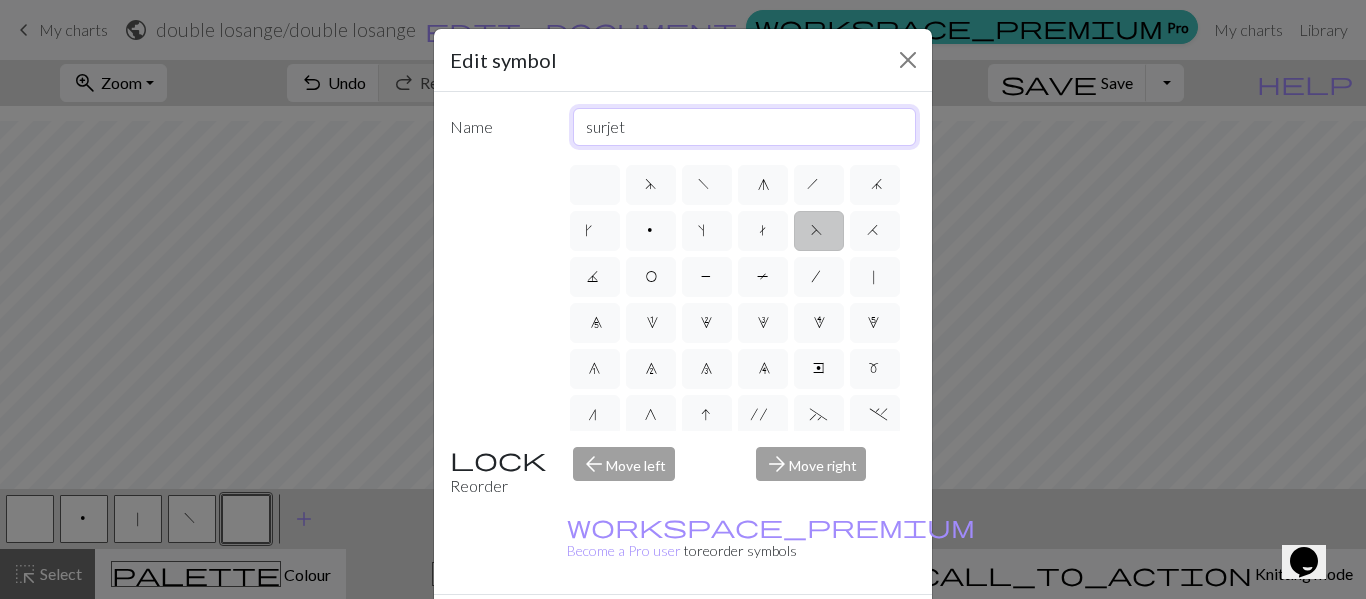 type on "surjet" 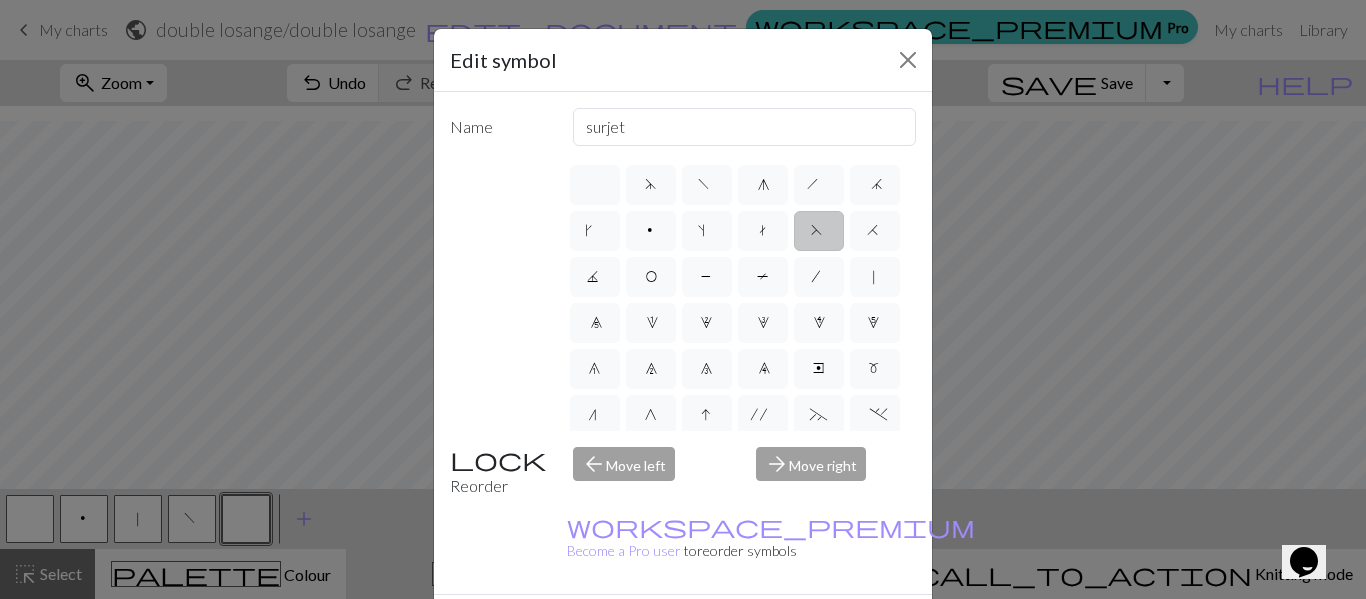 click on "Done" at bounding box center (803, 630) 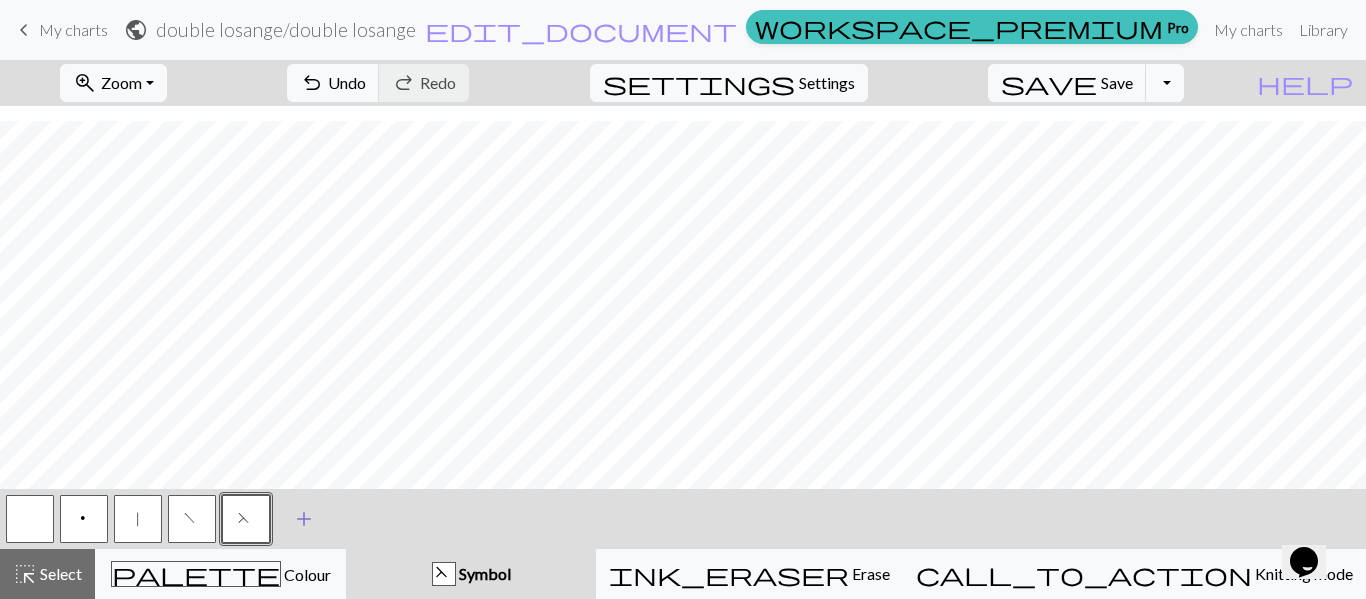 click on "add" at bounding box center [304, 519] 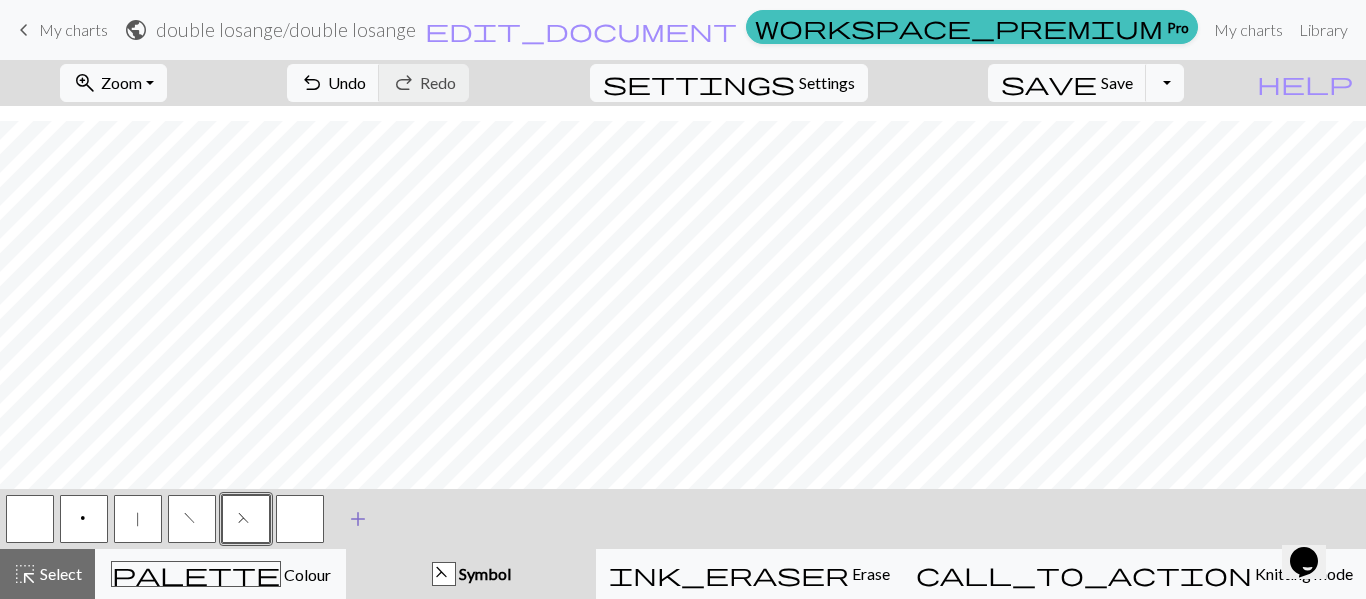 click at bounding box center (300, 519) 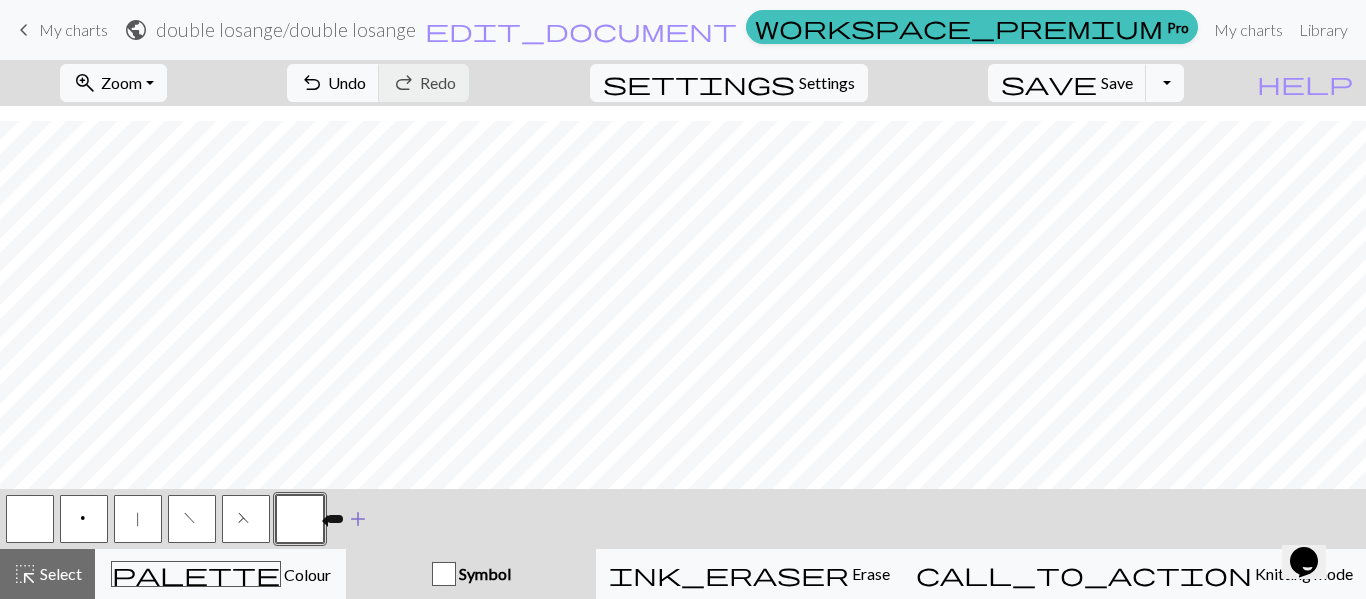 click at bounding box center (300, 519) 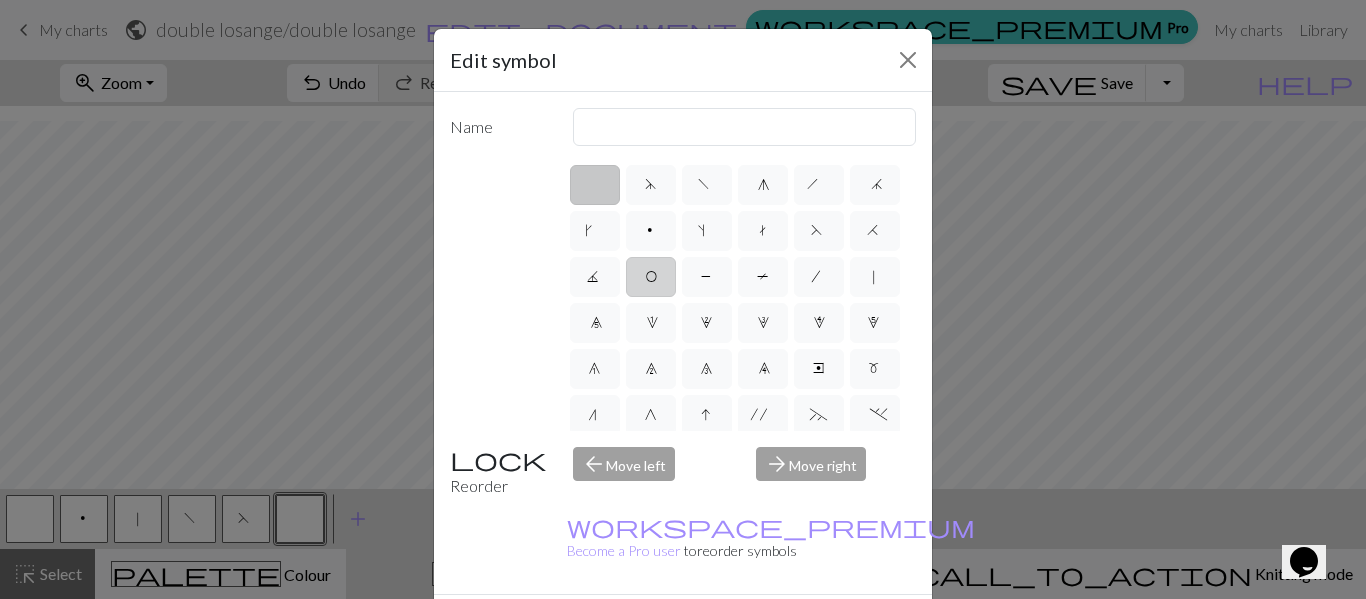 click on "O" at bounding box center (651, 277) 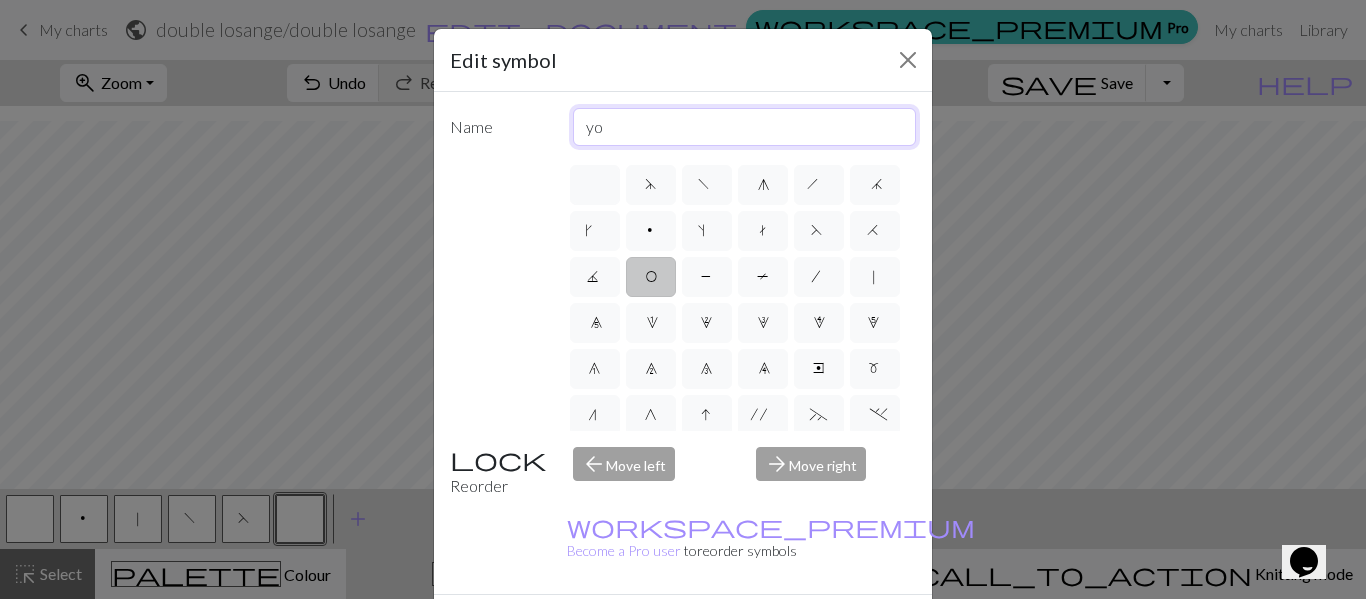 drag, startPoint x: 626, startPoint y: 129, endPoint x: 512, endPoint y: 125, distance: 114.07015 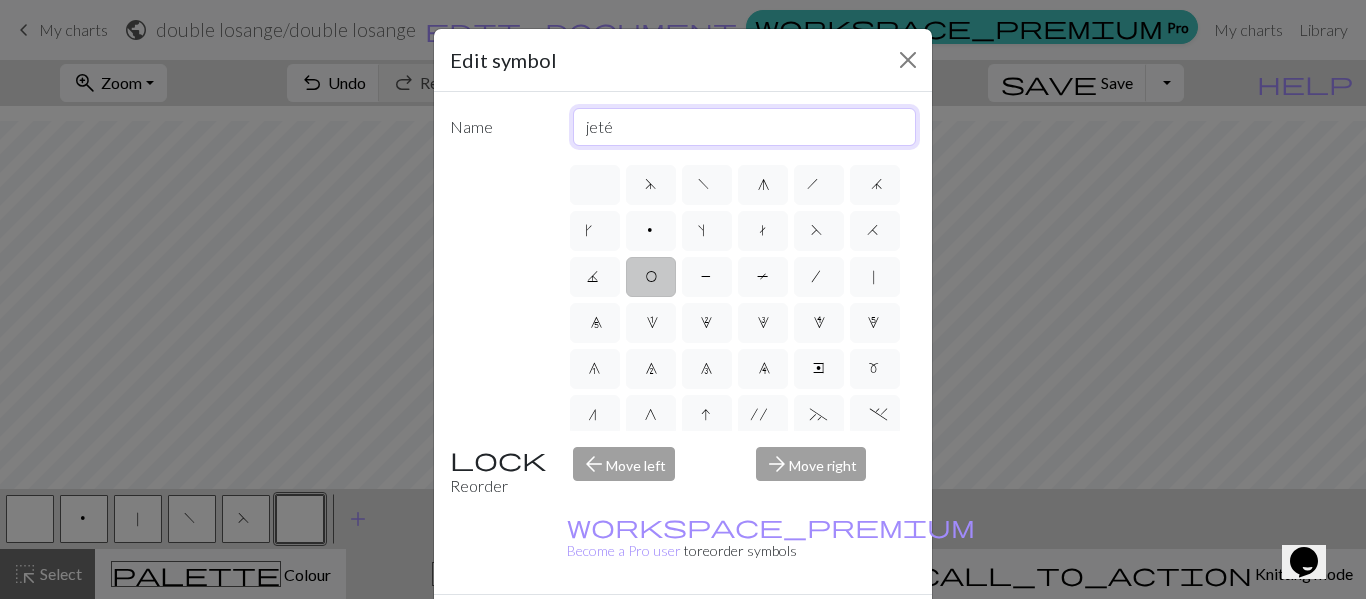type on "jeté" 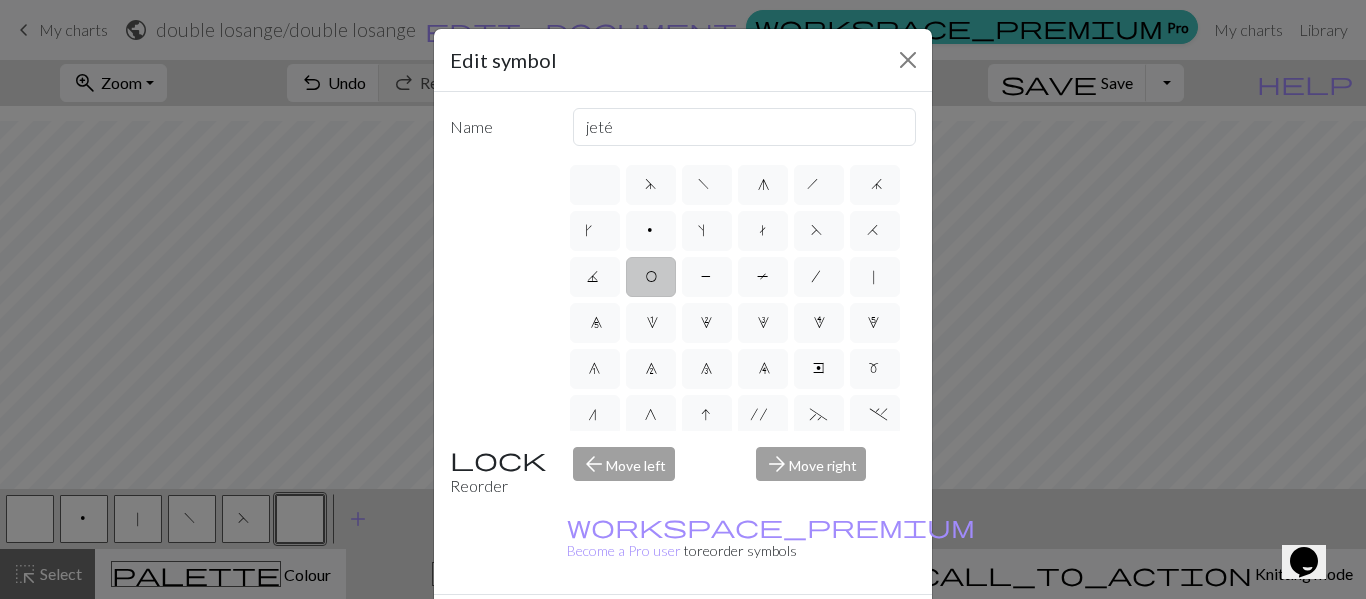 click on "Done" at bounding box center [803, 630] 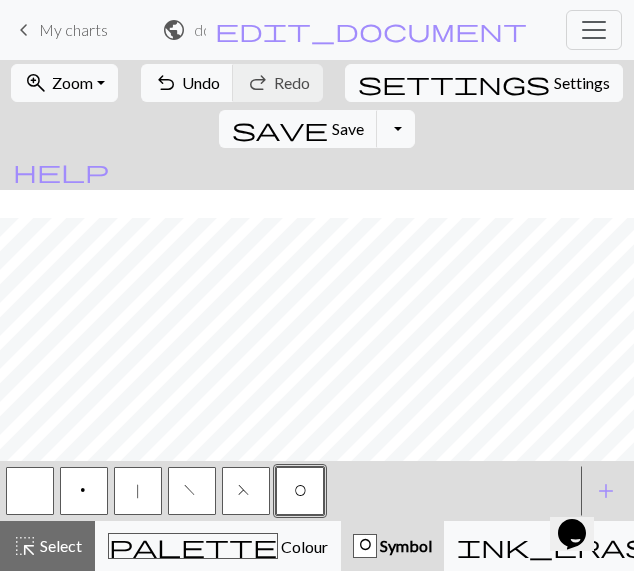scroll, scrollTop: 550, scrollLeft: 0, axis: vertical 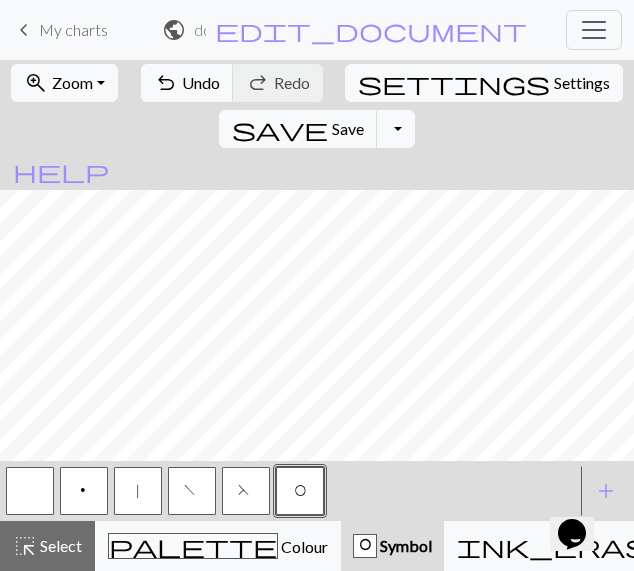click on "|" at bounding box center (138, 491) 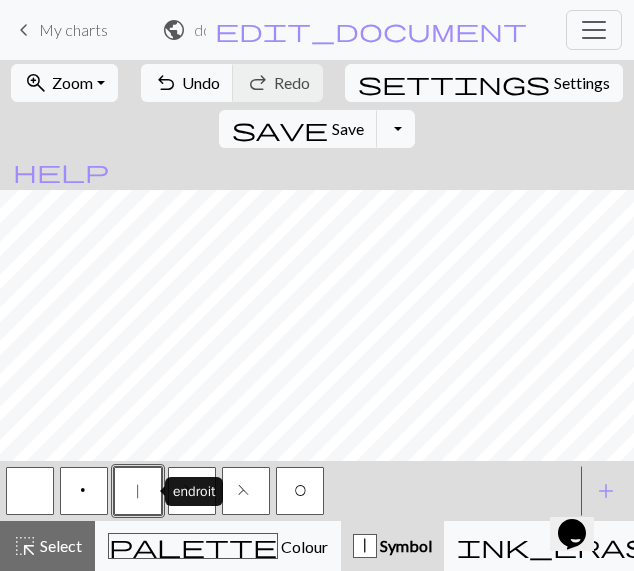 click on "|" at bounding box center [138, 491] 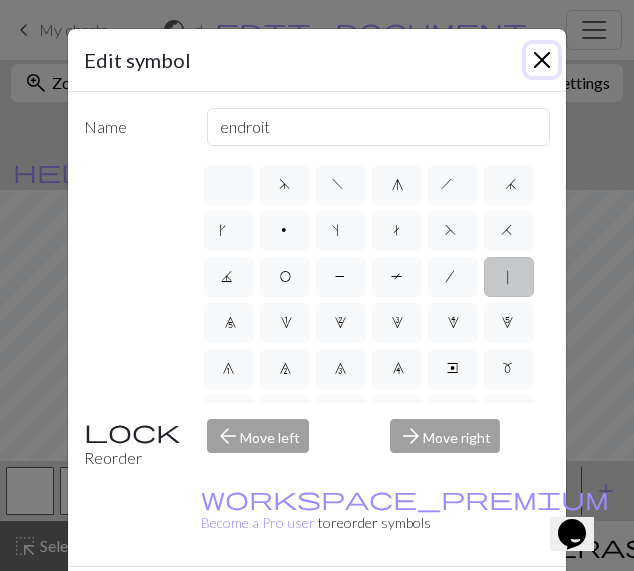 click at bounding box center (542, 60) 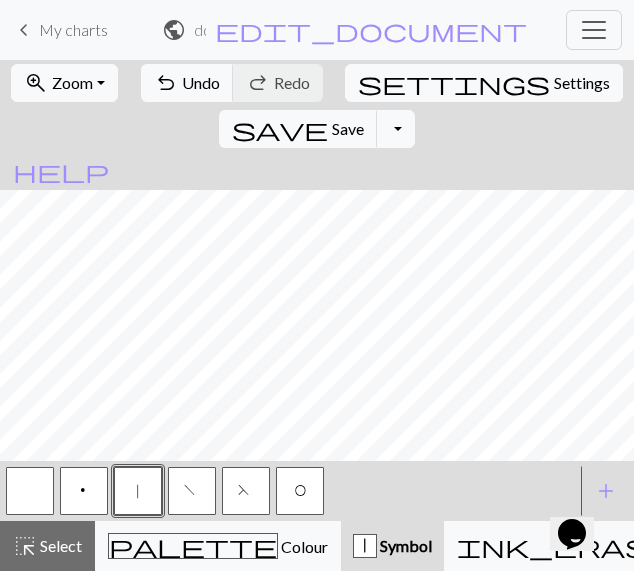 click on "p" at bounding box center (84, 491) 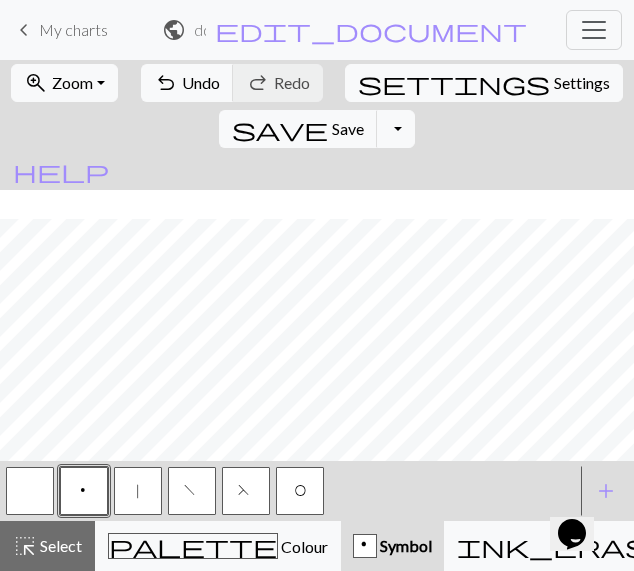 scroll, scrollTop: 339, scrollLeft: 0, axis: vertical 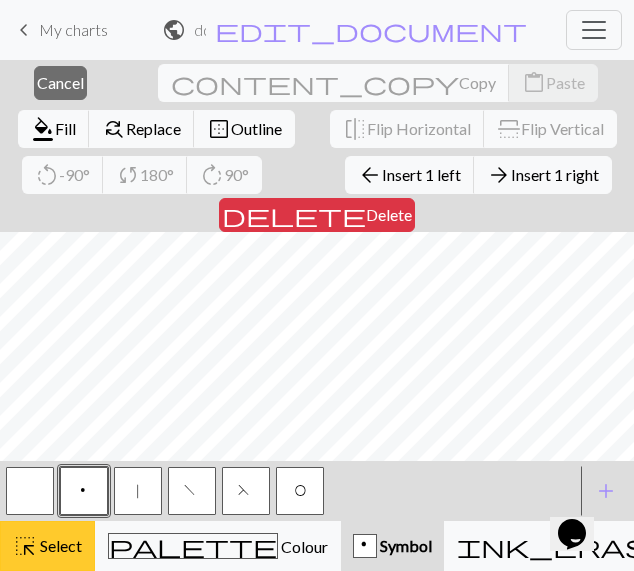 click on "highlight_alt" at bounding box center (25, 546) 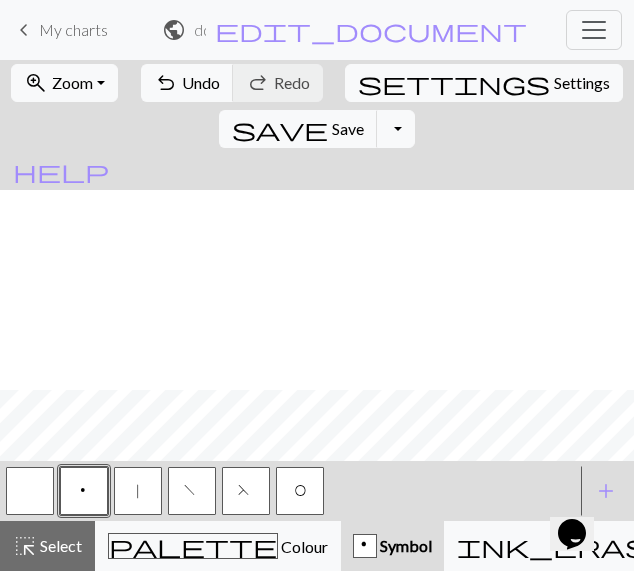 scroll, scrollTop: 439, scrollLeft: 0, axis: vertical 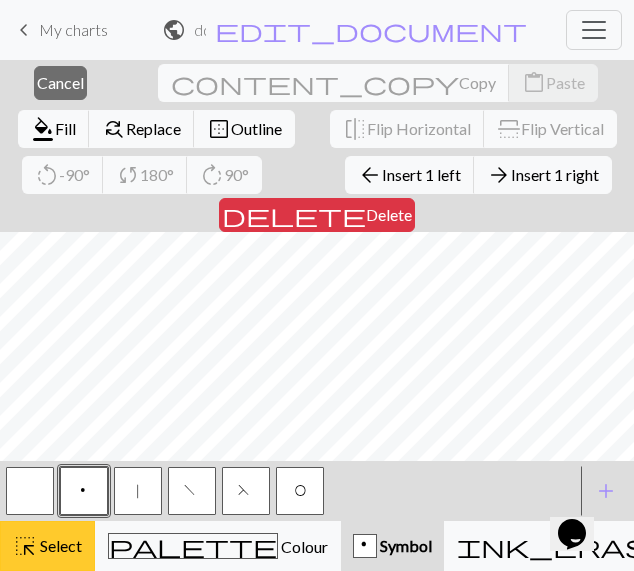 click on "Select" at bounding box center [59, 545] 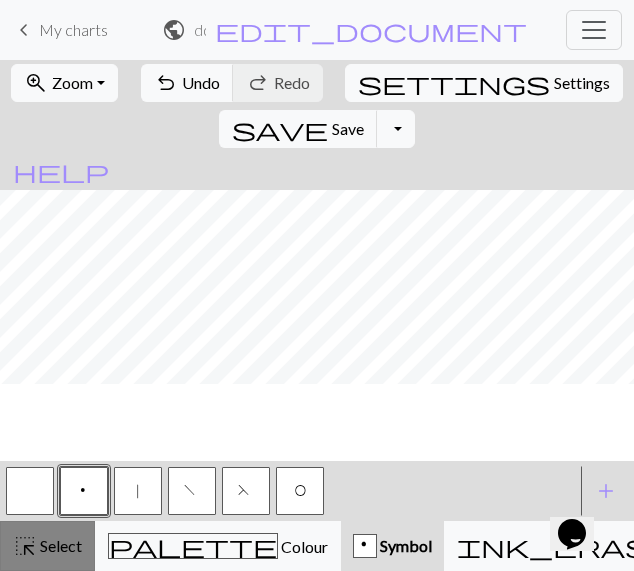 scroll, scrollTop: 550, scrollLeft: 0, axis: vertical 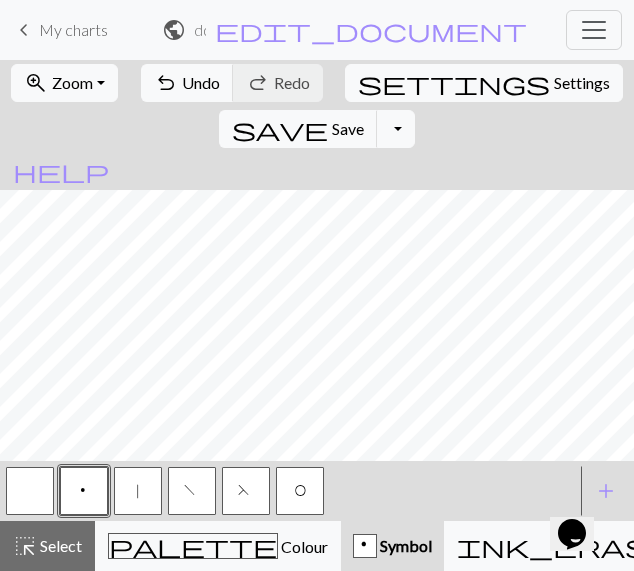 click on "|" at bounding box center (138, 493) 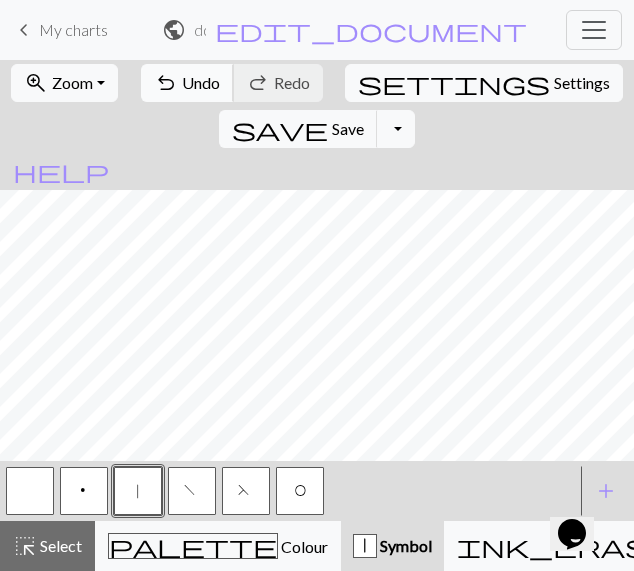click on "Undo" at bounding box center [201, 82] 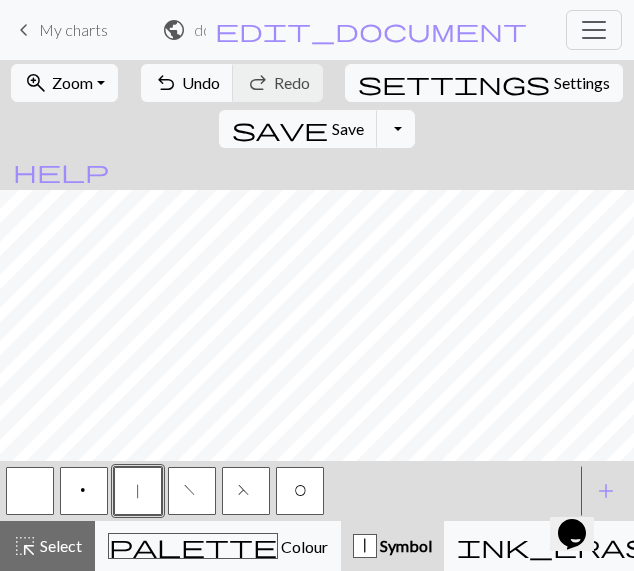click on "O" at bounding box center (300, 491) 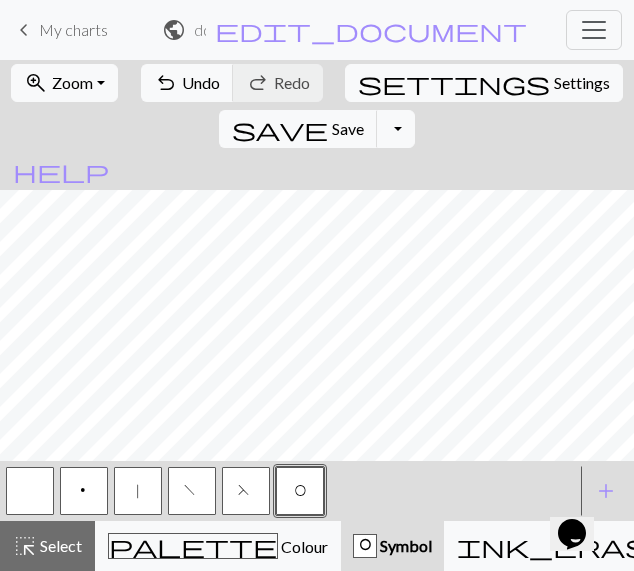 drag, startPoint x: 22, startPoint y: 501, endPoint x: 38, endPoint y: 495, distance: 17.088007 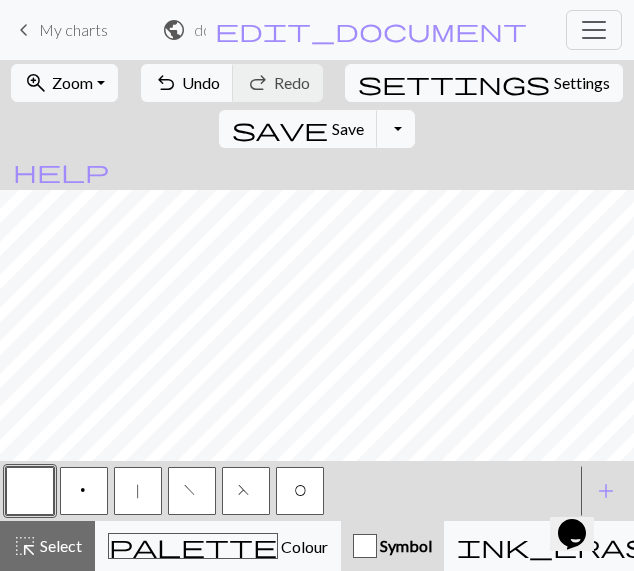 click on "|" at bounding box center (138, 491) 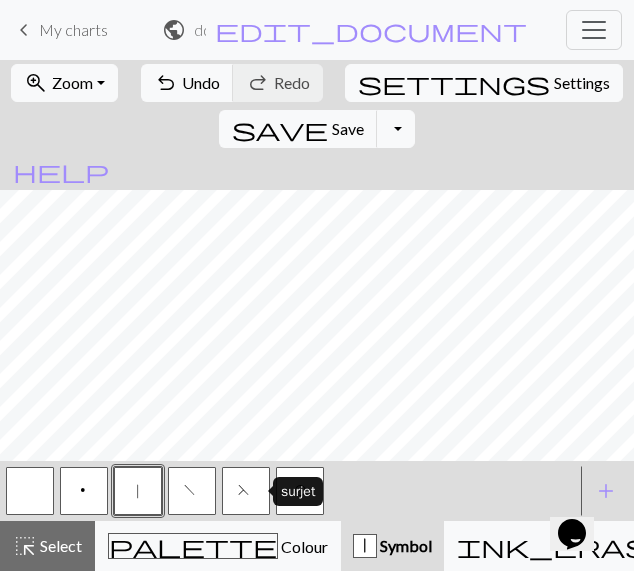 click on "F" at bounding box center [246, 493] 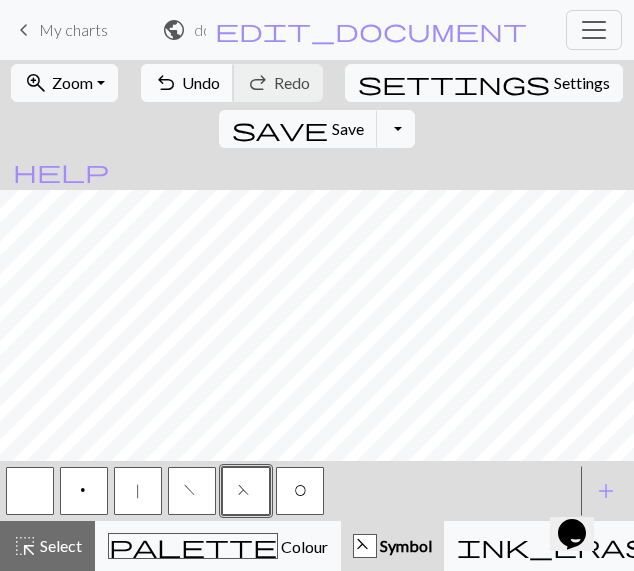 click on "Undo" at bounding box center [201, 82] 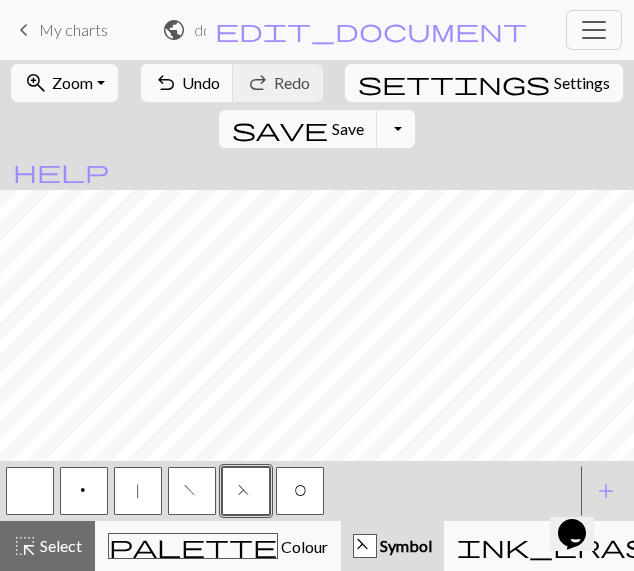 click on "O" at bounding box center (300, 491) 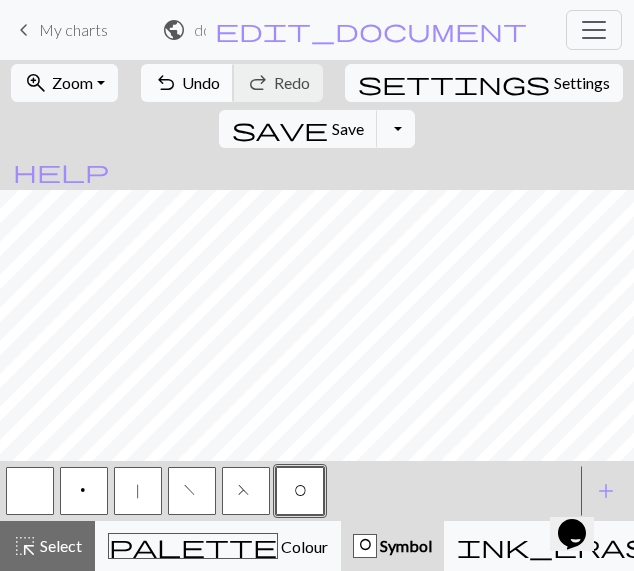 click on "Undo" at bounding box center (201, 82) 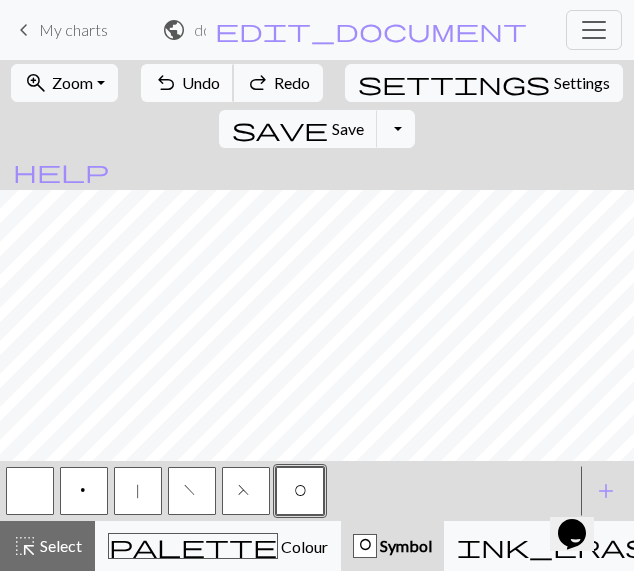 click on "Undo" at bounding box center (201, 82) 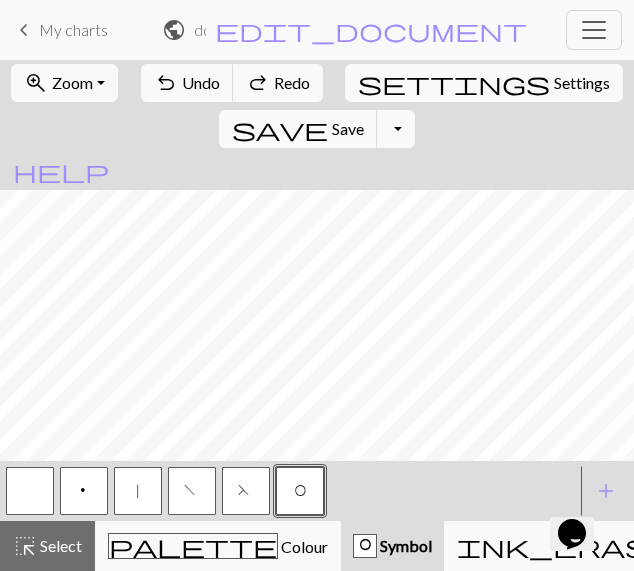 click at bounding box center [30, 491] 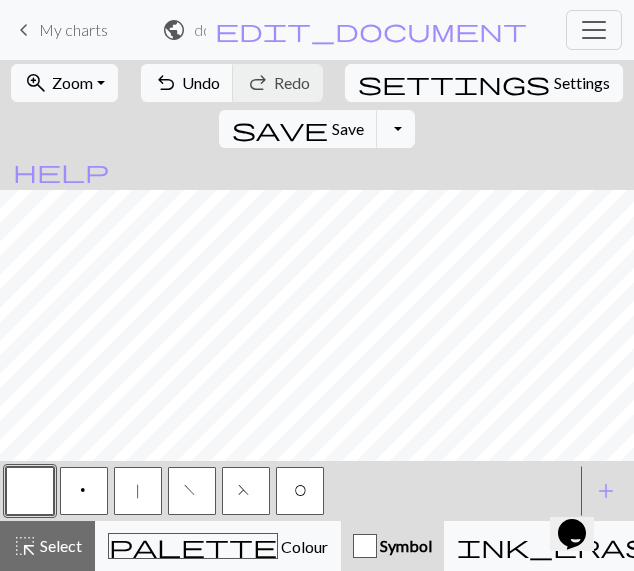 click on "O" at bounding box center [300, 493] 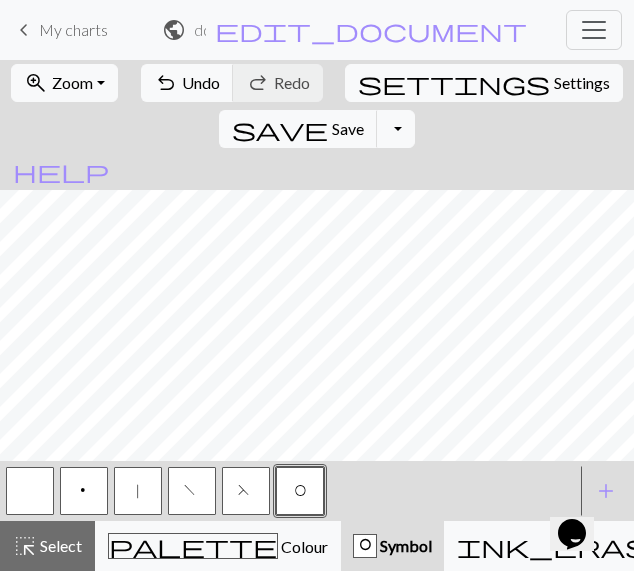 click on "F" at bounding box center [246, 493] 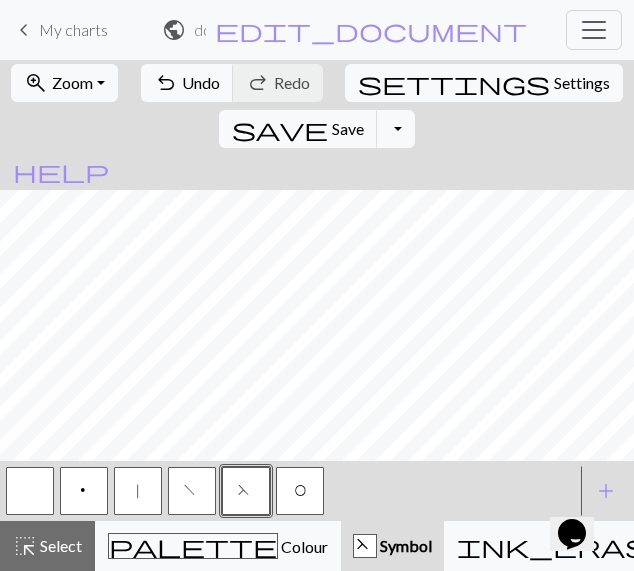 click on "|" at bounding box center [138, 493] 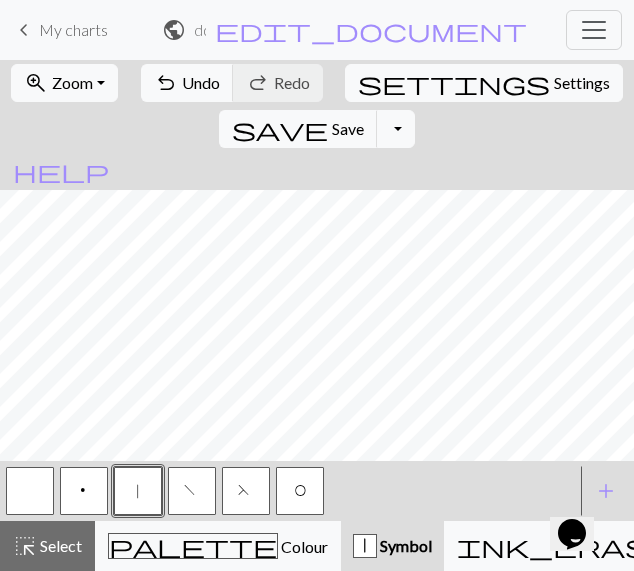 click on "O" at bounding box center (300, 493) 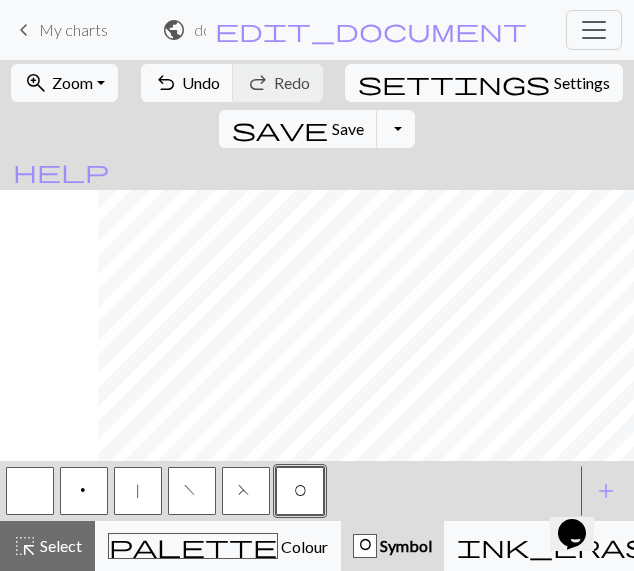 scroll, scrollTop: 550, scrollLeft: 98, axis: both 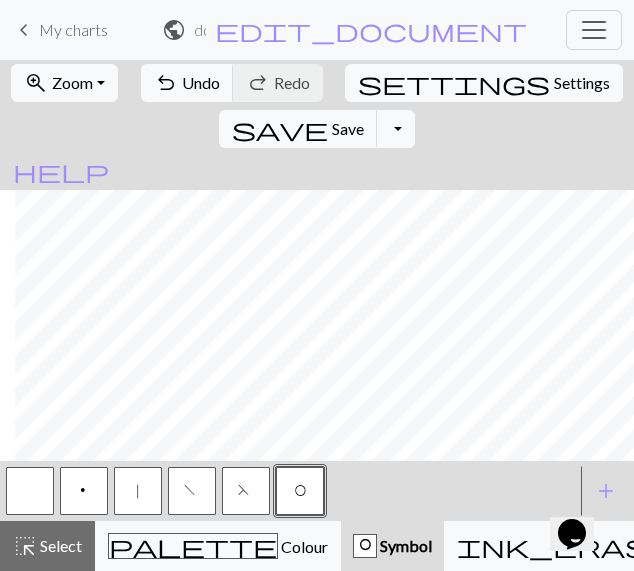 drag, startPoint x: 28, startPoint y: 501, endPoint x: 40, endPoint y: 488, distance: 17.691807 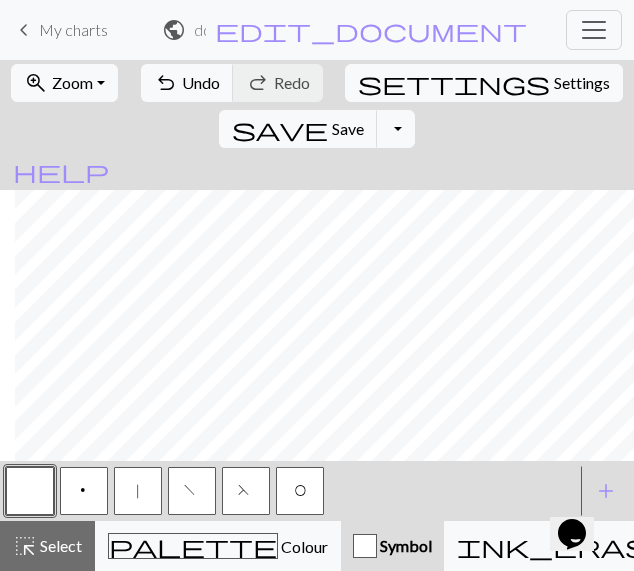 drag, startPoint x: 76, startPoint y: 490, endPoint x: 242, endPoint y: 468, distance: 167.45149 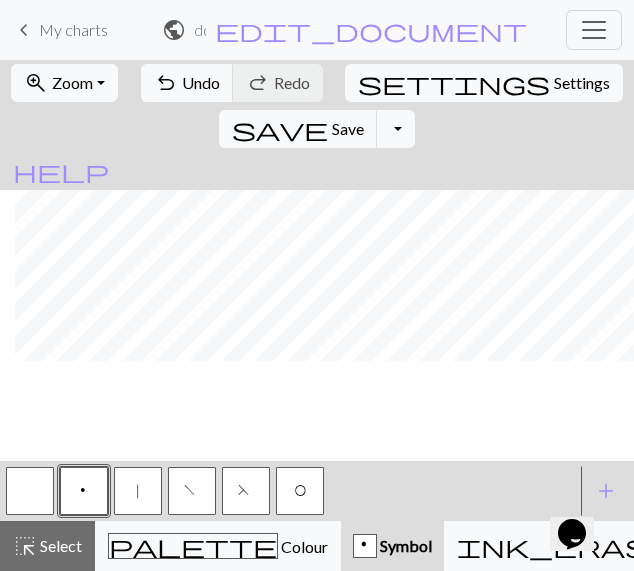 scroll, scrollTop: 366, scrollLeft: 98, axis: both 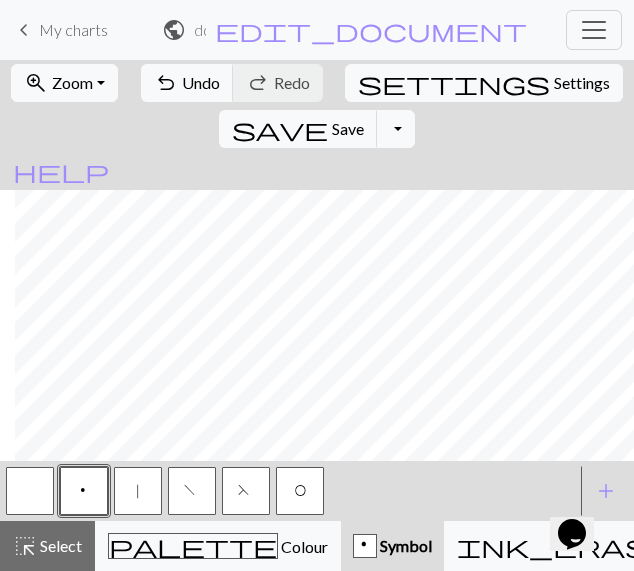 click at bounding box center (30, 491) 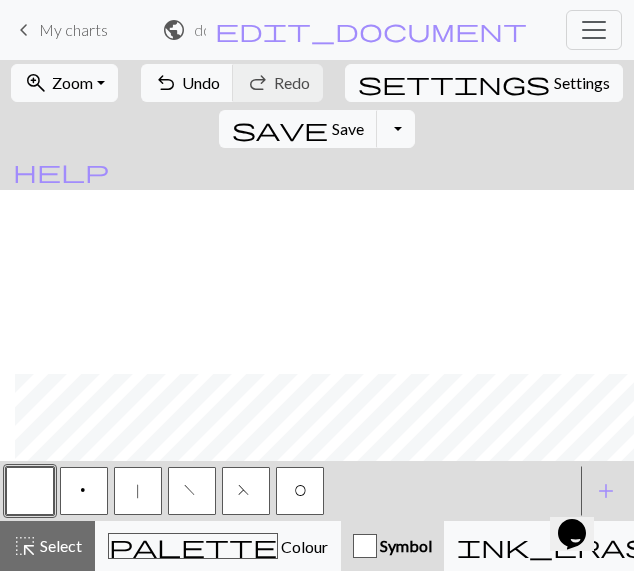 scroll, scrollTop: 550, scrollLeft: 98, axis: both 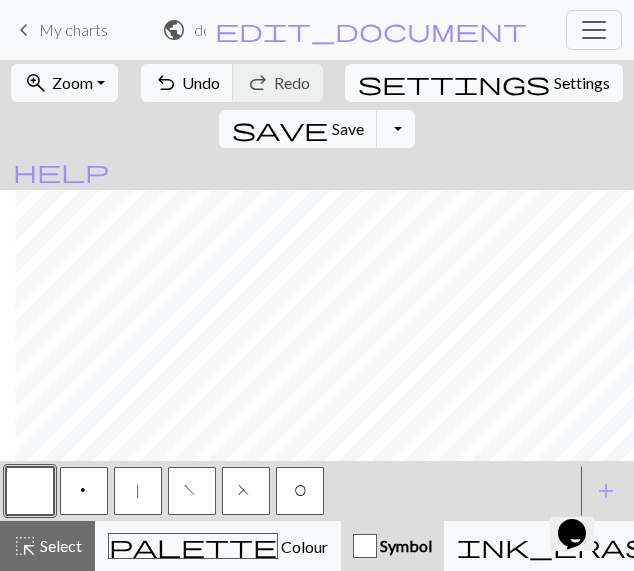 click on "|" at bounding box center [138, 491] 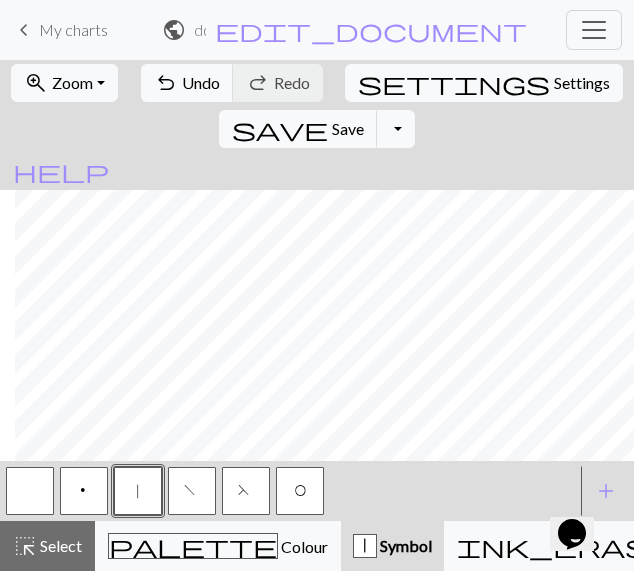 click on "O" at bounding box center [300, 493] 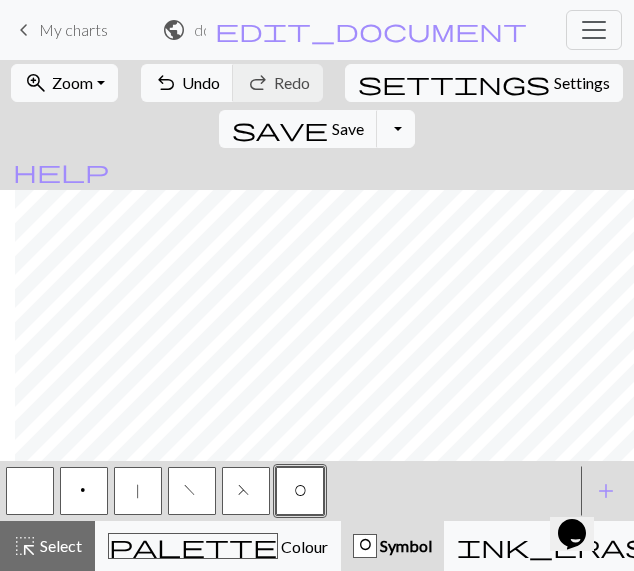 click on "F" at bounding box center (246, 493) 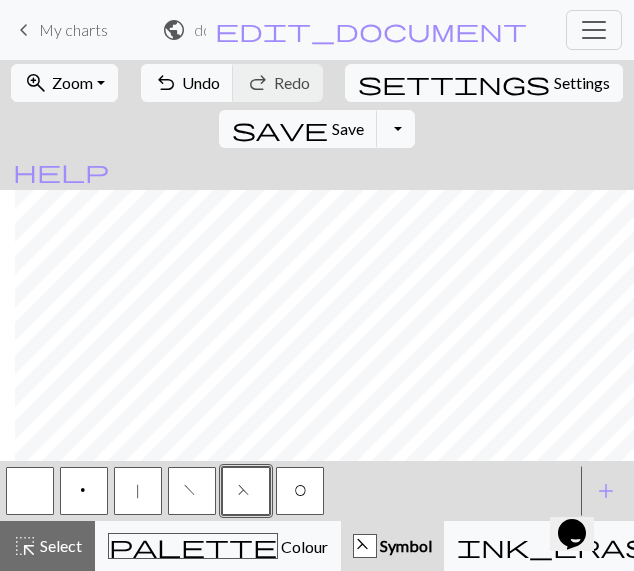 click on "|" at bounding box center [138, 491] 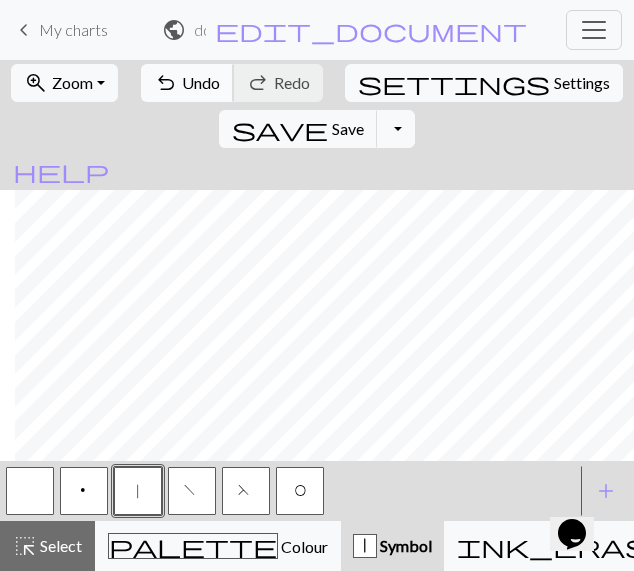 click on "Undo" at bounding box center (201, 82) 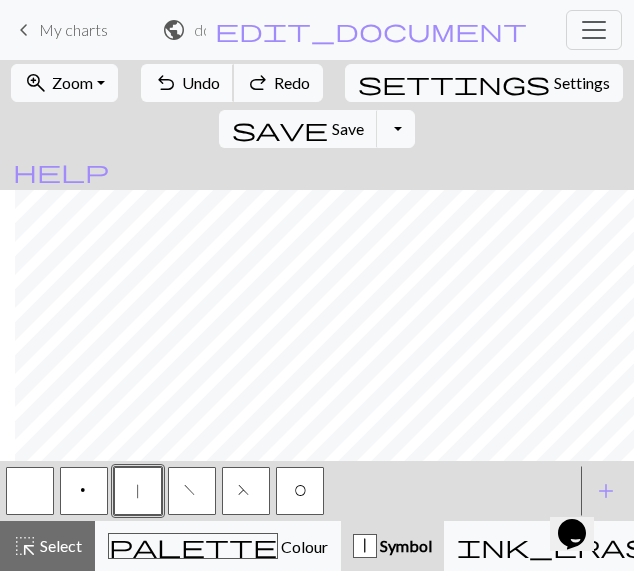 click on "Undo" at bounding box center [201, 82] 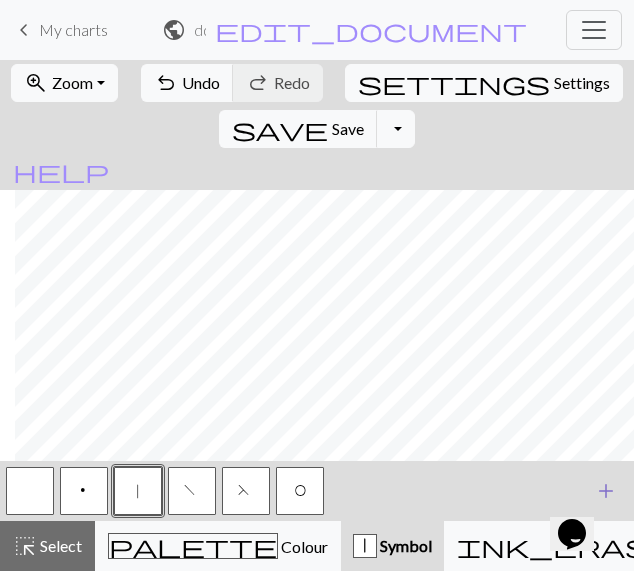 click on "add" at bounding box center (606, 491) 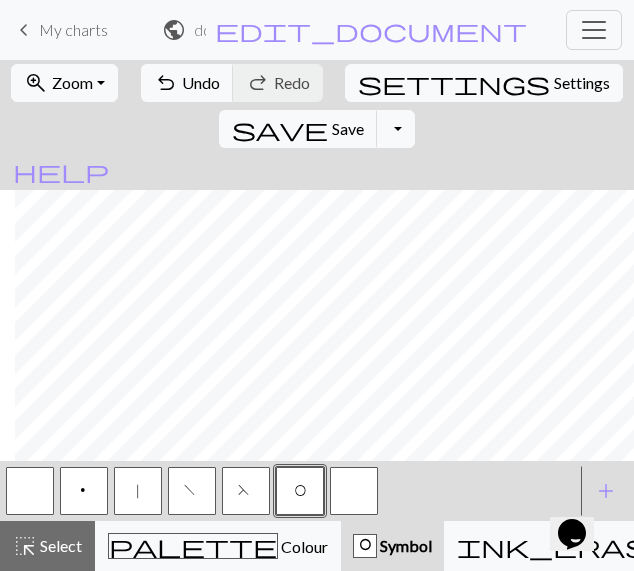 click at bounding box center [354, 491] 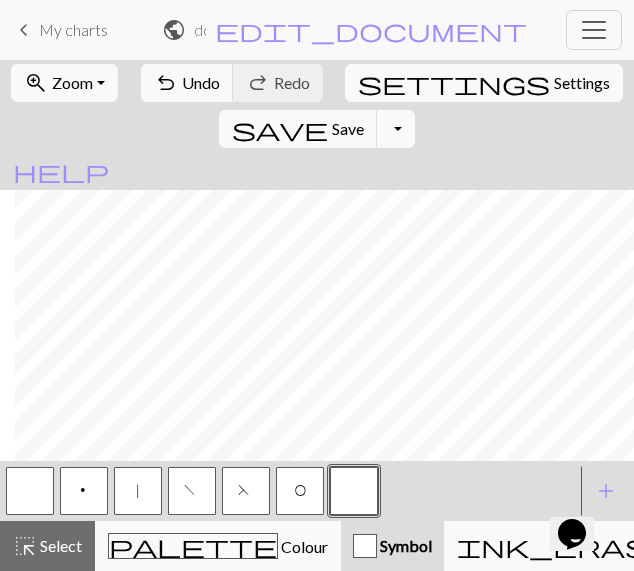 click at bounding box center (354, 491) 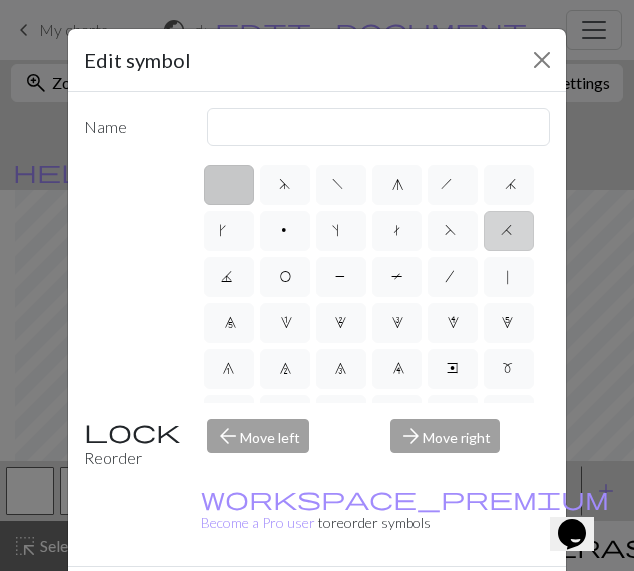 click on "H" at bounding box center (509, 231) 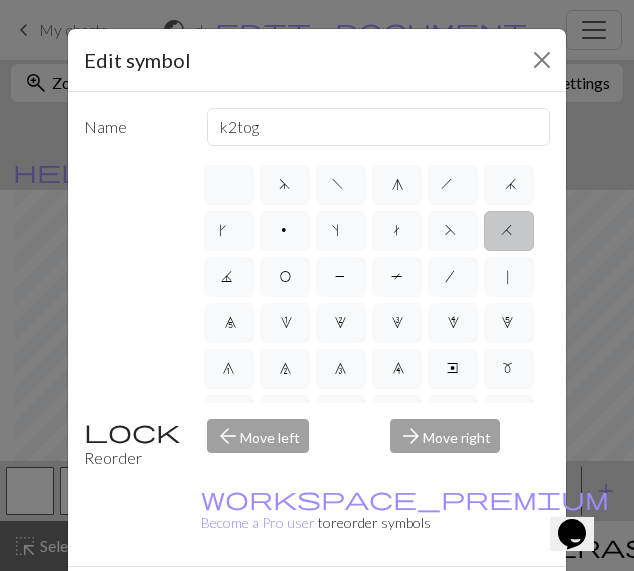click on "Done" at bounding box center (437, 602) 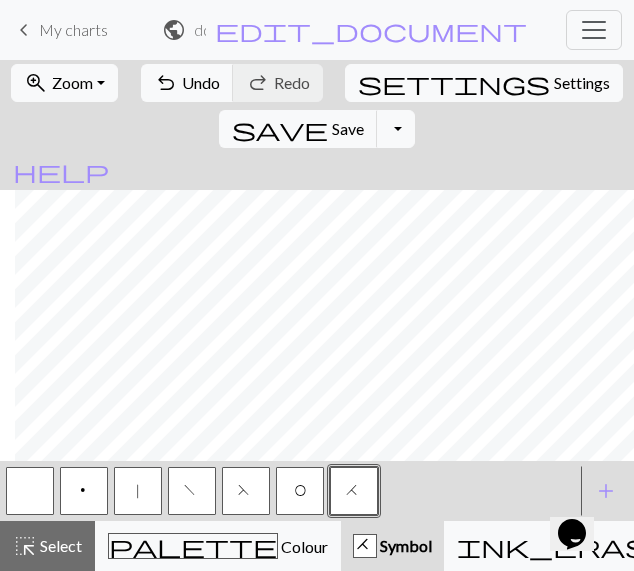 click on "H" at bounding box center [354, 491] 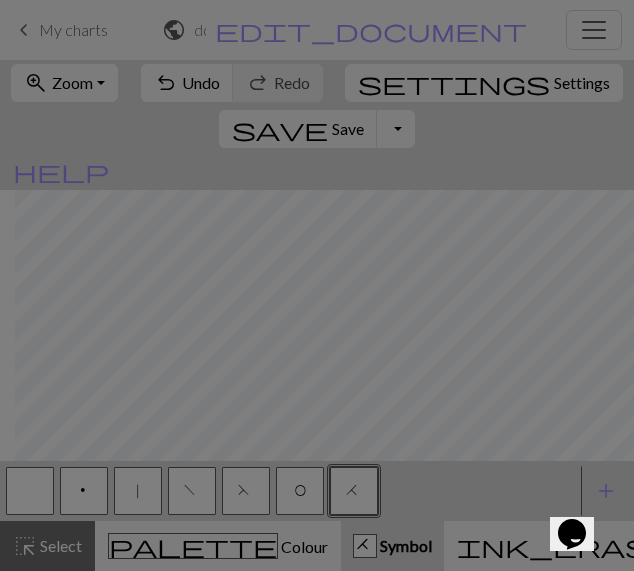 click on "Delete Done Cancel" at bounding box center [317, 551] 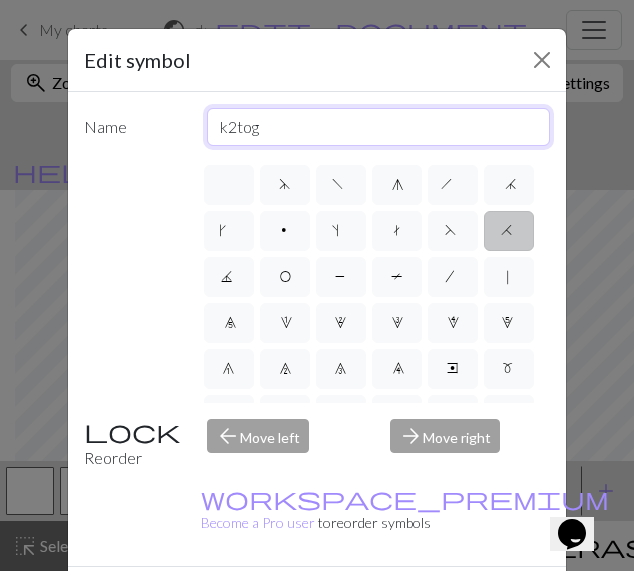 drag, startPoint x: 261, startPoint y: 126, endPoint x: 205, endPoint y: 123, distance: 56.0803 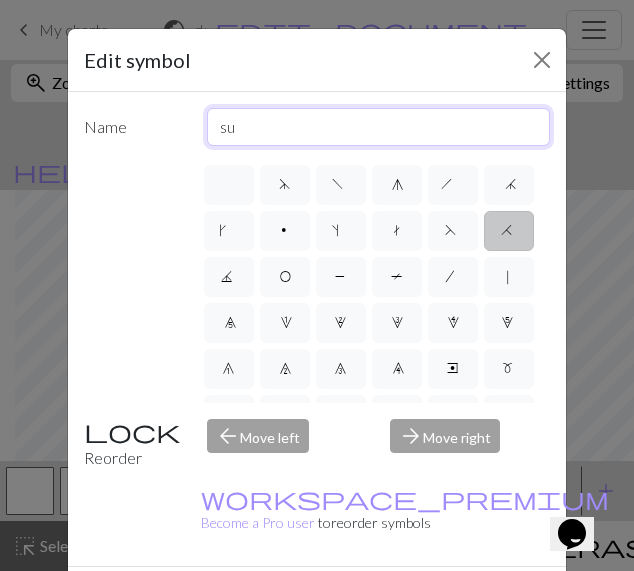 type on "s" 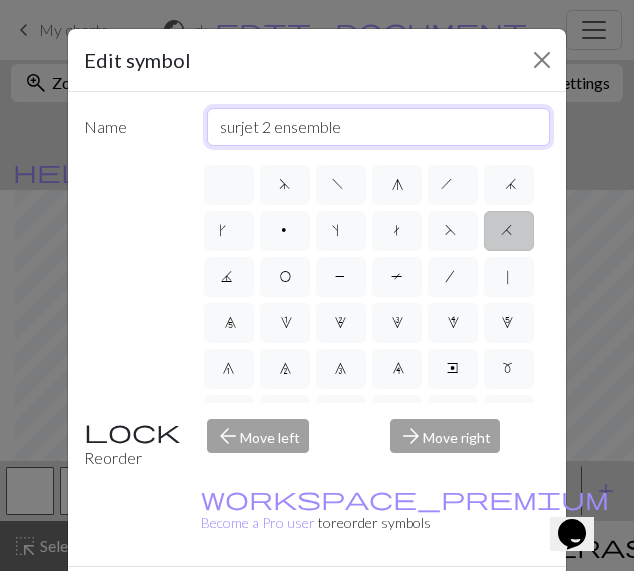 click on "surjet 2 ensemble" at bounding box center [379, 127] 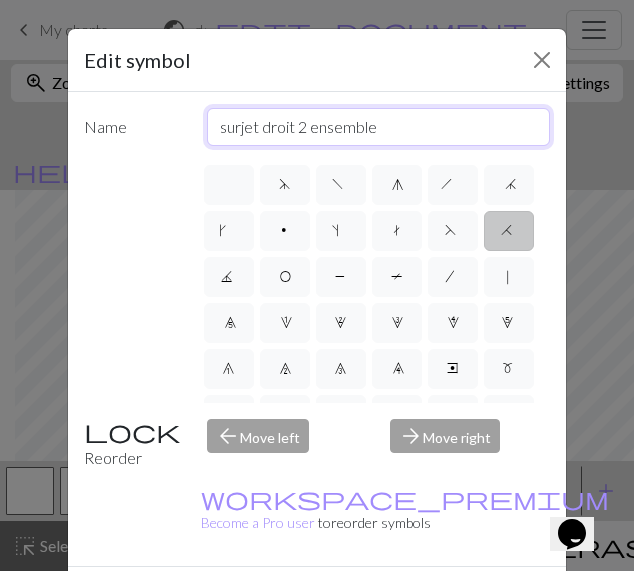 click on "surjet droit 2 ensemble" at bounding box center [379, 127] 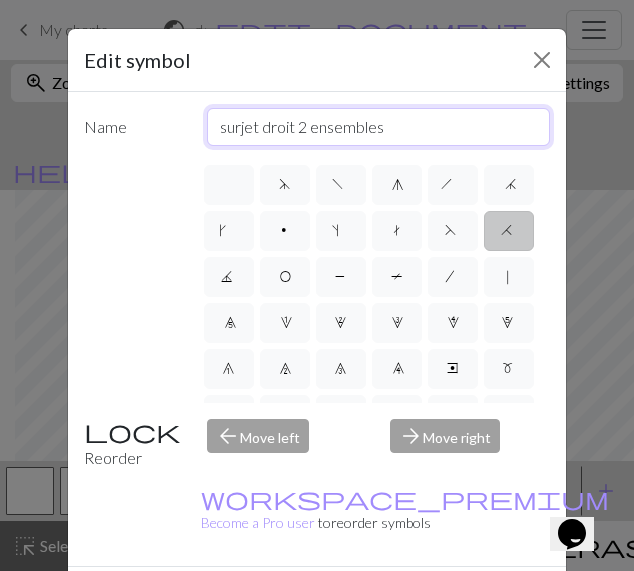 click on "surjet droit 2 ensembles" at bounding box center (379, 127) 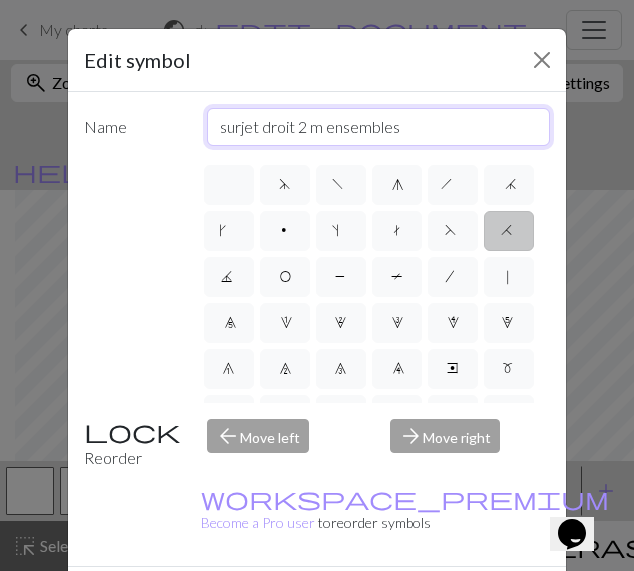 type on "surjet droit 2 m ensembles" 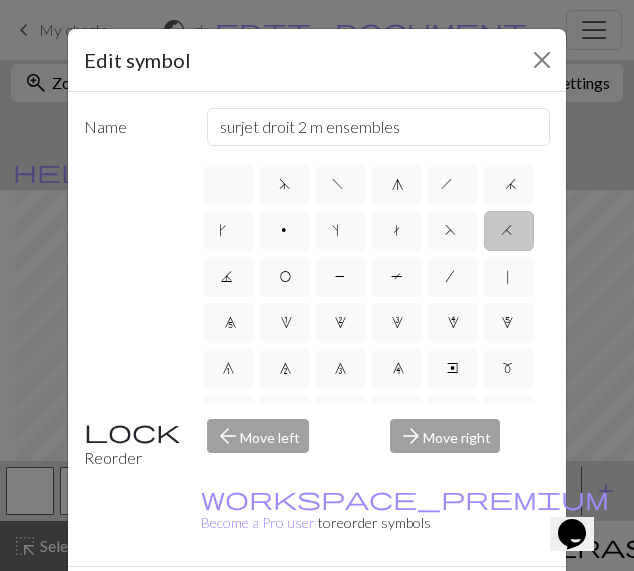 click on "Done" at bounding box center [437, 602] 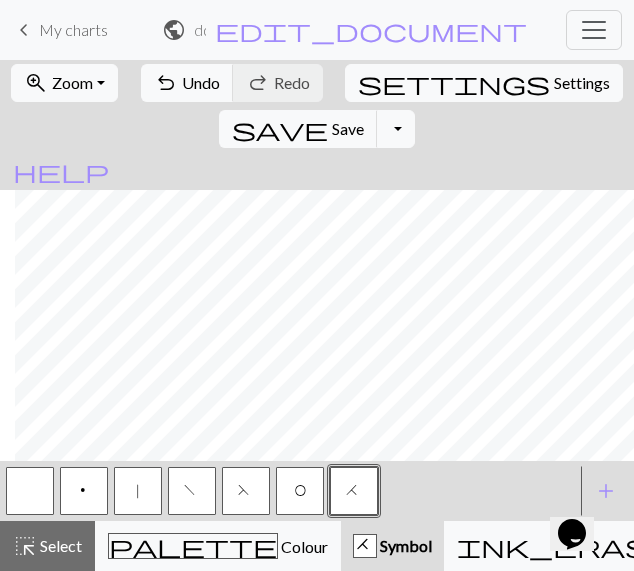 click on "|" at bounding box center [138, 491] 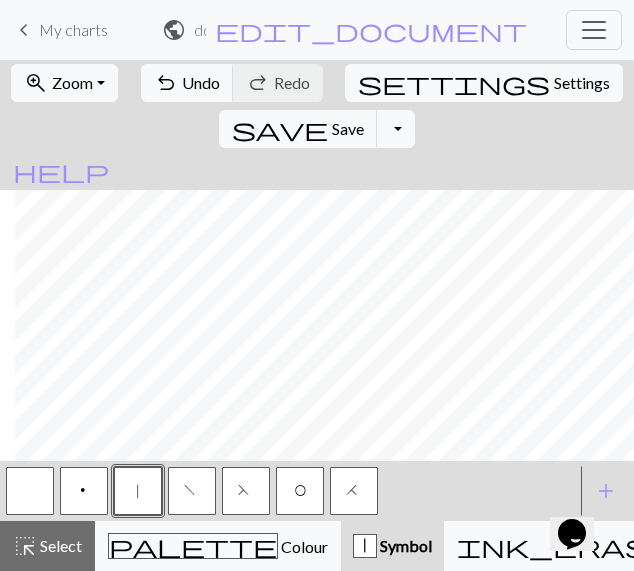 click on "O" at bounding box center [300, 493] 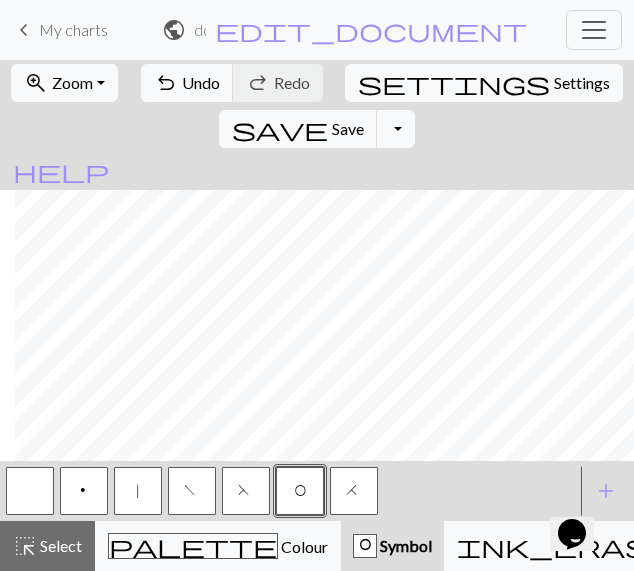 click on "F" at bounding box center [246, 493] 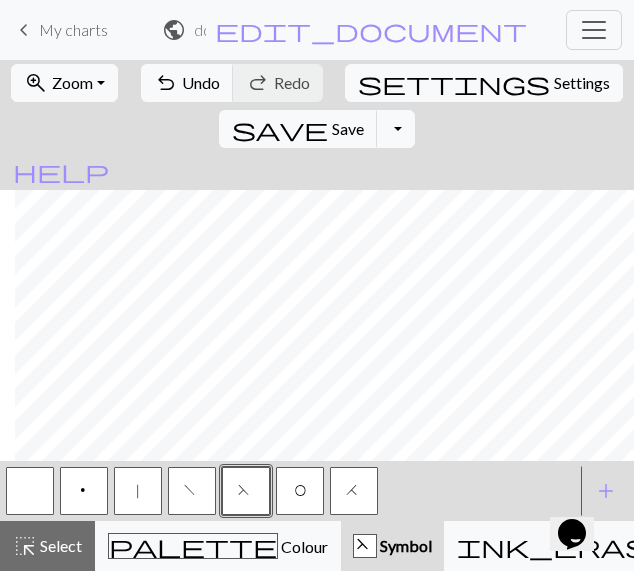 click on "O" at bounding box center (300, 493) 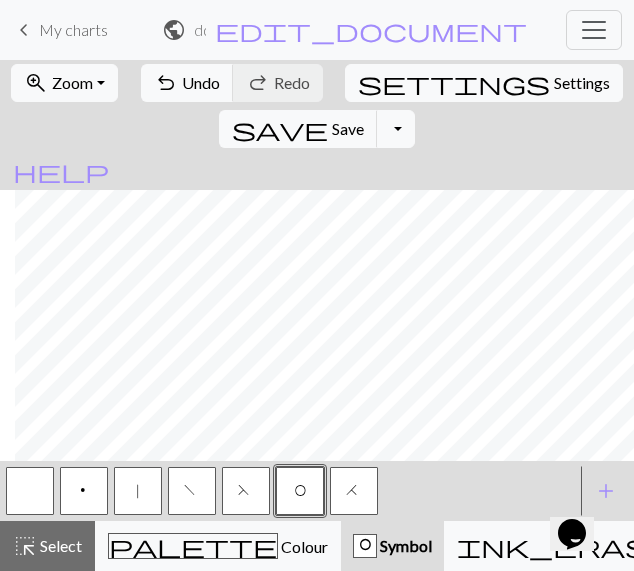 click on "F" at bounding box center [246, 493] 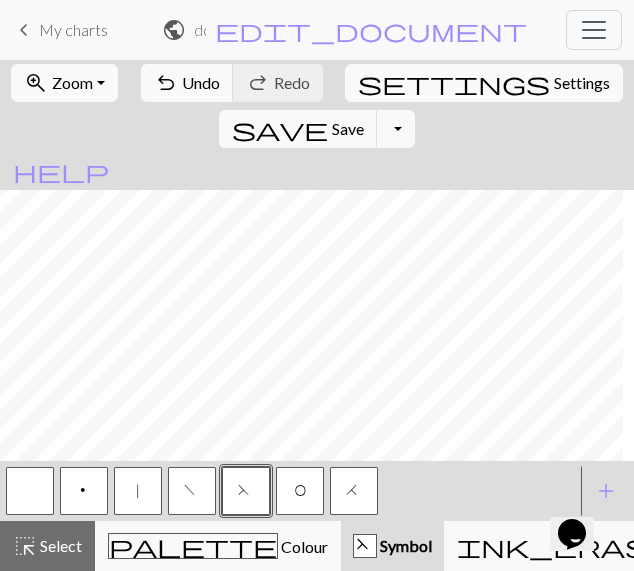 scroll, scrollTop: 550, scrollLeft: 54, axis: both 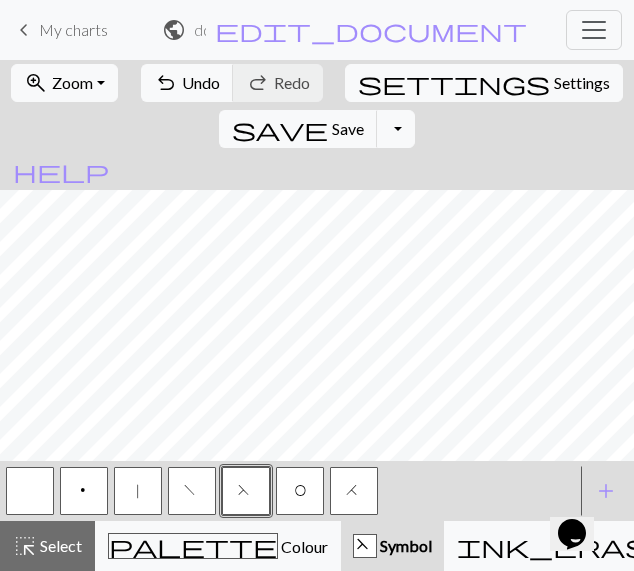 click at bounding box center [30, 491] 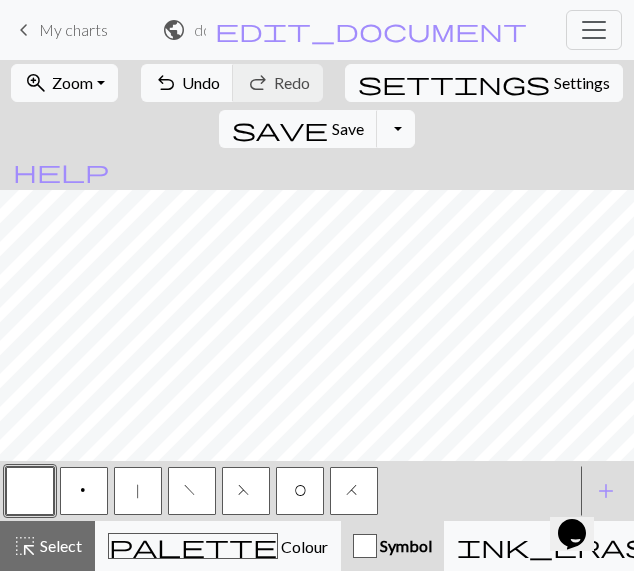 click on "|" at bounding box center (138, 491) 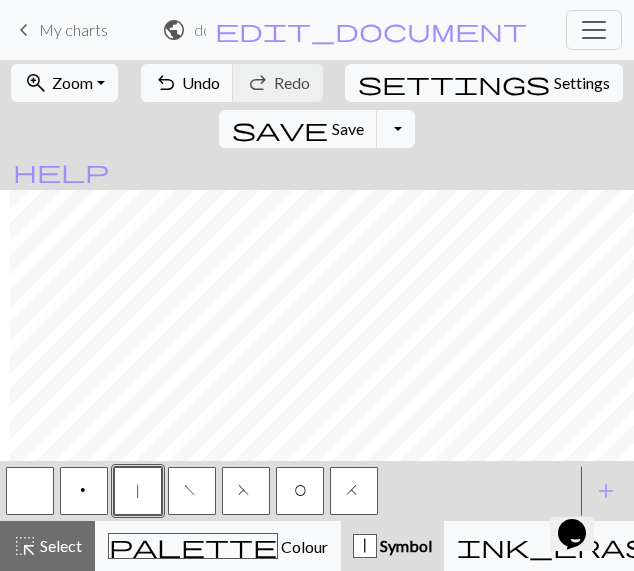 scroll, scrollTop: 550, scrollLeft: 17, axis: both 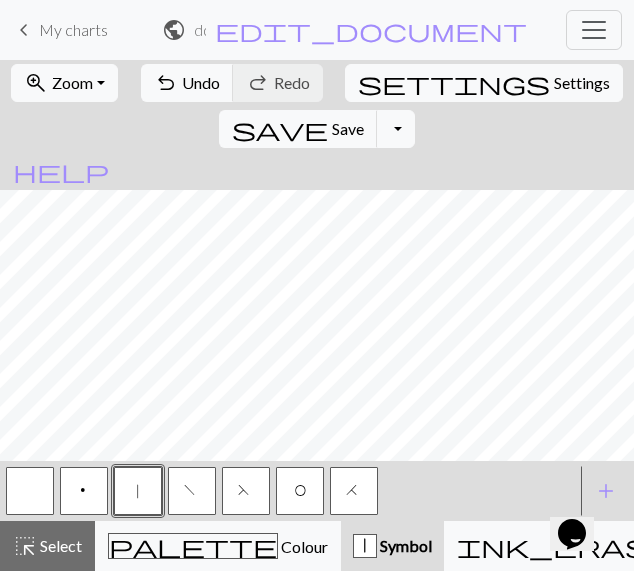 click on "O" at bounding box center (300, 491) 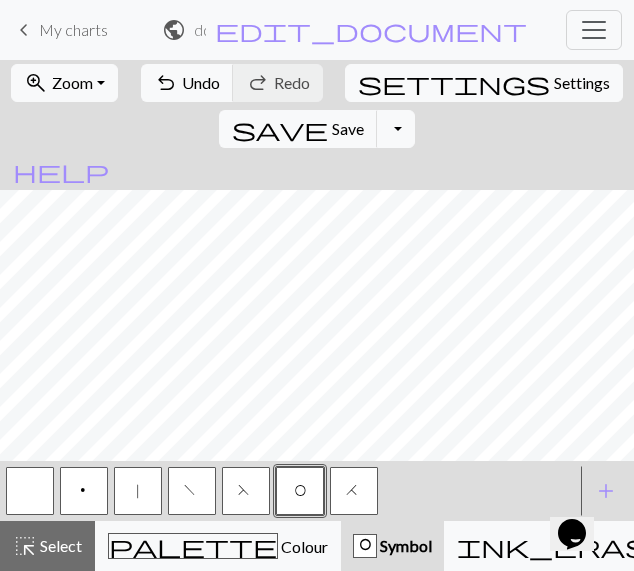 click on "H" at bounding box center [354, 493] 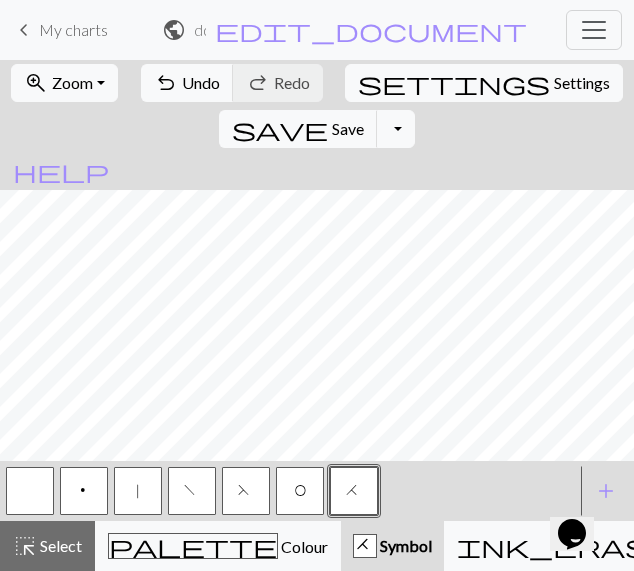 click on "|" at bounding box center (138, 491) 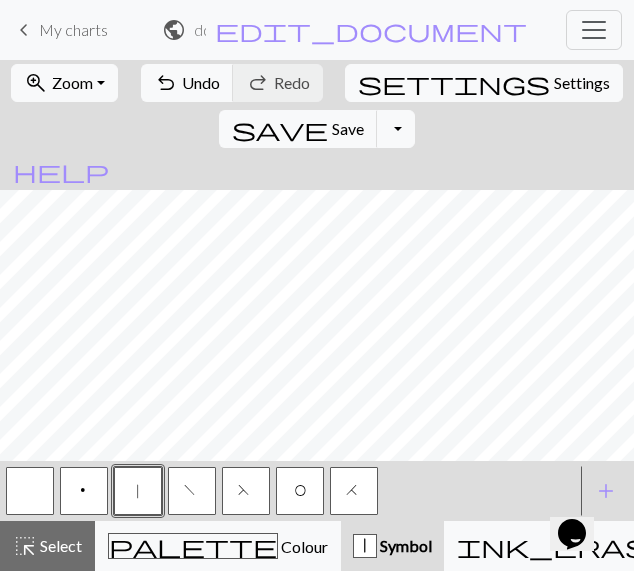 click on "O" at bounding box center [300, 493] 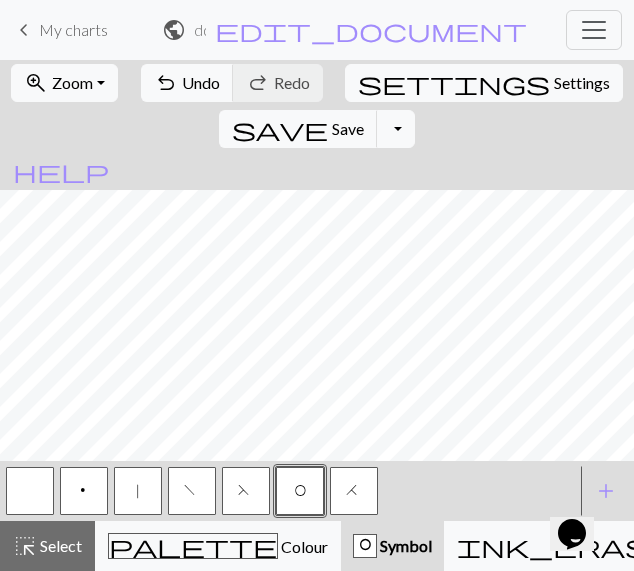 click on "F" at bounding box center (246, 493) 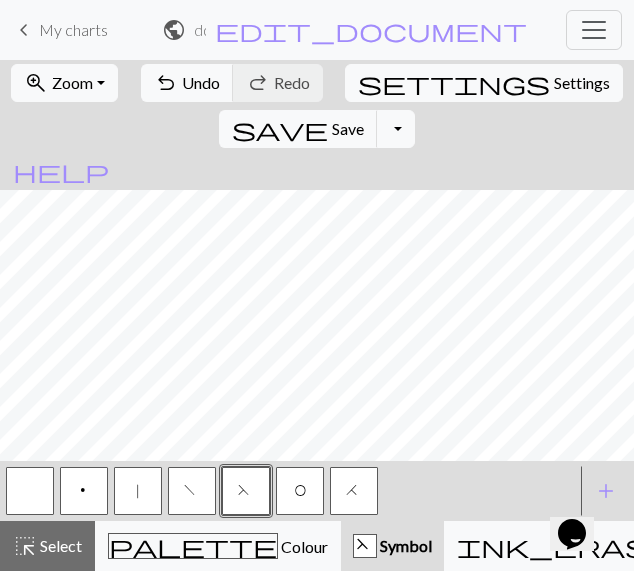 click on "|" at bounding box center [138, 493] 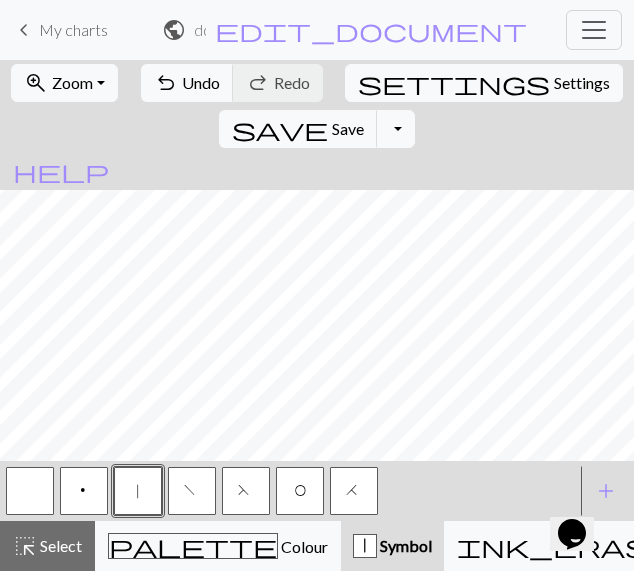 scroll, scrollTop: 436, scrollLeft: 0, axis: vertical 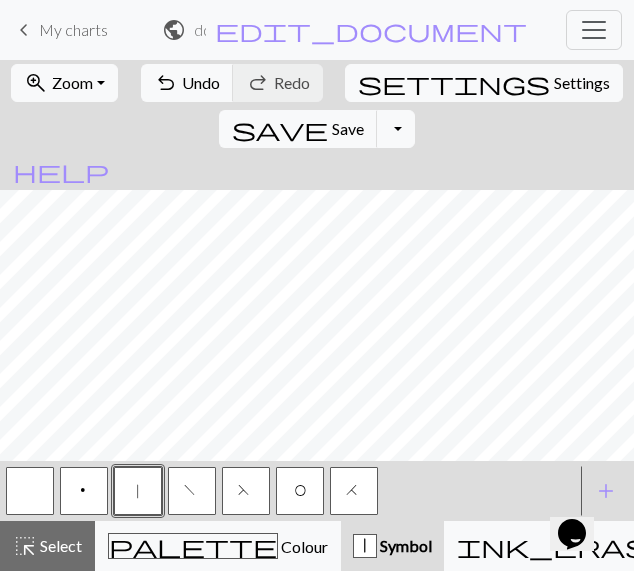 click on "F" at bounding box center (246, 493) 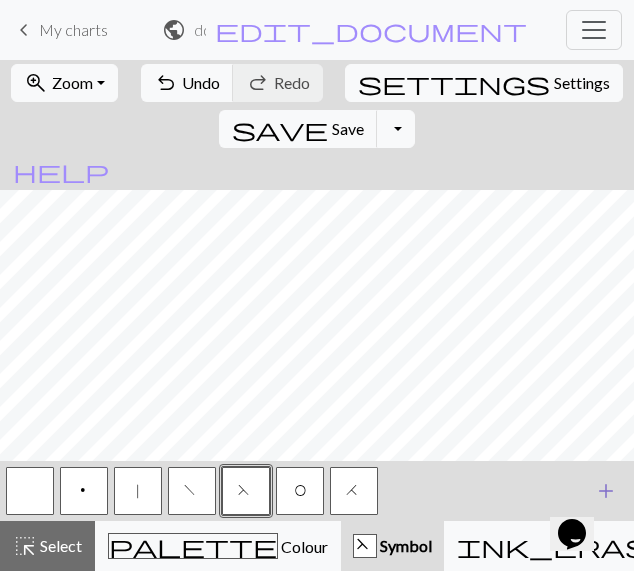 click on "add Add a  symbol" at bounding box center [606, 491] 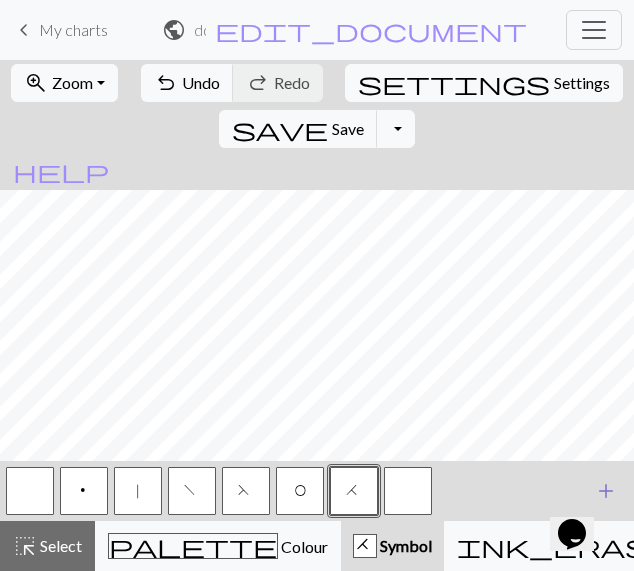click on "add Add a  symbol" at bounding box center (606, 491) 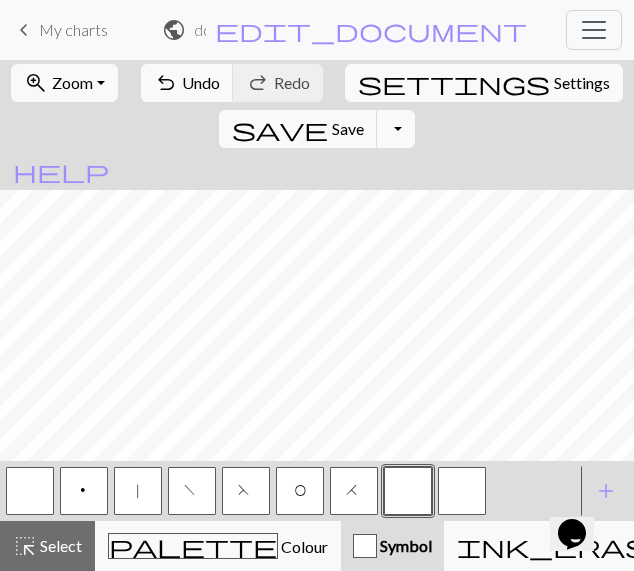 click at bounding box center (408, 491) 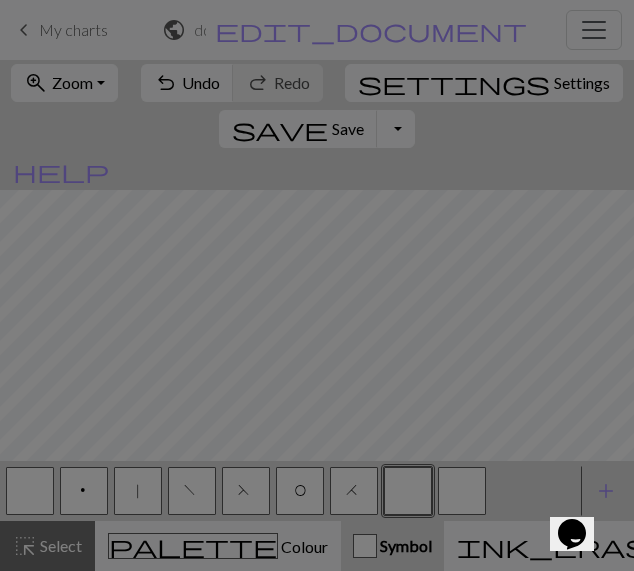 click on "Edit symbol Name d f g h j k p s t F H J O P T / | 0 1 2 3 4 5 6 7 8 9 e m n G I ' ~ . ` , " : ; + ( ) & * ^ % _ - a b c i l o r u v w x y z A B C D E K L M N R S U V W X Y < > Reorder arrow_back Move left arrow_forward Move right workspace_premium Become a Pro user   to  reorder symbols Delete Done Cancel" at bounding box center (317, 283) 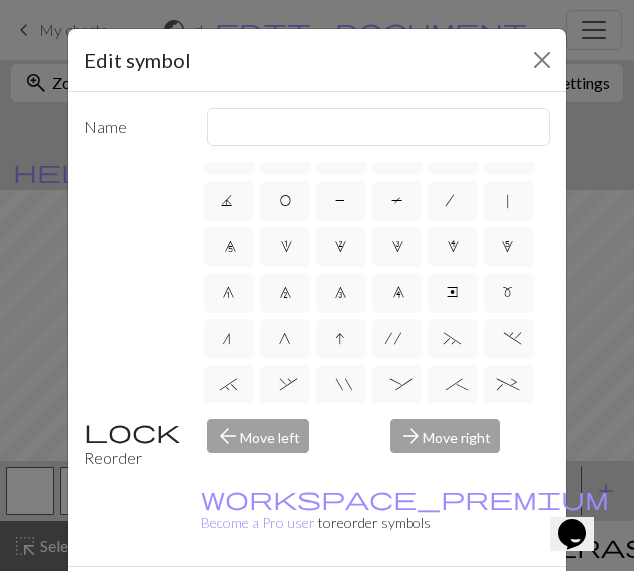 scroll, scrollTop: 0, scrollLeft: 0, axis: both 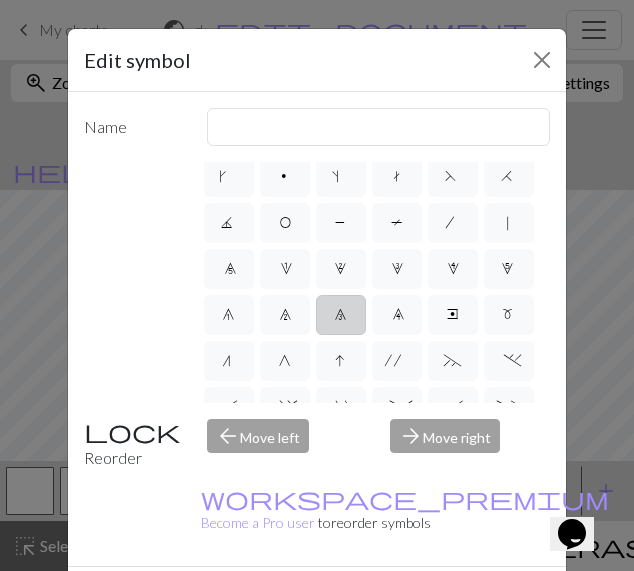 click on "8" at bounding box center [341, 315] 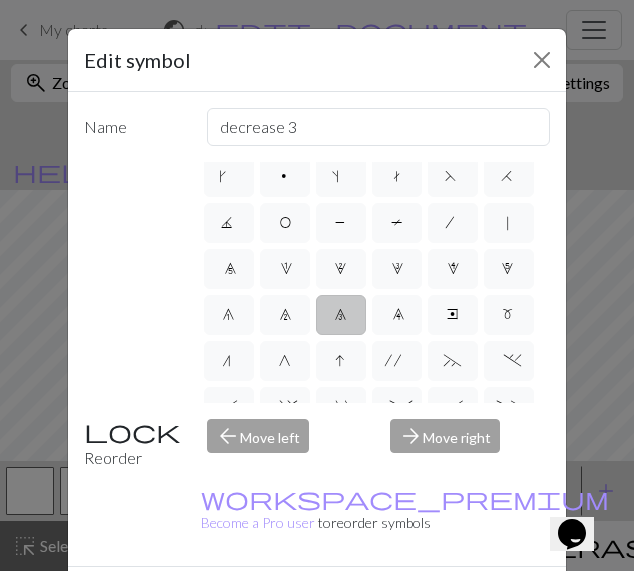 click on "Done" at bounding box center [437, 602] 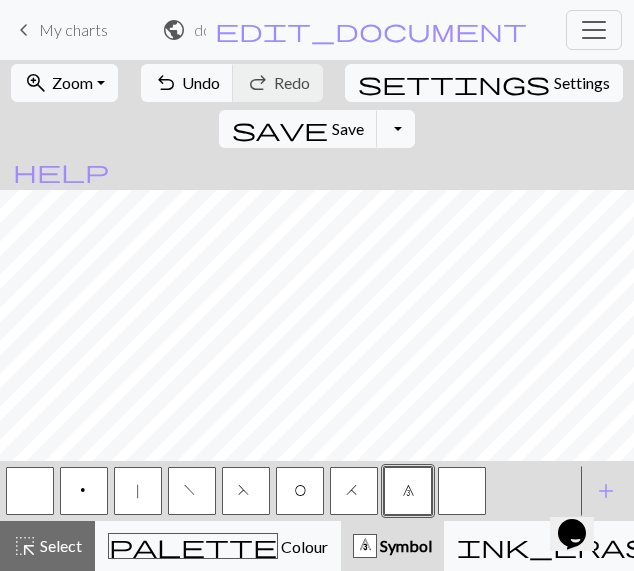 click on "8" at bounding box center [408, 493] 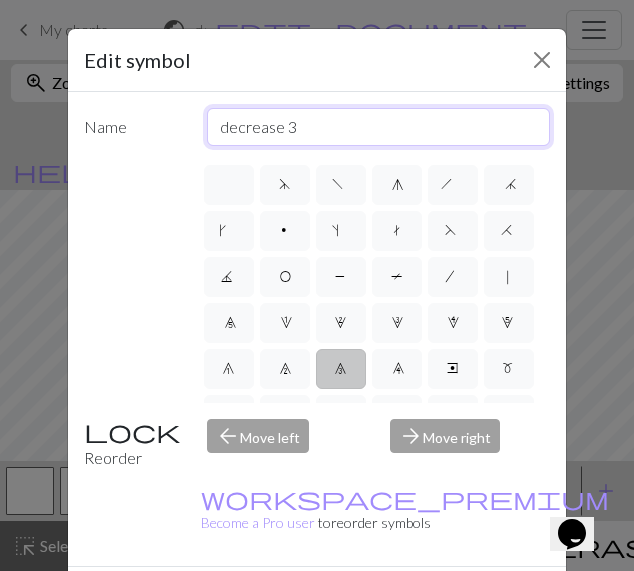 drag, startPoint x: 288, startPoint y: 123, endPoint x: 136, endPoint y: 126, distance: 152.0296 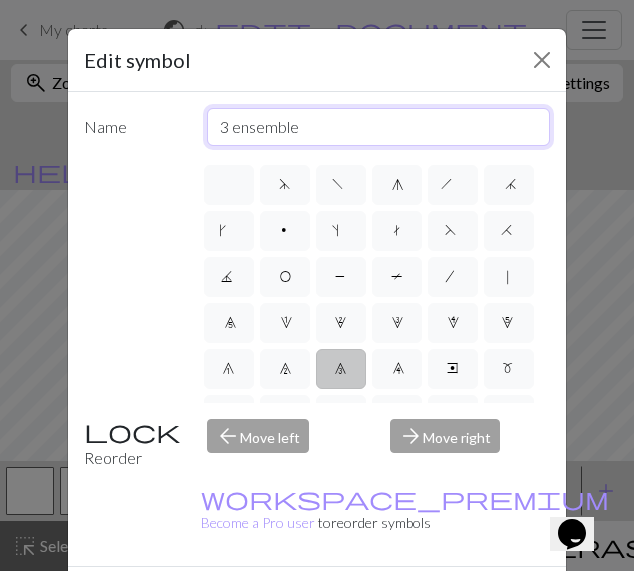 type on "3 ensemble" 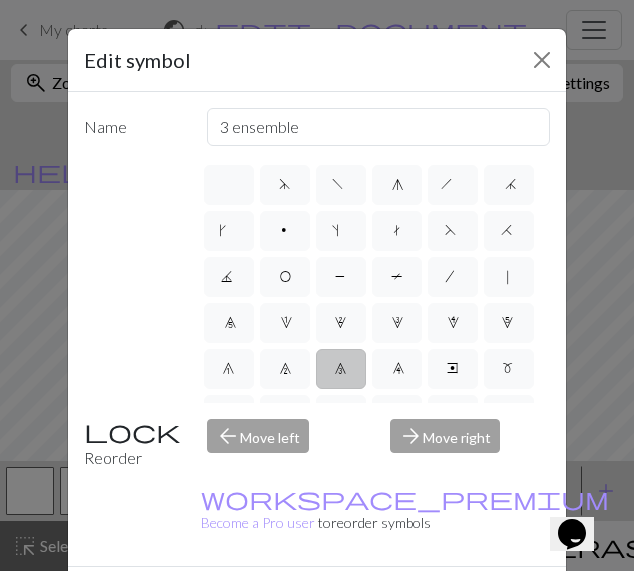 click on "Done" at bounding box center [437, 602] 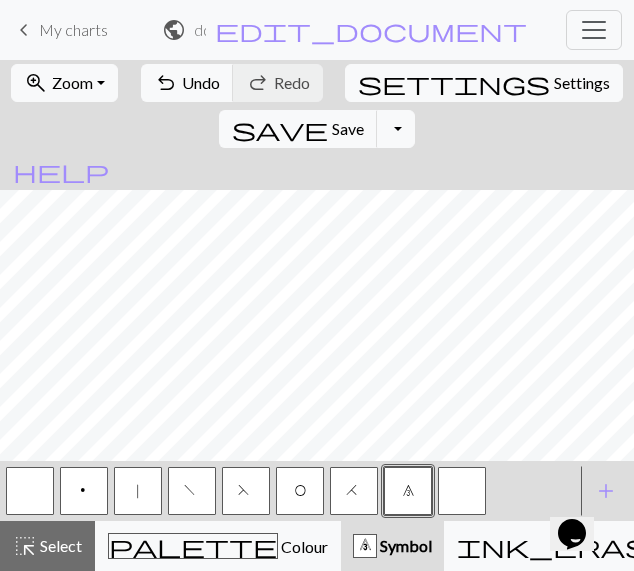 click on "O" at bounding box center [300, 491] 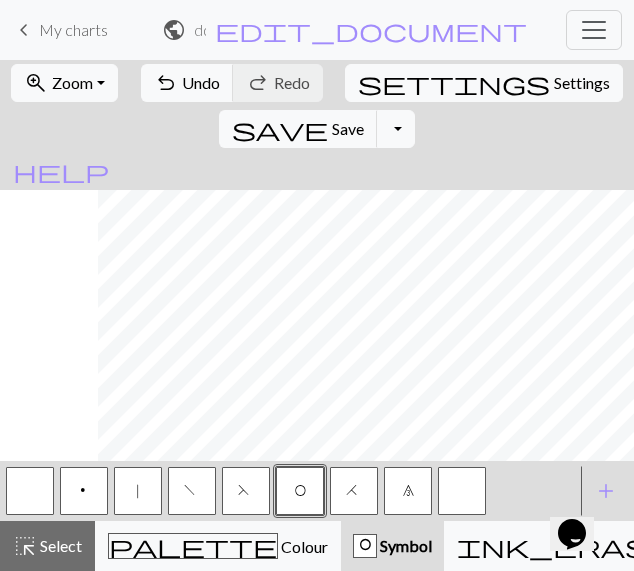 scroll, scrollTop: 436, scrollLeft: 98, axis: both 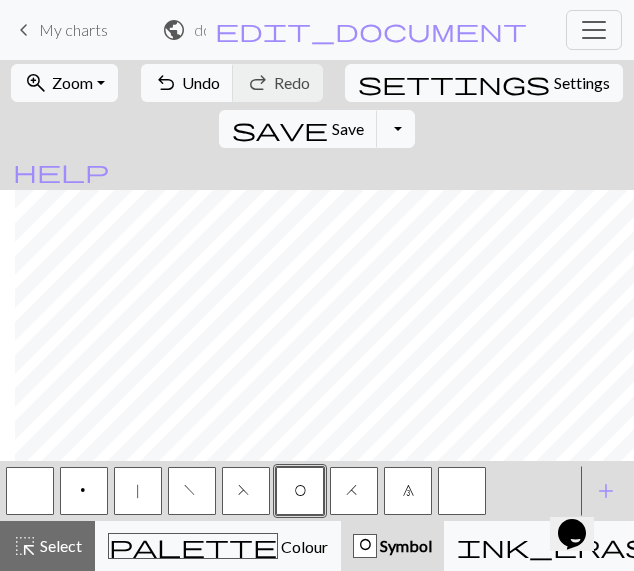 click on "H" at bounding box center (354, 491) 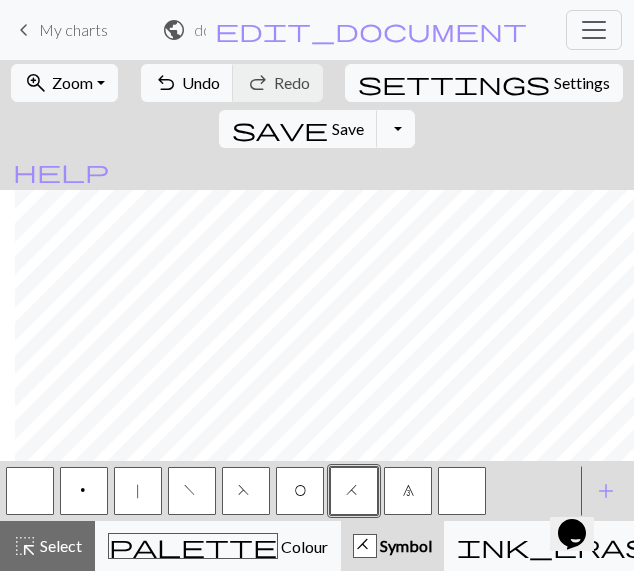 click on "|" at bounding box center (138, 491) 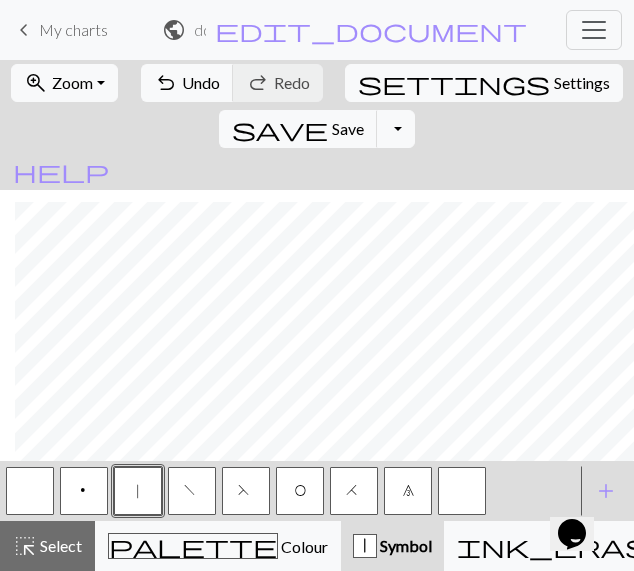 scroll, scrollTop: 442, scrollLeft: 98, axis: both 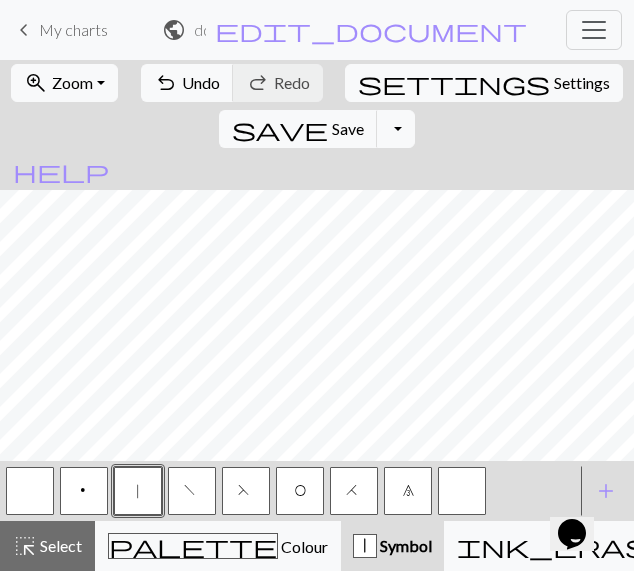 click on "F" at bounding box center (246, 493) 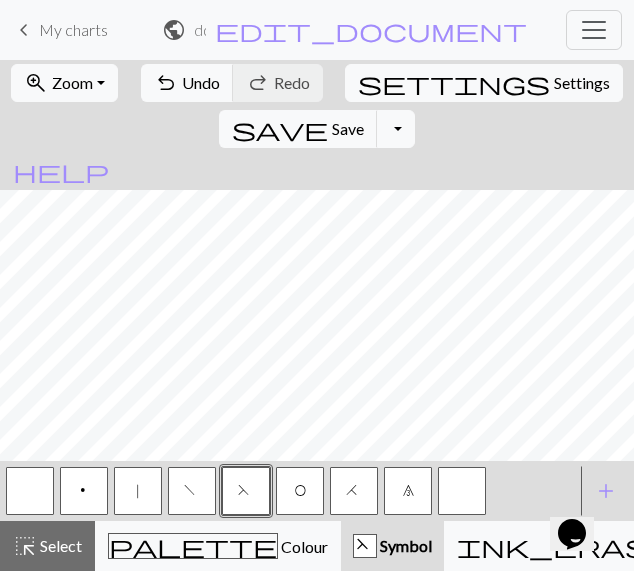 click on "O" at bounding box center [300, 491] 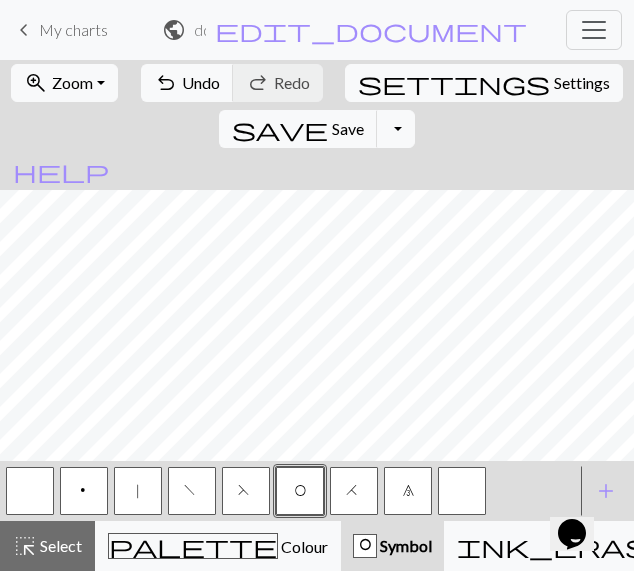 click on "F" at bounding box center [246, 491] 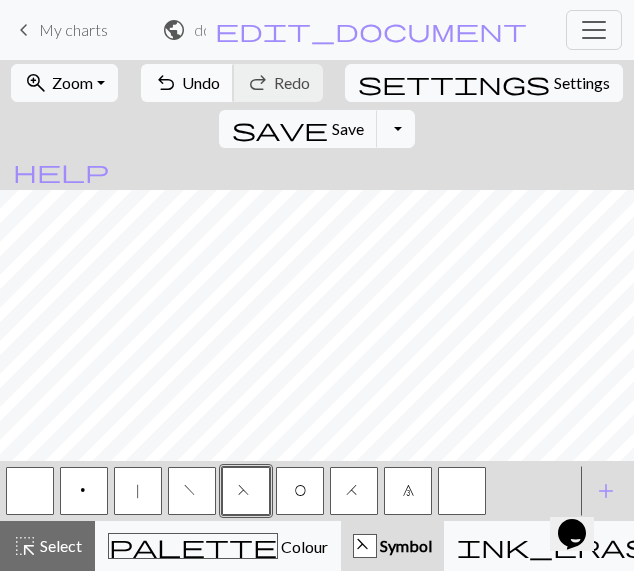 click on "undo" at bounding box center [166, 83] 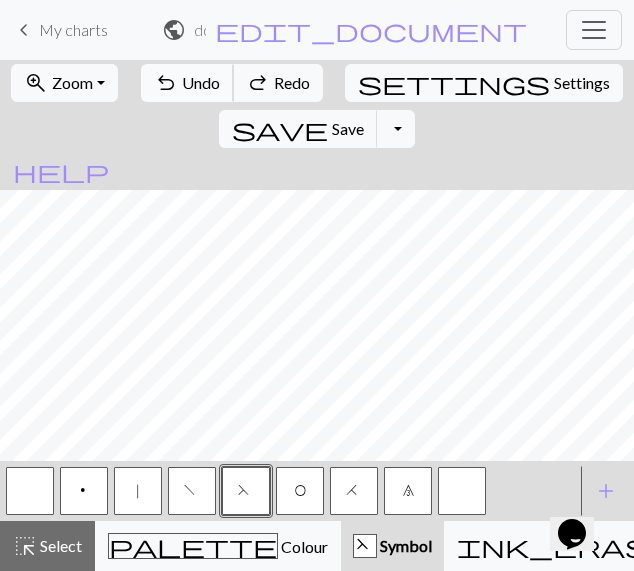 click on "undo" at bounding box center (166, 83) 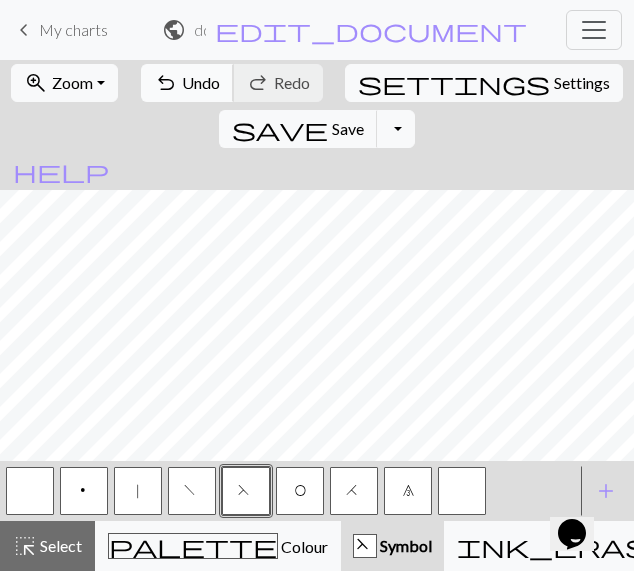 click on "Undo" at bounding box center [201, 82] 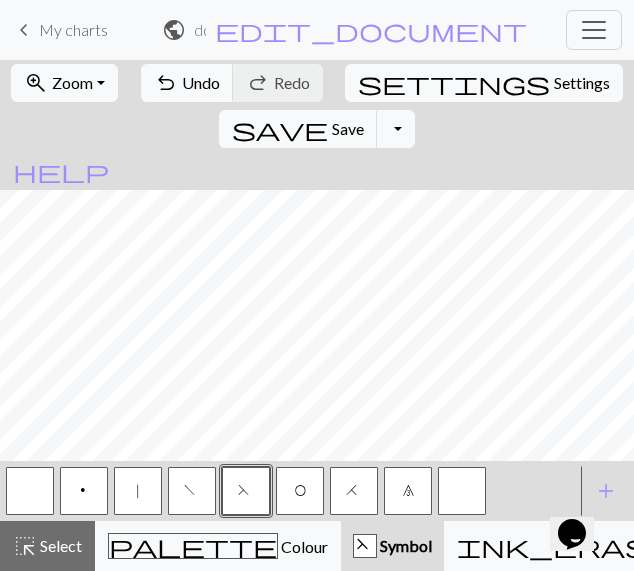click on "O" at bounding box center (300, 491) 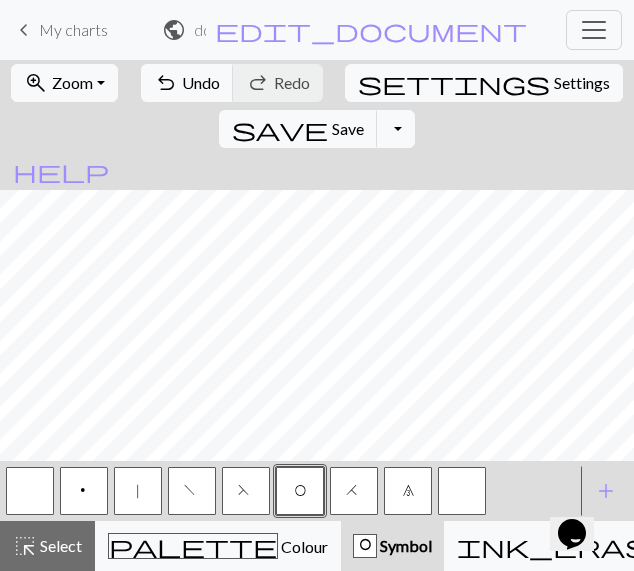 click on "|" at bounding box center [138, 493] 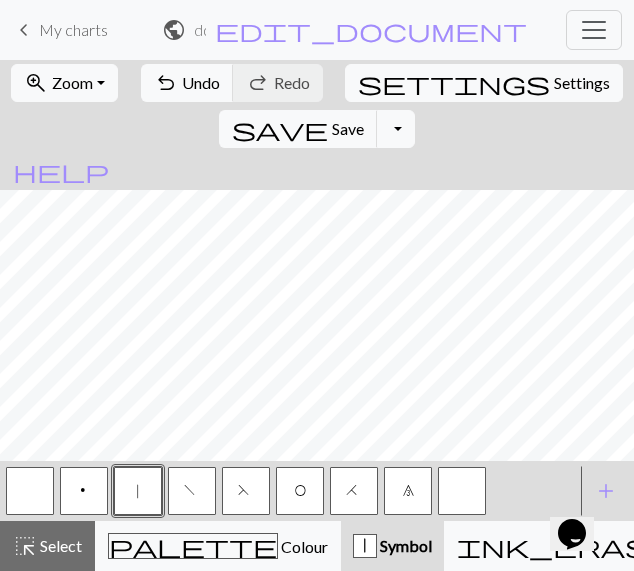 click on "F" at bounding box center [246, 491] 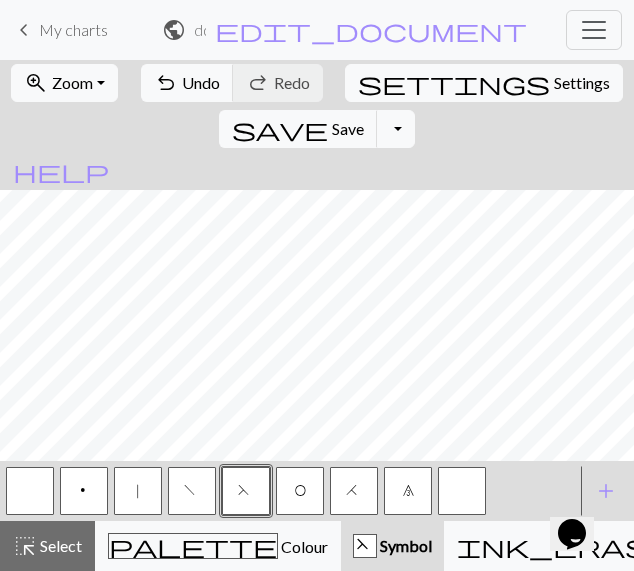 scroll, scrollTop: 301, scrollLeft: 0, axis: vertical 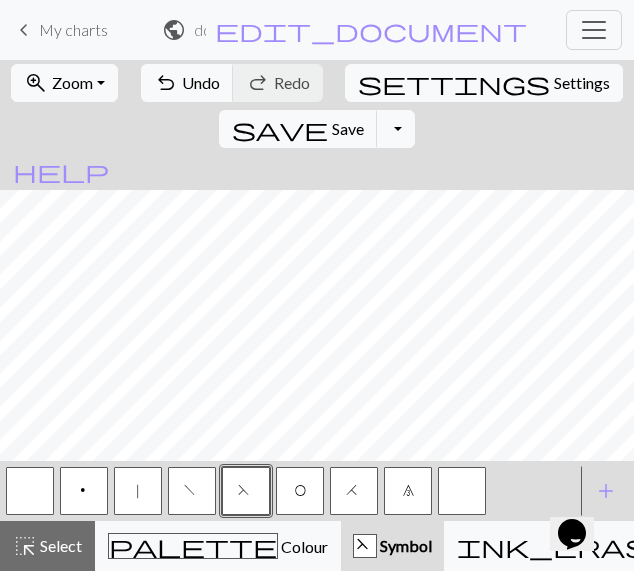 click on "O" at bounding box center [300, 491] 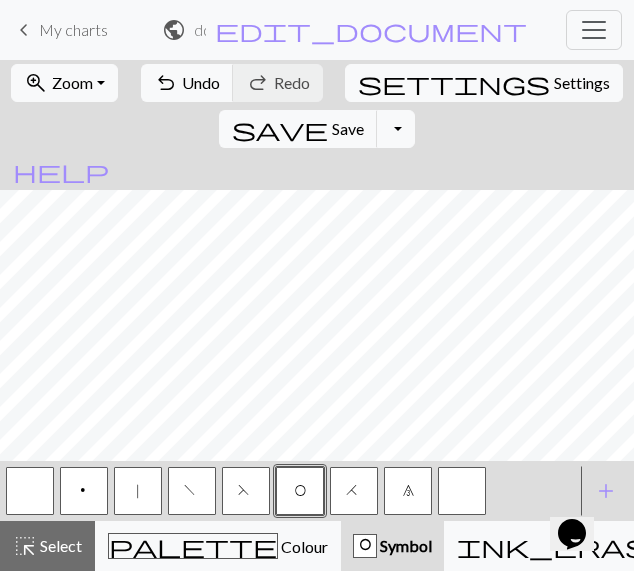 click on "|" at bounding box center (138, 491) 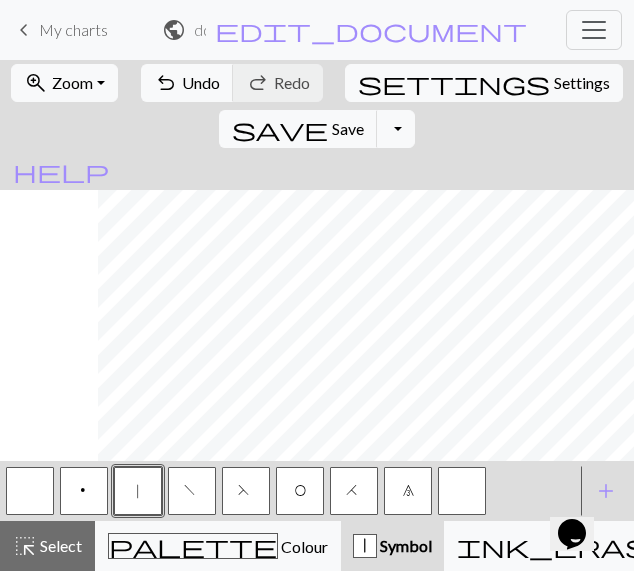 scroll, scrollTop: 301, scrollLeft: 98, axis: both 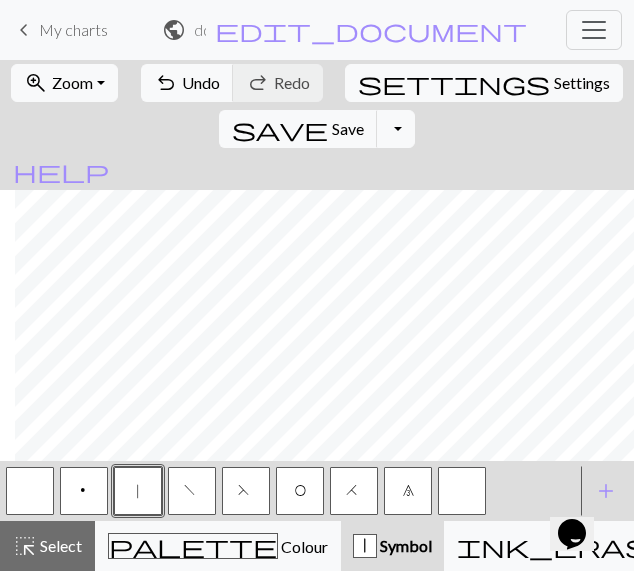 drag, startPoint x: 28, startPoint y: 496, endPoint x: 63, endPoint y: 458, distance: 51.662365 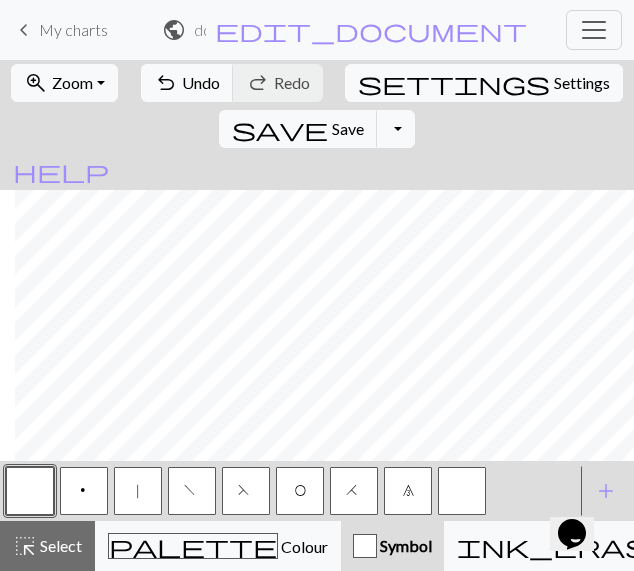 click on "p" at bounding box center (84, 493) 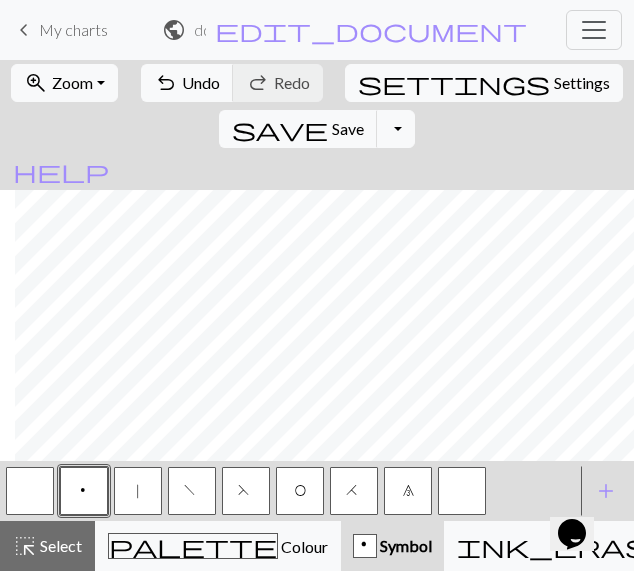 scroll, scrollTop: 272, scrollLeft: 98, axis: both 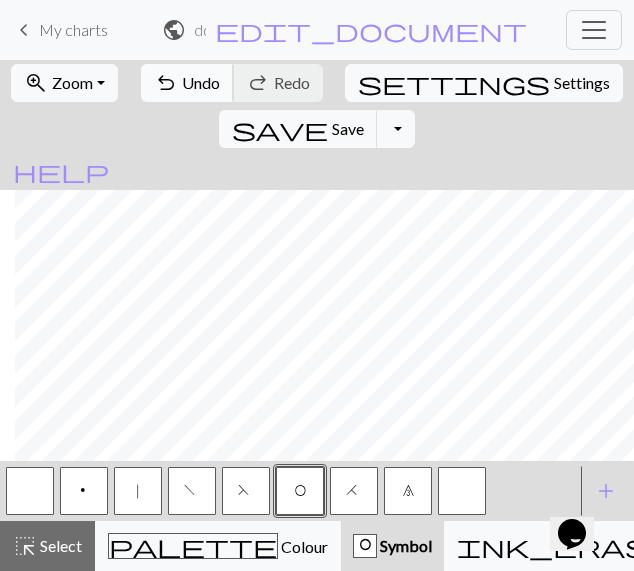 click on "Undo" at bounding box center [201, 82] 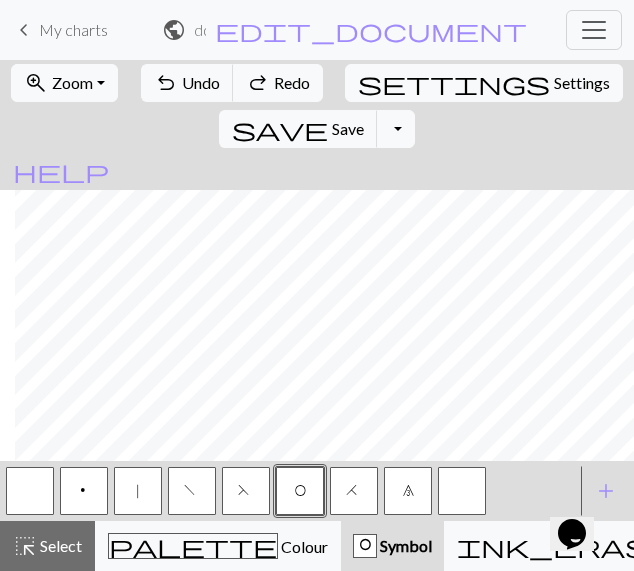 scroll, scrollTop: 225, scrollLeft: 98, axis: both 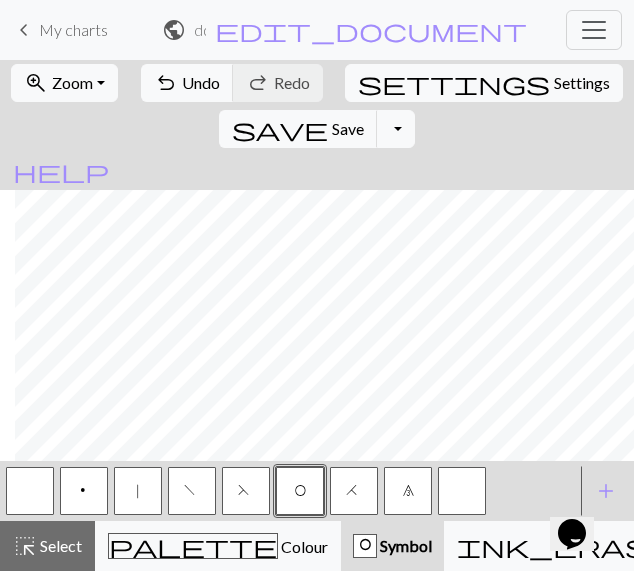 click on "F" at bounding box center [246, 493] 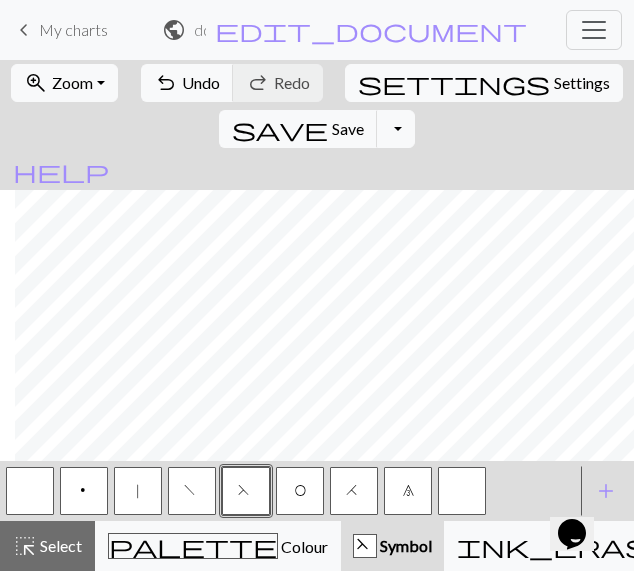 click on "O" at bounding box center [300, 493] 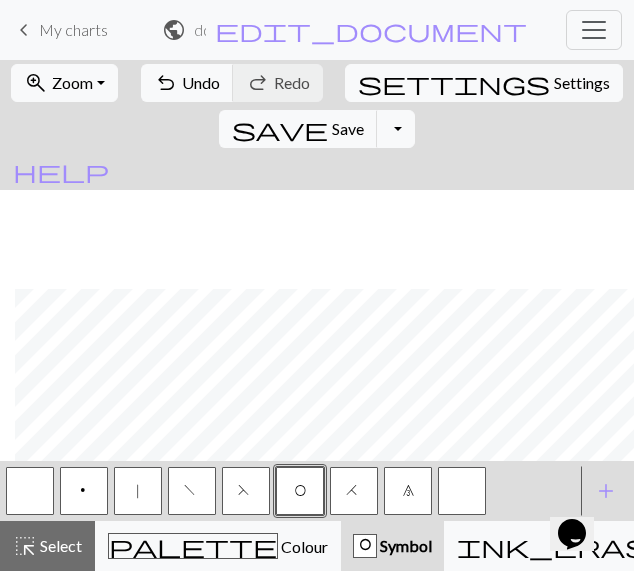 scroll, scrollTop: 325, scrollLeft: 98, axis: both 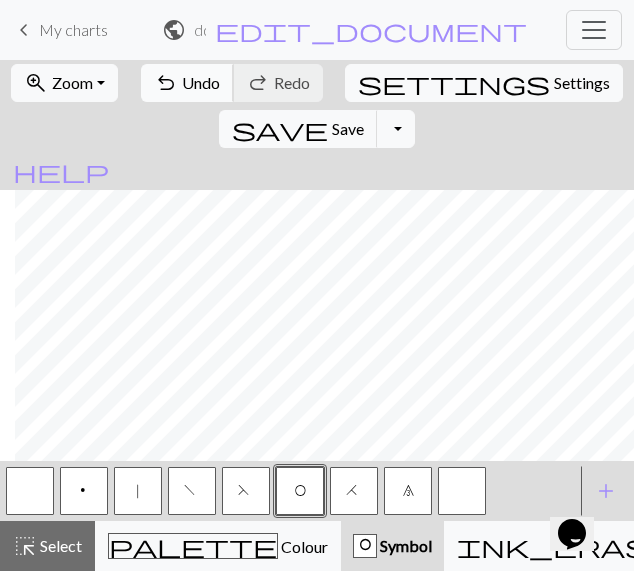 click on "Undo" at bounding box center (201, 82) 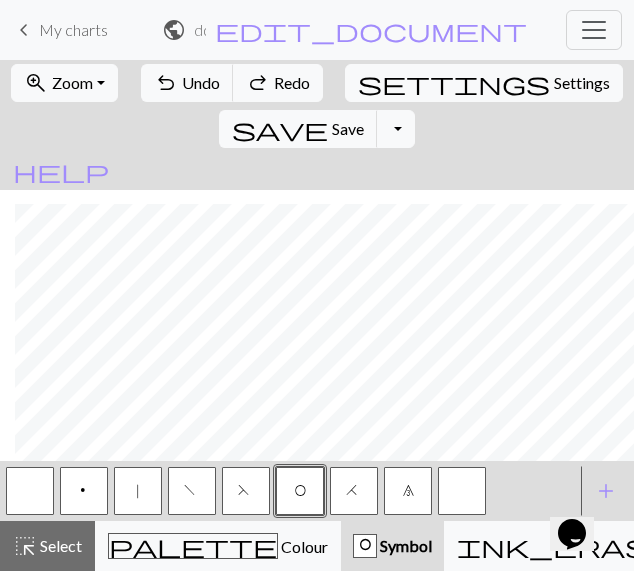 scroll, scrollTop: 395, scrollLeft: 98, axis: both 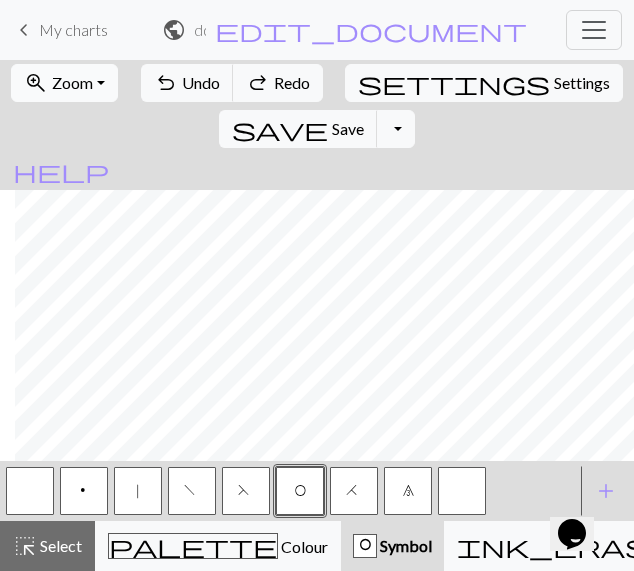 click on "Zoom" at bounding box center (72, 82) 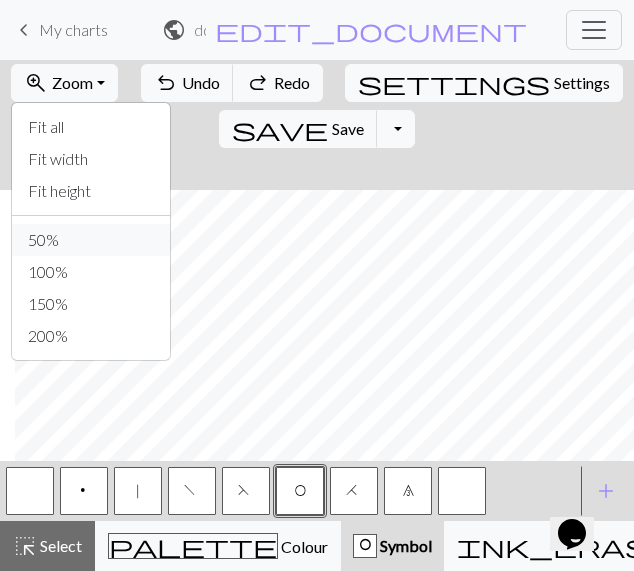 click on "50%" at bounding box center [91, 240] 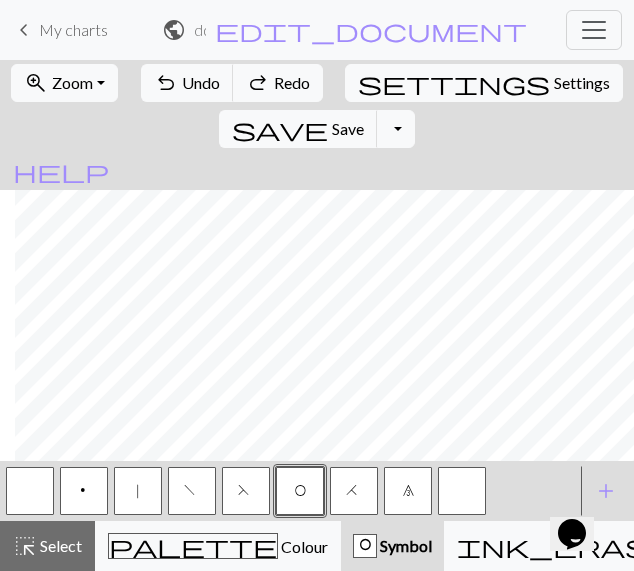 scroll, scrollTop: 130, scrollLeft: 15, axis: both 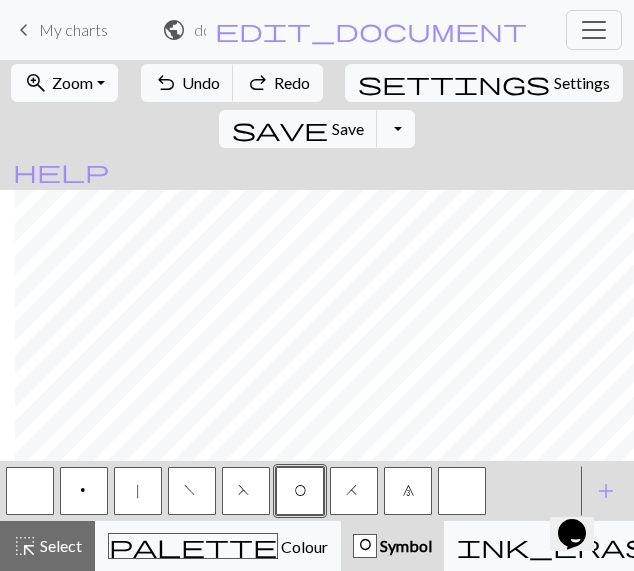 click on "zoom_in Zoom Zoom" at bounding box center (64, 83) 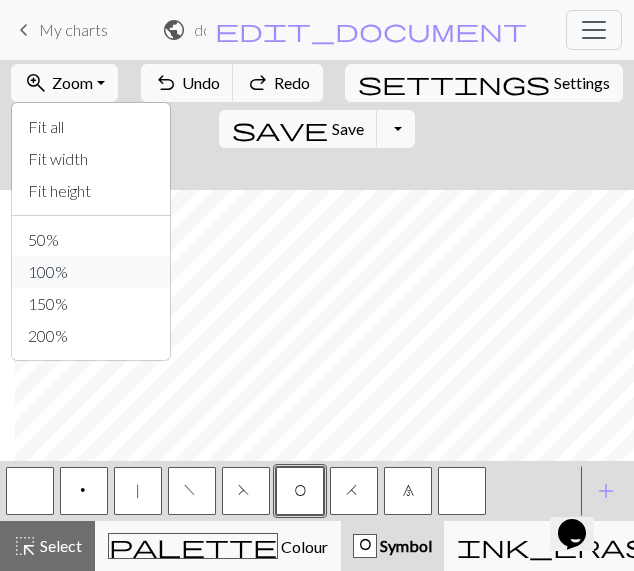 click on "100%" at bounding box center (91, 272) 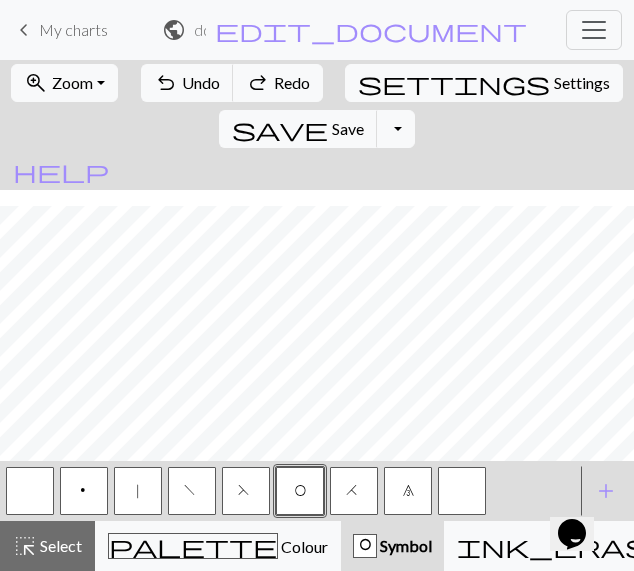 scroll, scrollTop: 550, scrollLeft: 15, axis: both 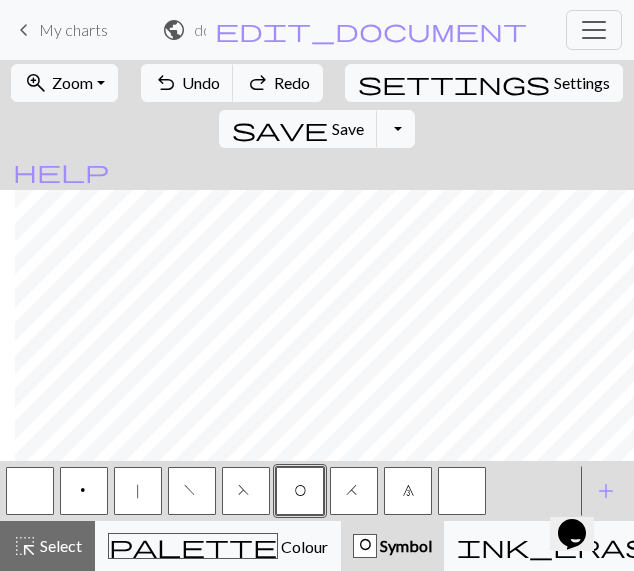 click on "|" at bounding box center (138, 491) 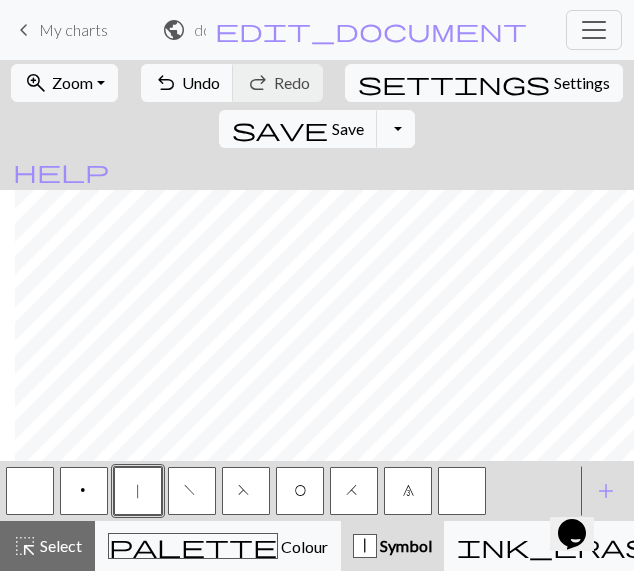 click on "O" at bounding box center (300, 491) 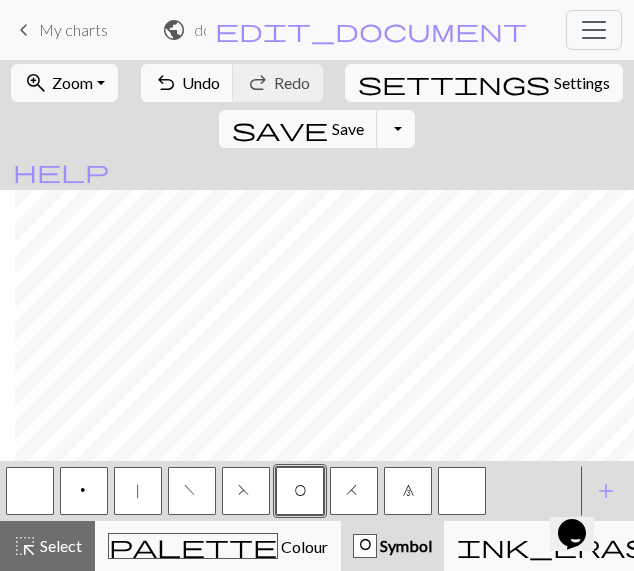 click on "H" at bounding box center [354, 493] 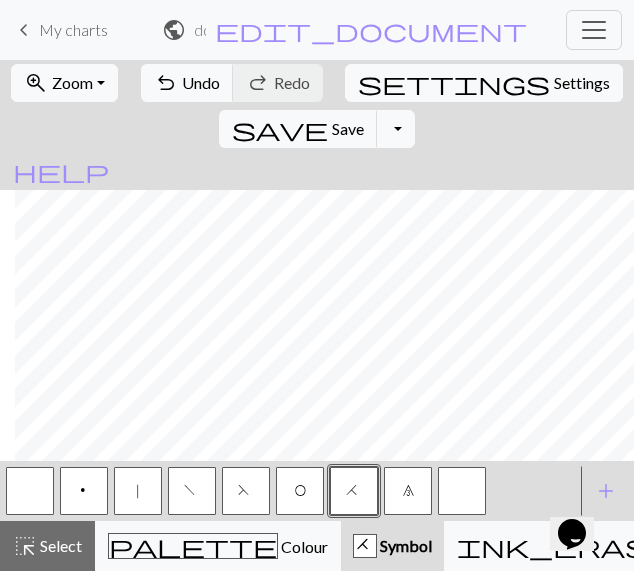 click on "|" at bounding box center [138, 493] 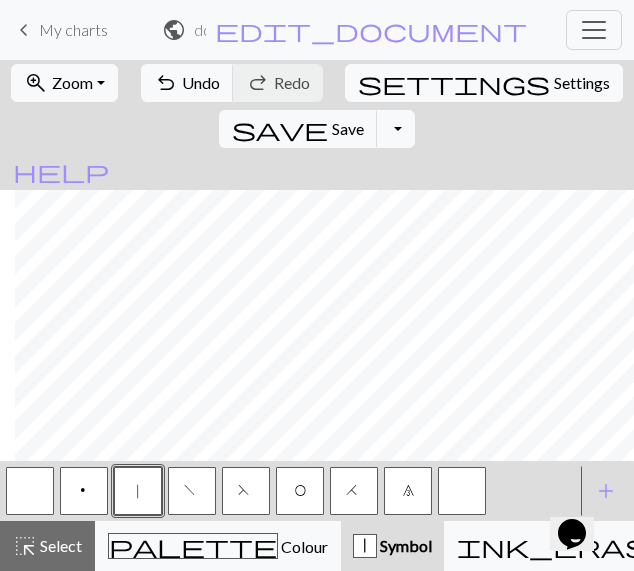 click on "O" at bounding box center (300, 493) 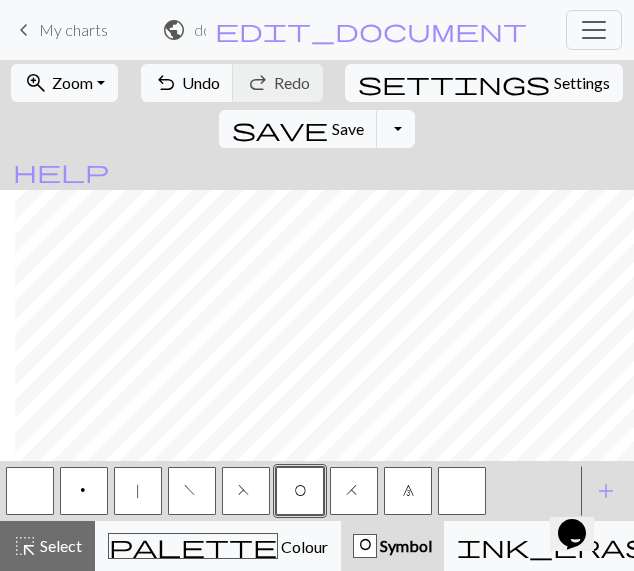 scroll, scrollTop: 224, scrollLeft: 98, axis: both 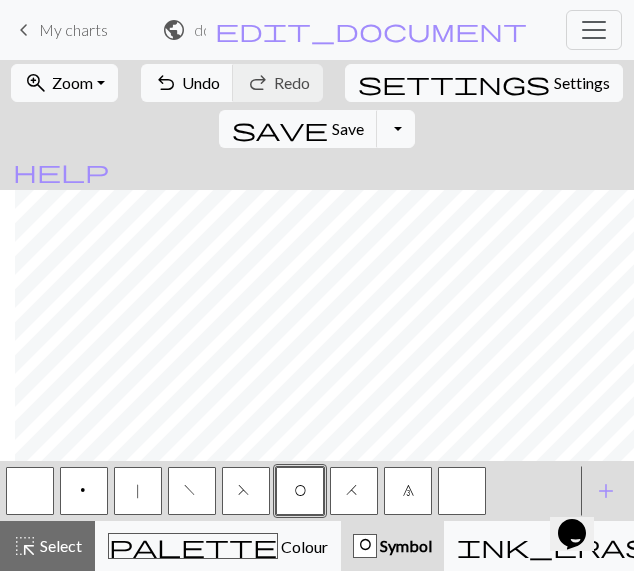 drag, startPoint x: 234, startPoint y: 505, endPoint x: 239, endPoint y: 494, distance: 12.083046 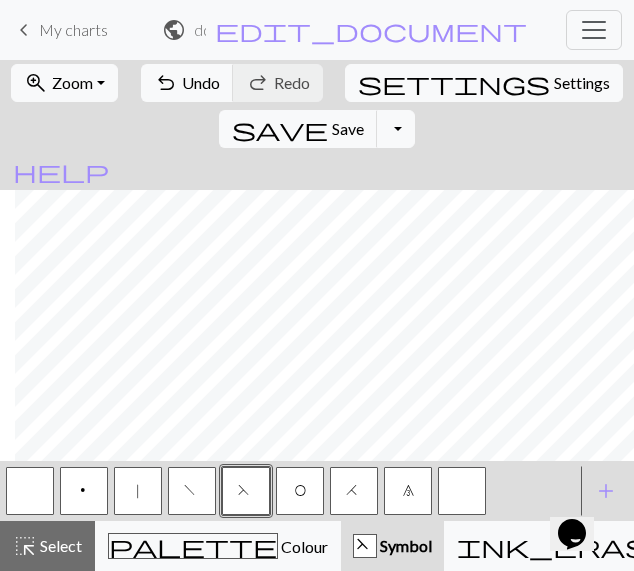 click on "O" at bounding box center (300, 491) 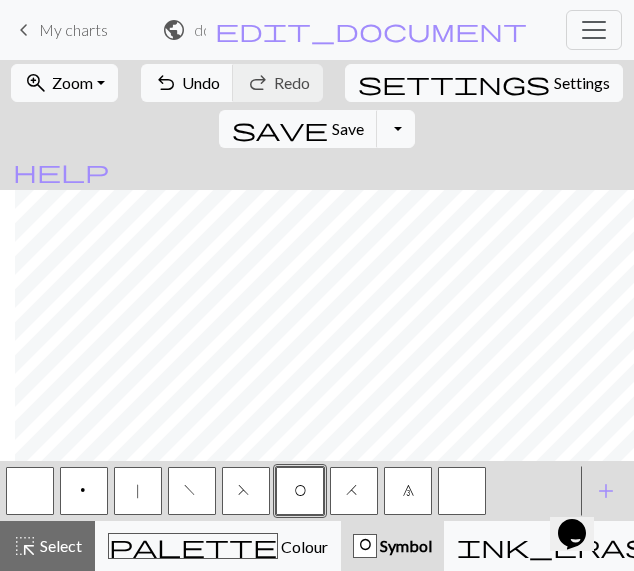 click on "F" at bounding box center (246, 493) 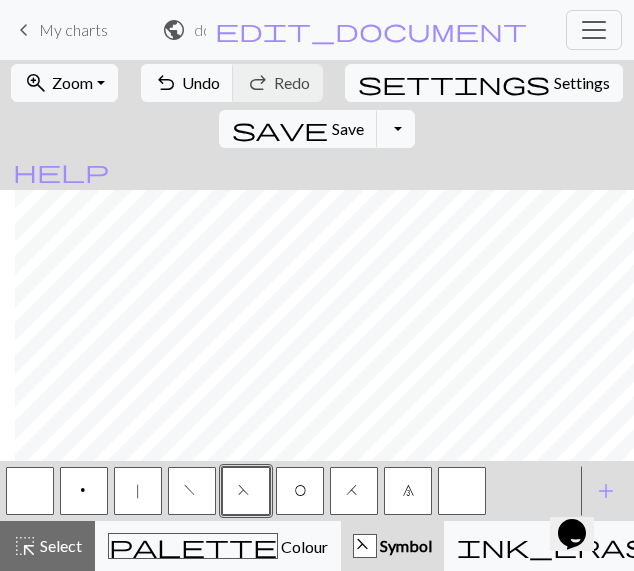 click on "|" at bounding box center [138, 491] 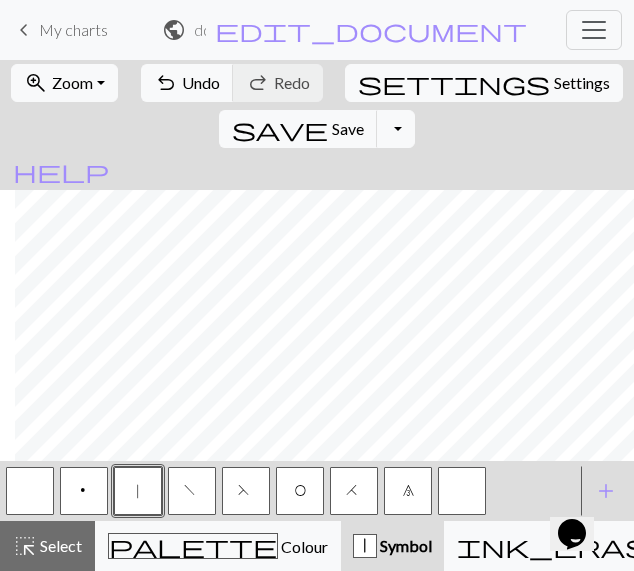 click on "|" at bounding box center (138, 493) 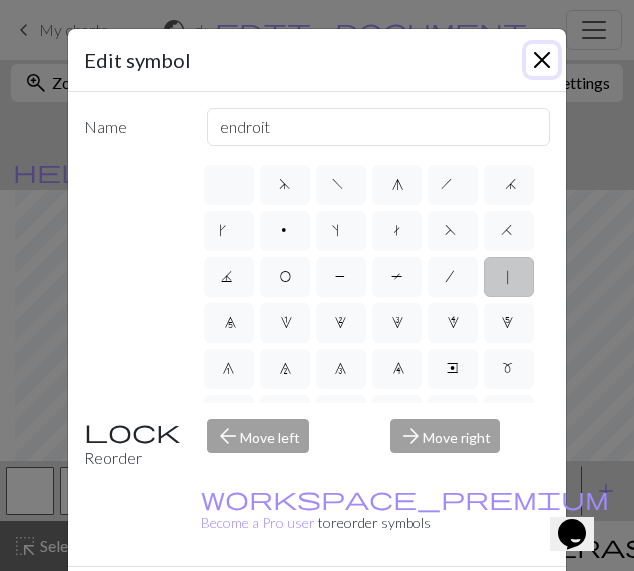 click at bounding box center (542, 60) 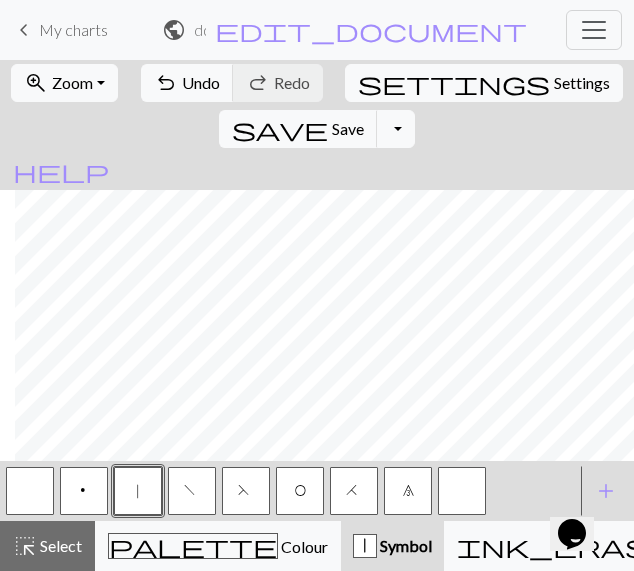 click at bounding box center (30, 491) 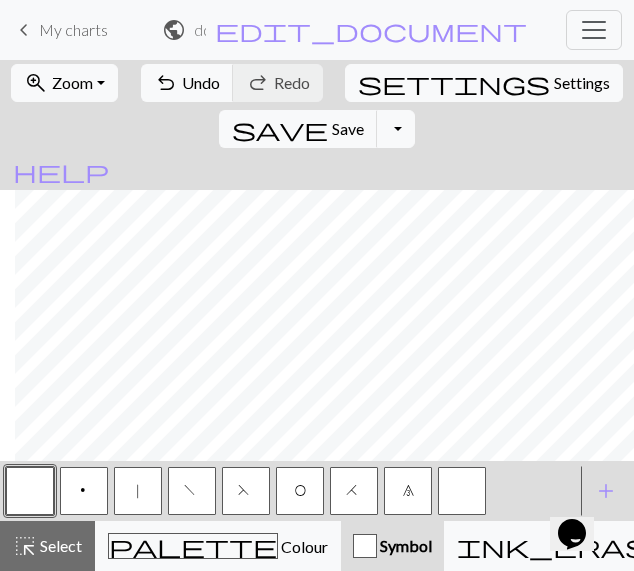 click on "|" at bounding box center [138, 493] 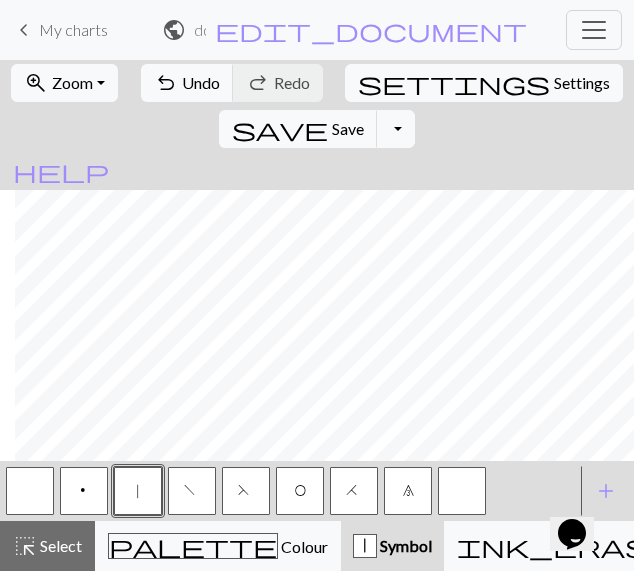 click on "O" at bounding box center [300, 493] 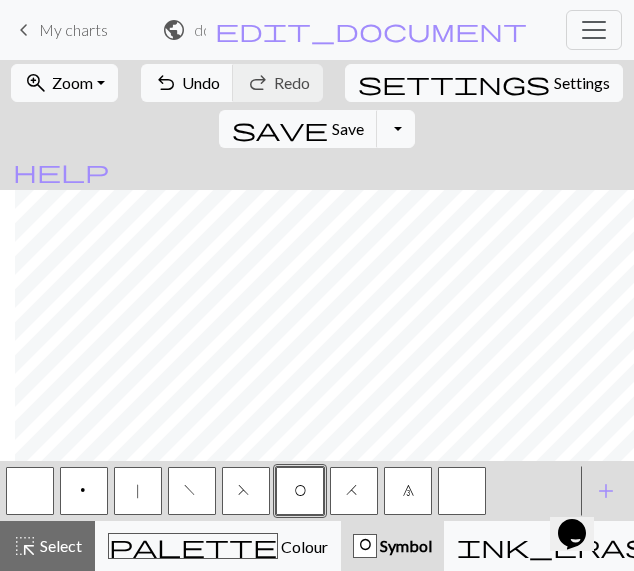click on "F" at bounding box center (246, 493) 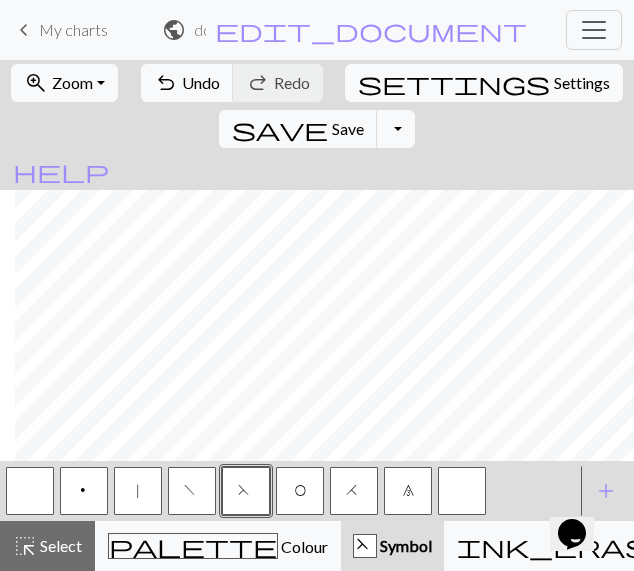 click on "O" at bounding box center (300, 491) 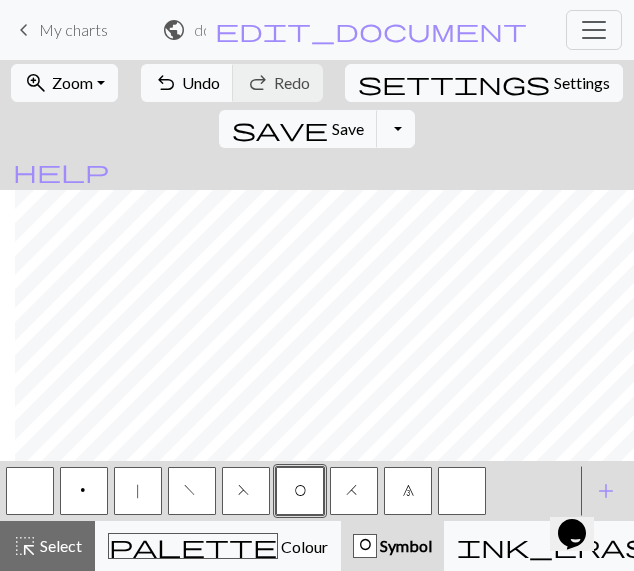 click on "F" at bounding box center (246, 493) 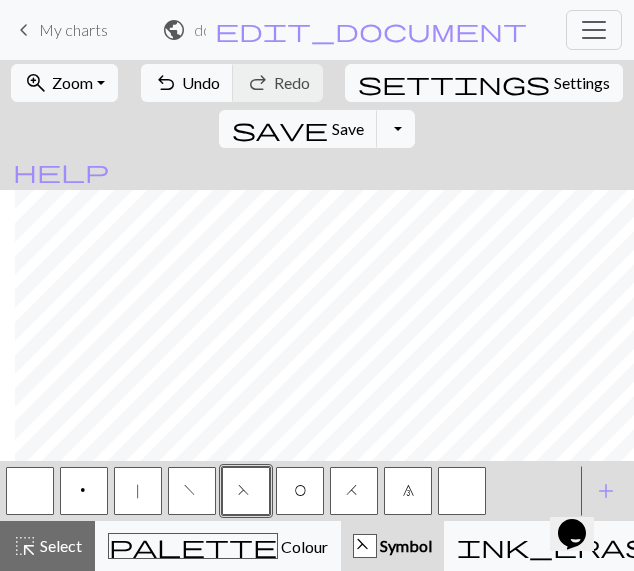 click on "|" at bounding box center [138, 491] 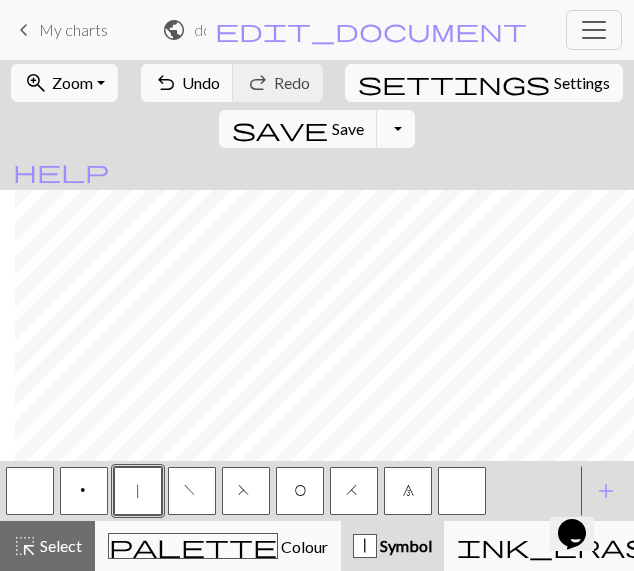 click on "H" at bounding box center [354, 493] 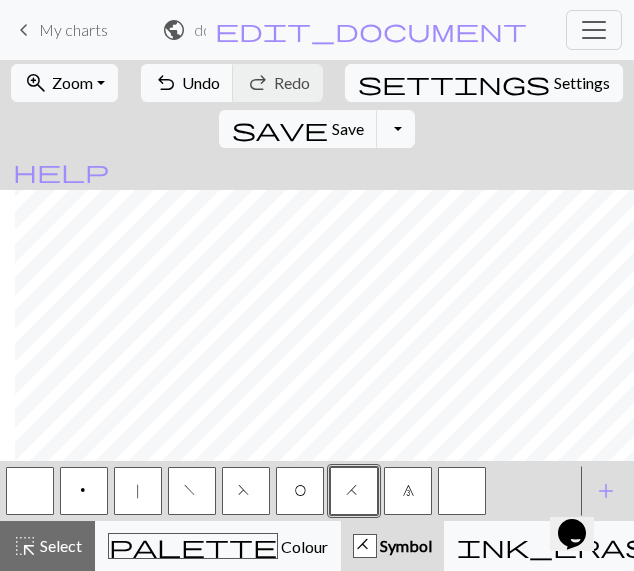 scroll, scrollTop: 110, scrollLeft: 98, axis: both 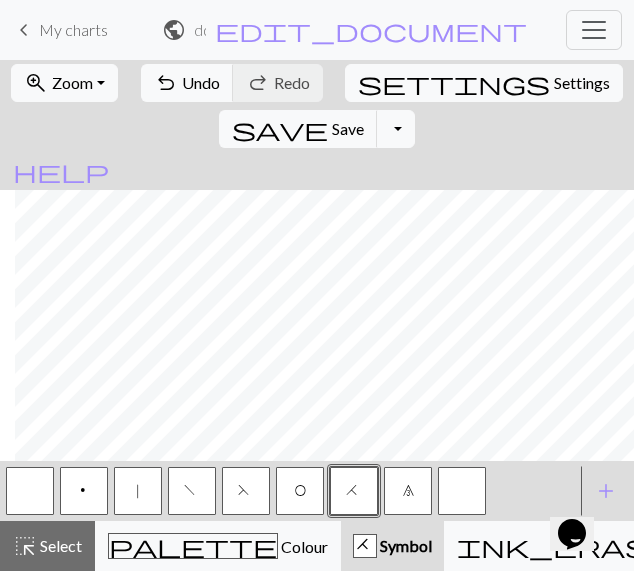 click on "O" at bounding box center (300, 493) 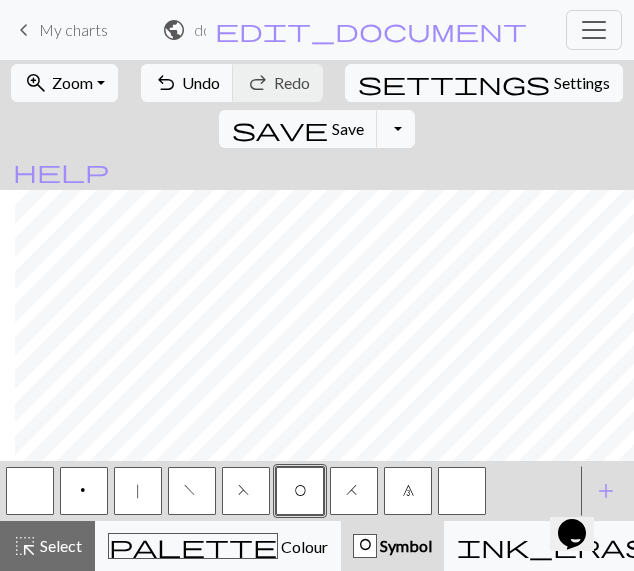scroll, scrollTop: 22, scrollLeft: 98, axis: both 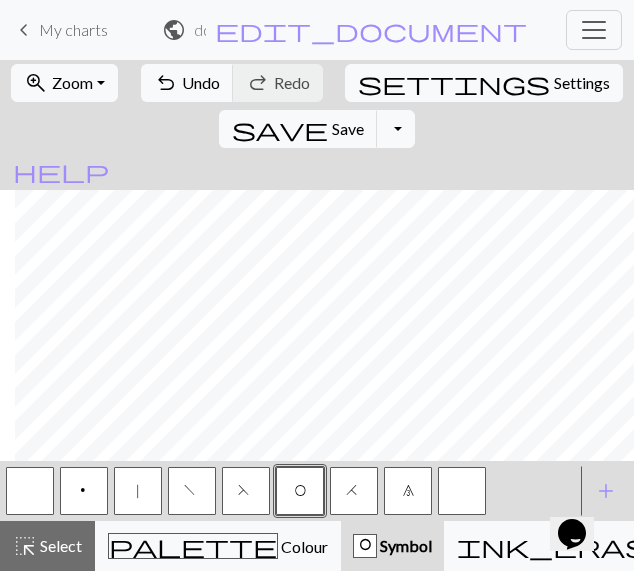 click on "8" at bounding box center (408, 493) 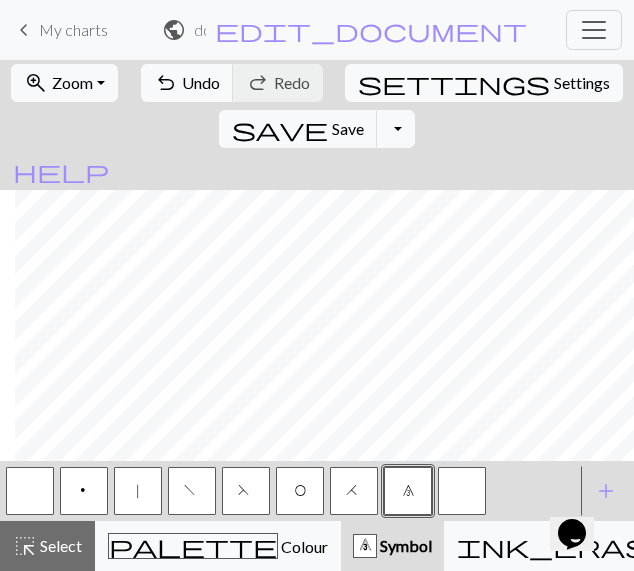 click on "H" at bounding box center (354, 493) 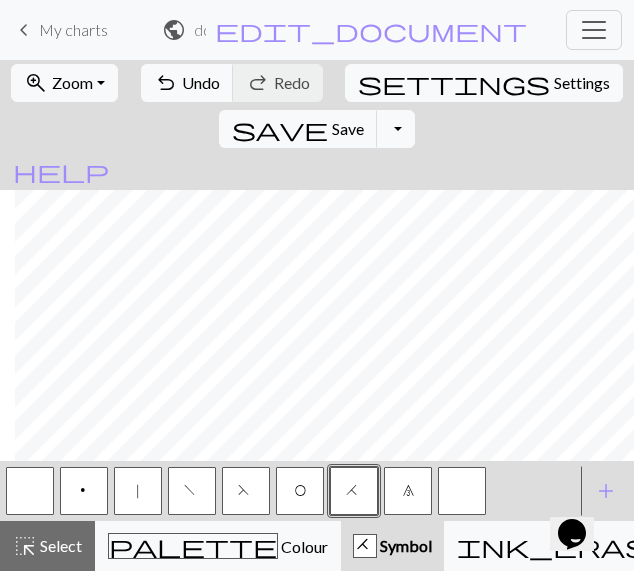 drag, startPoint x: 127, startPoint y: 495, endPoint x: 191, endPoint y: 447, distance: 80 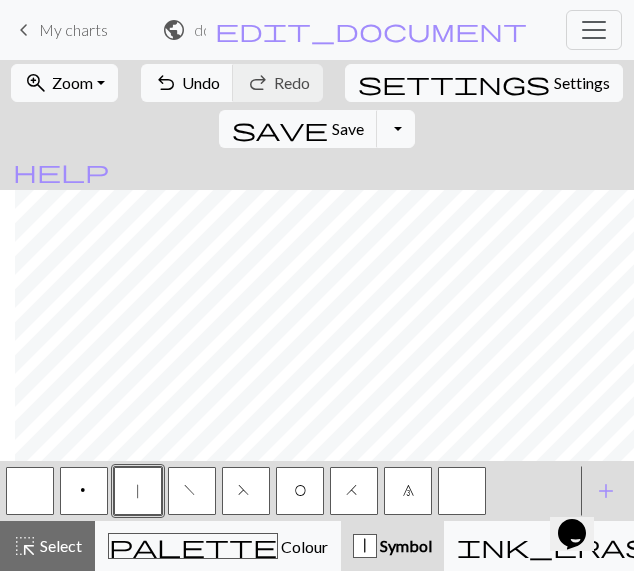 drag, startPoint x: 38, startPoint y: 489, endPoint x: 80, endPoint y: 450, distance: 57.31492 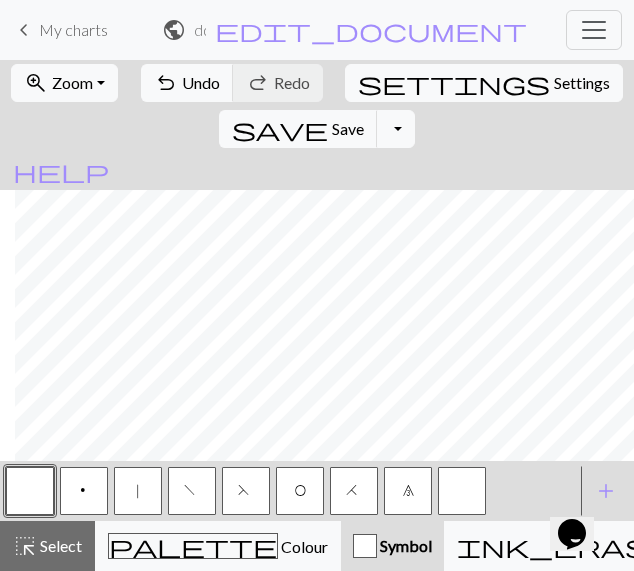 click on "F" at bounding box center (246, 491) 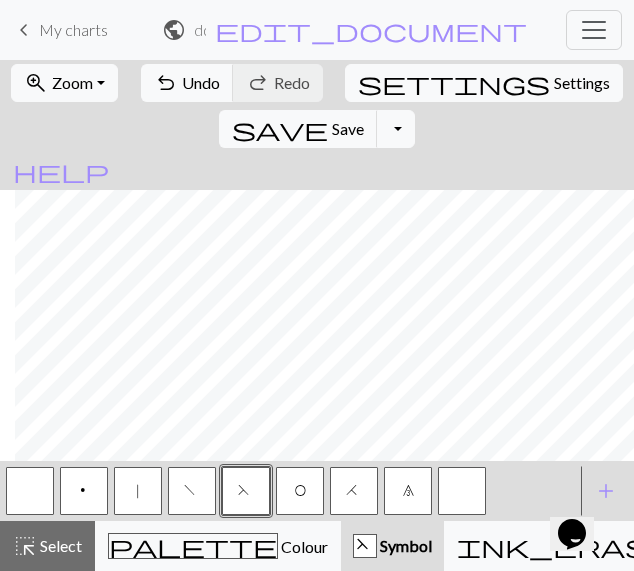 click on "|" at bounding box center [138, 493] 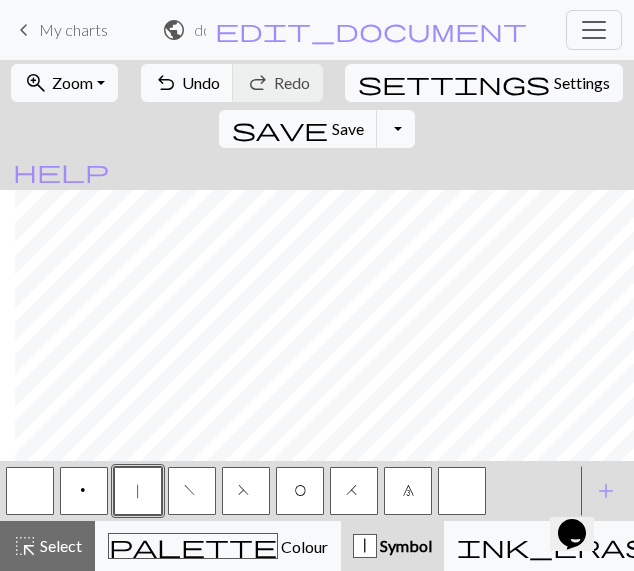 click on "p" at bounding box center [84, 491] 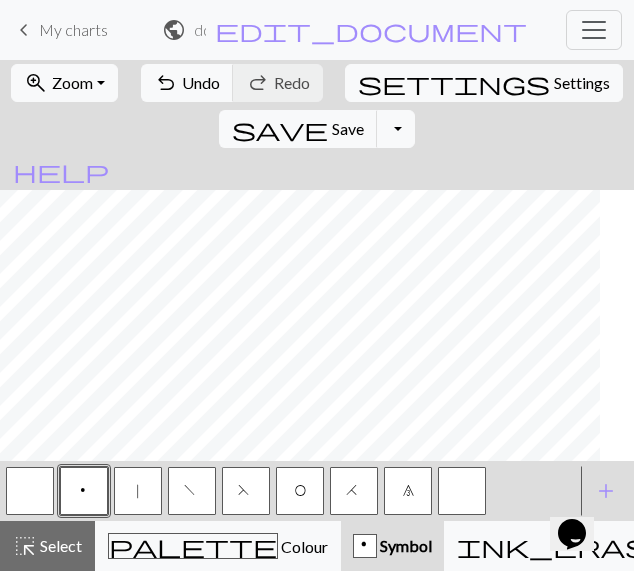scroll, scrollTop: 78, scrollLeft: 49, axis: both 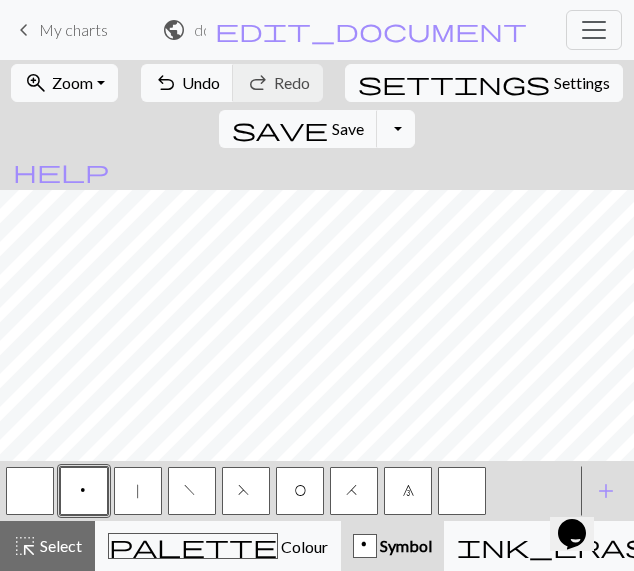 click on "|" at bounding box center [138, 493] 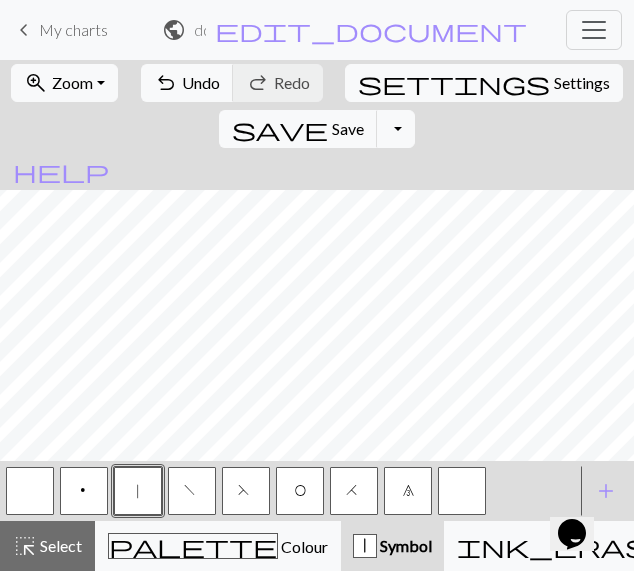 scroll, scrollTop: 298, scrollLeft: 0, axis: vertical 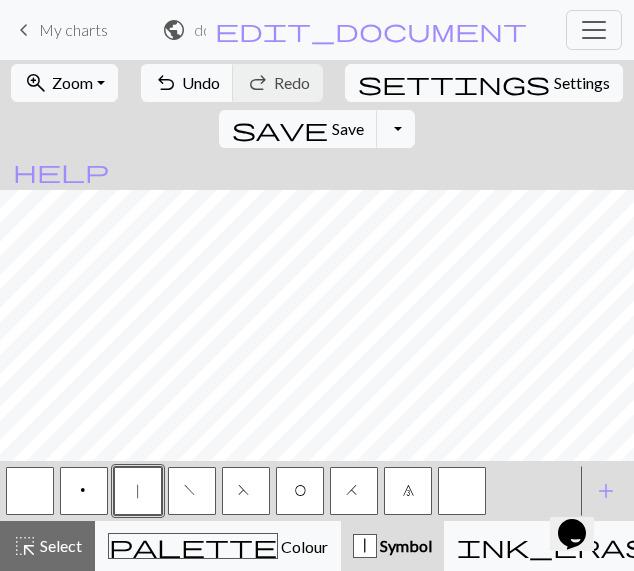 click on "F" at bounding box center (246, 493) 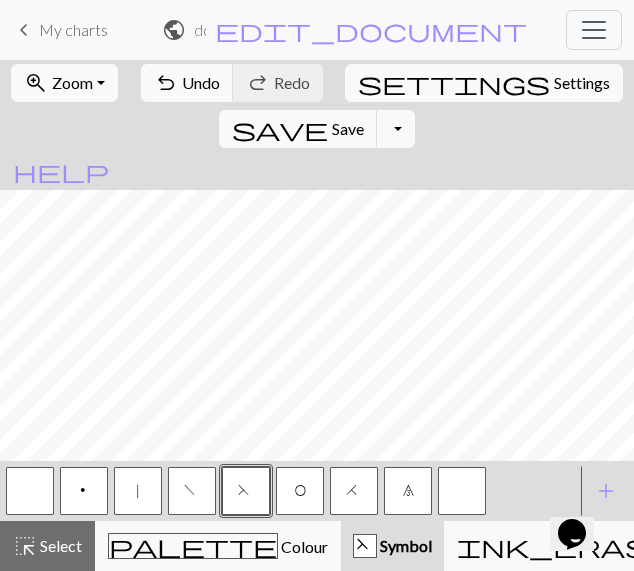 drag, startPoint x: 130, startPoint y: 501, endPoint x: 129, endPoint y: 490, distance: 11.045361 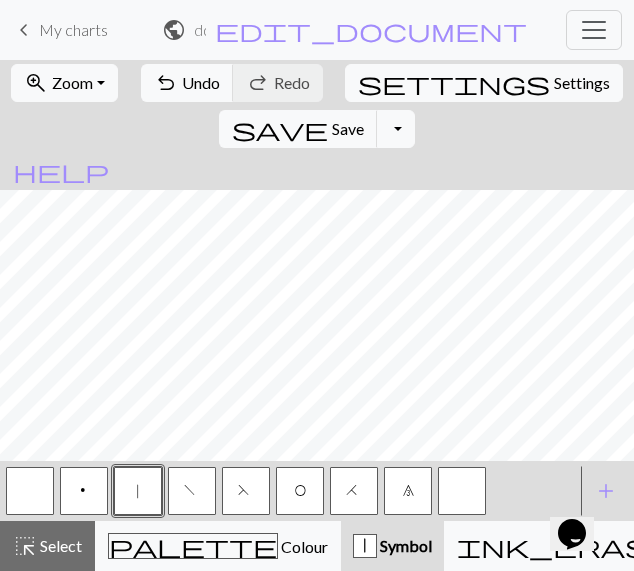 click on "F" at bounding box center [246, 493] 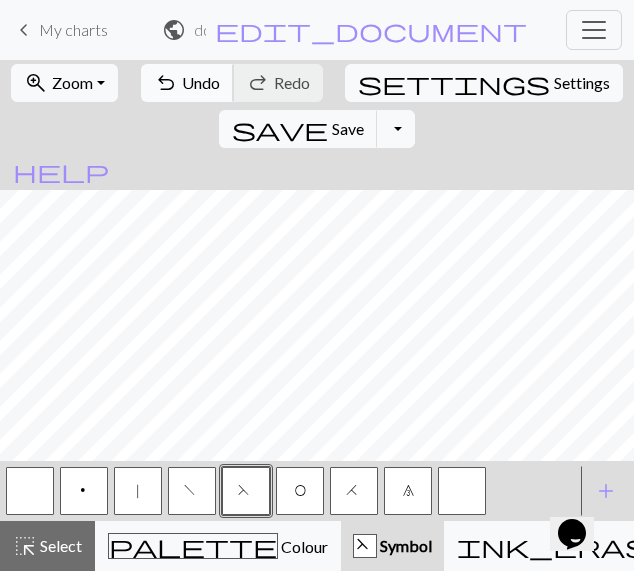 click on "Undo" at bounding box center [201, 82] 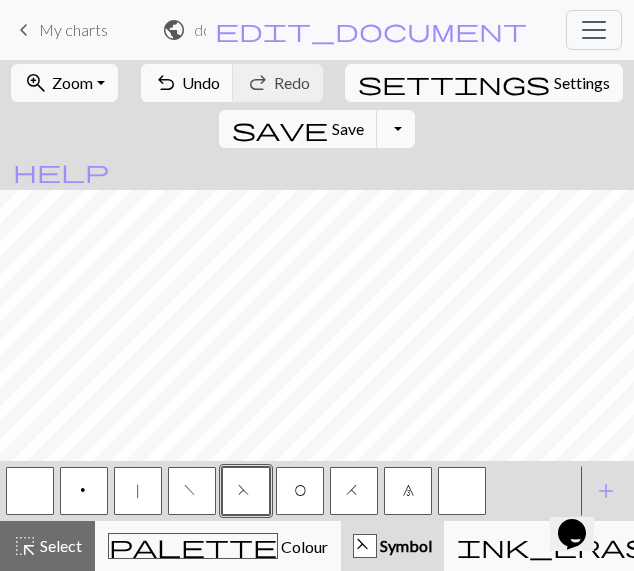 click on "O" at bounding box center [300, 493] 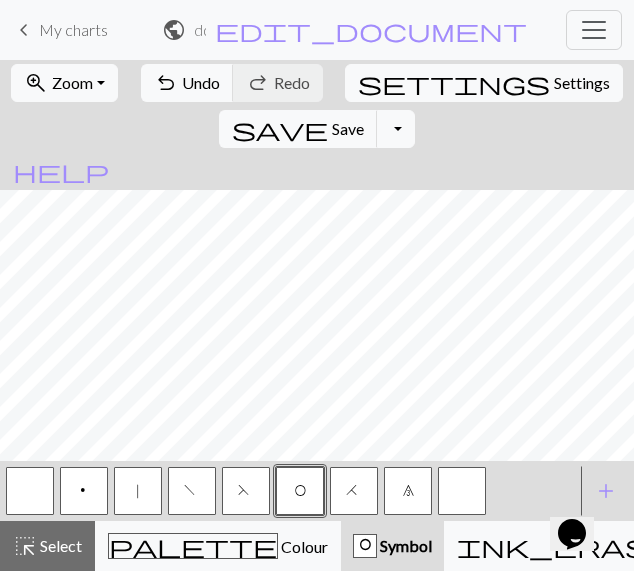 click on "|" at bounding box center (138, 493) 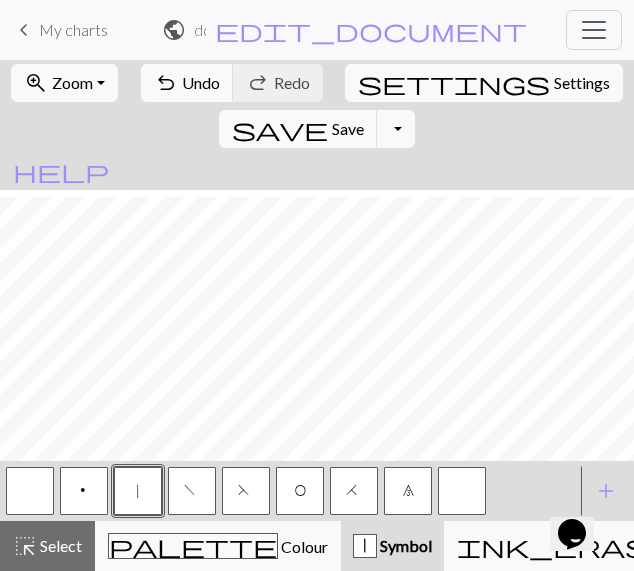 scroll, scrollTop: 198, scrollLeft: 0, axis: vertical 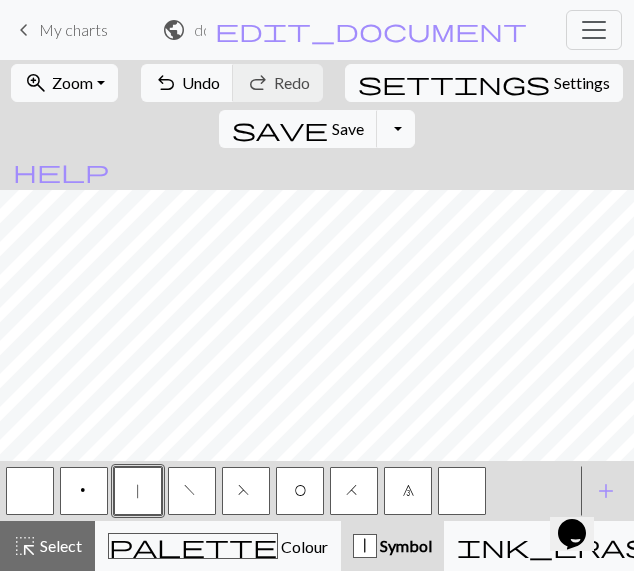 click on "|" at bounding box center [138, 493] 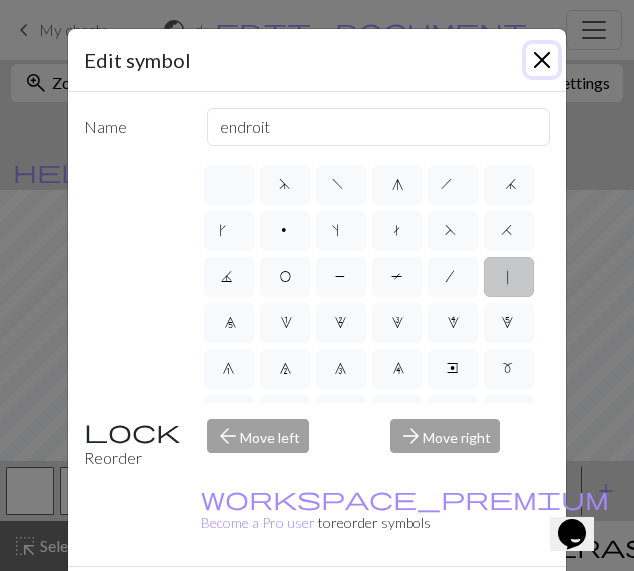 click at bounding box center [542, 60] 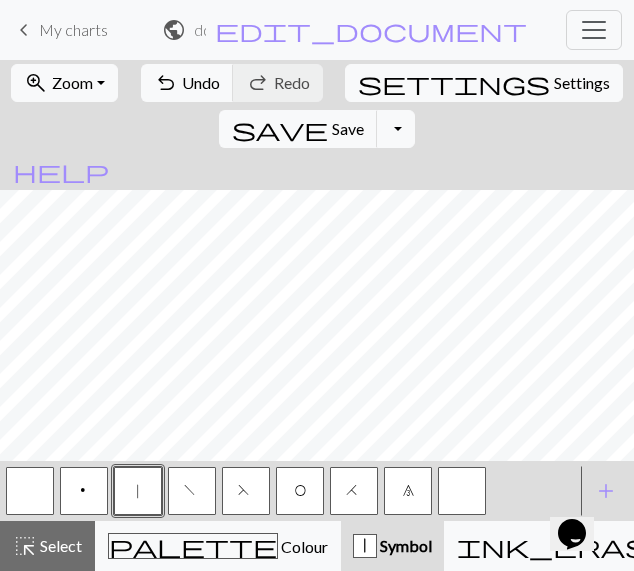 click on "O" at bounding box center (300, 493) 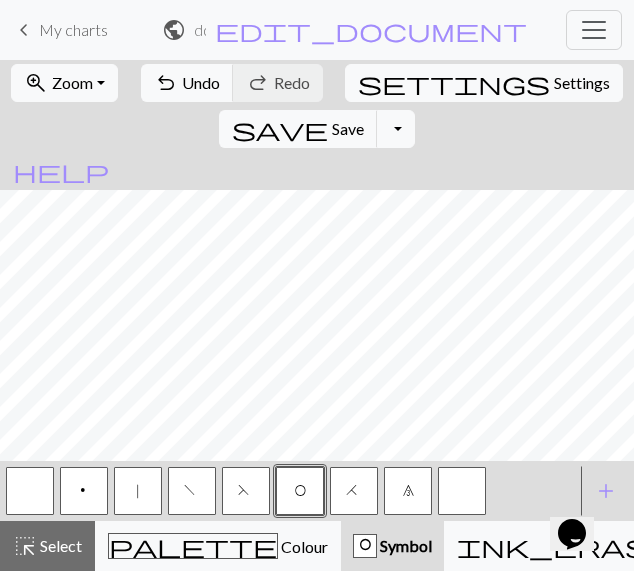 click on "H" at bounding box center [354, 491] 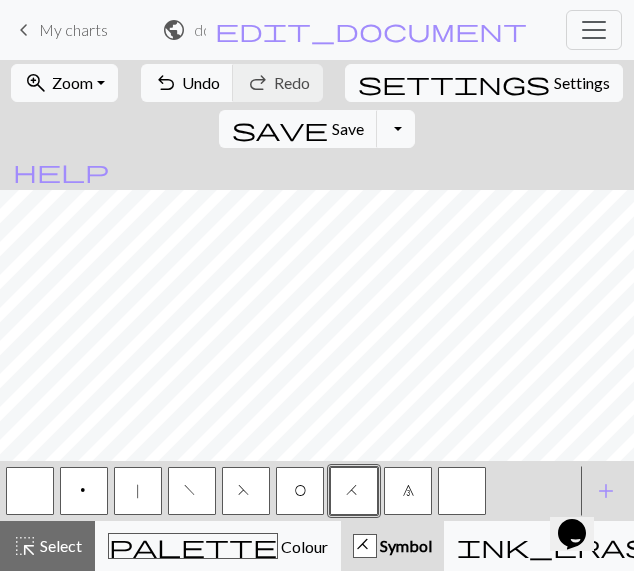 click on "|" at bounding box center [138, 493] 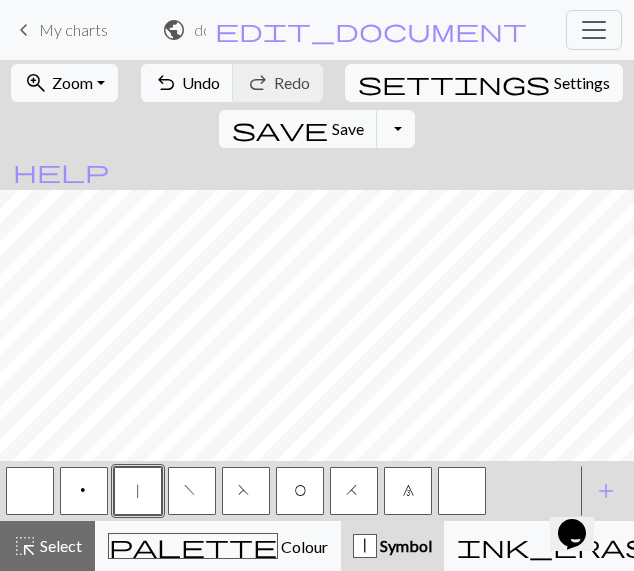 drag, startPoint x: 39, startPoint y: 504, endPoint x: 47, endPoint y: 452, distance: 52.611786 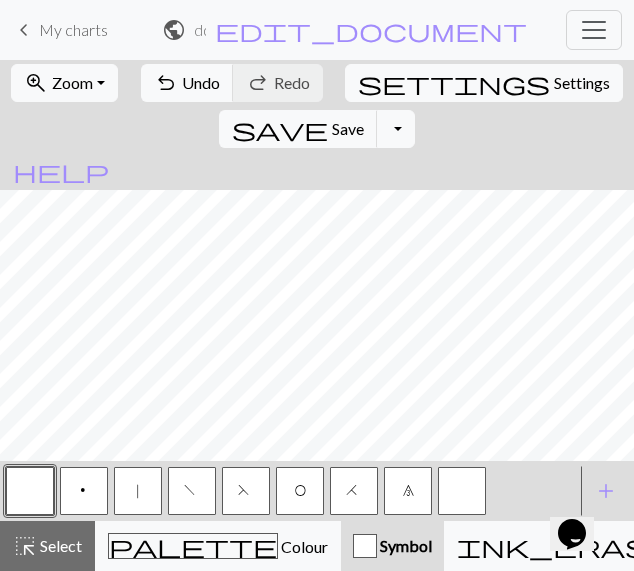click on "H" at bounding box center (354, 493) 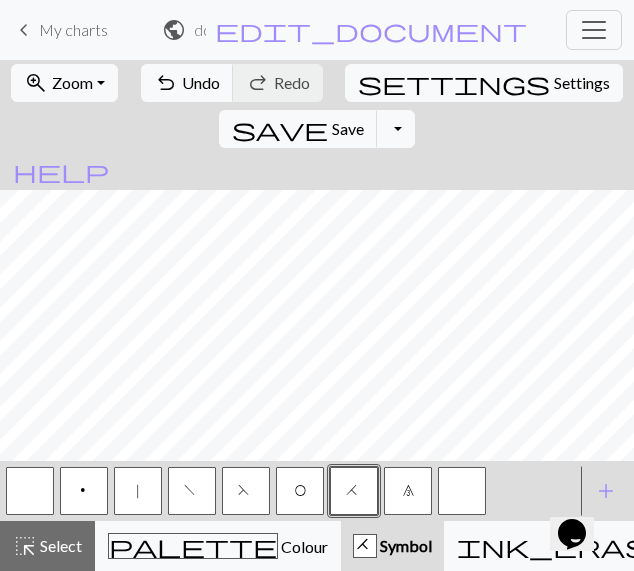 drag, startPoint x: 133, startPoint y: 492, endPoint x: 132, endPoint y: 479, distance: 13.038404 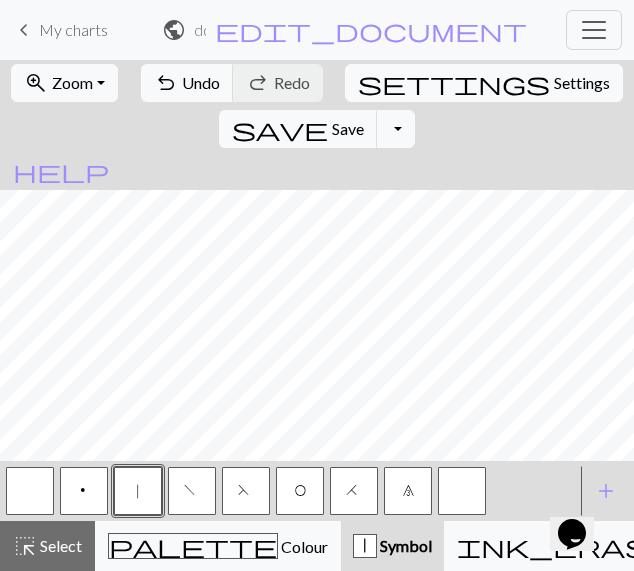 click on "F" at bounding box center (246, 493) 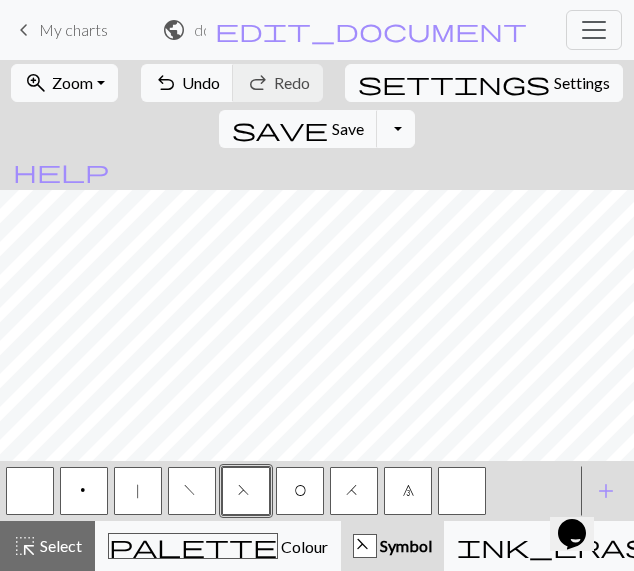 scroll, scrollTop: 64, scrollLeft: 0, axis: vertical 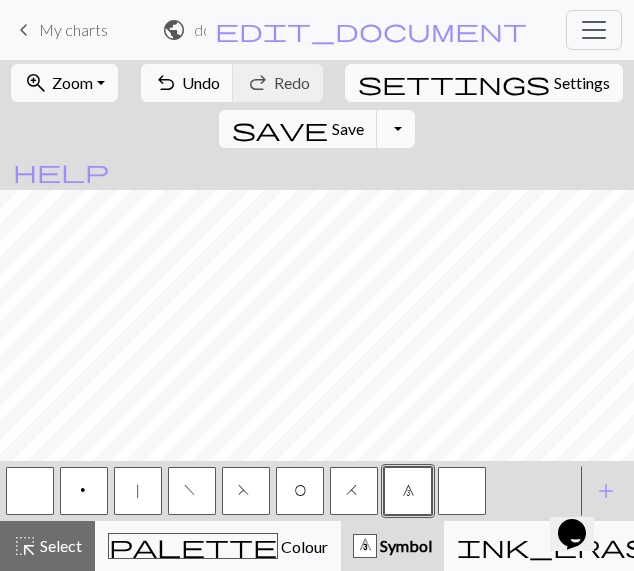 click on "O" at bounding box center (300, 493) 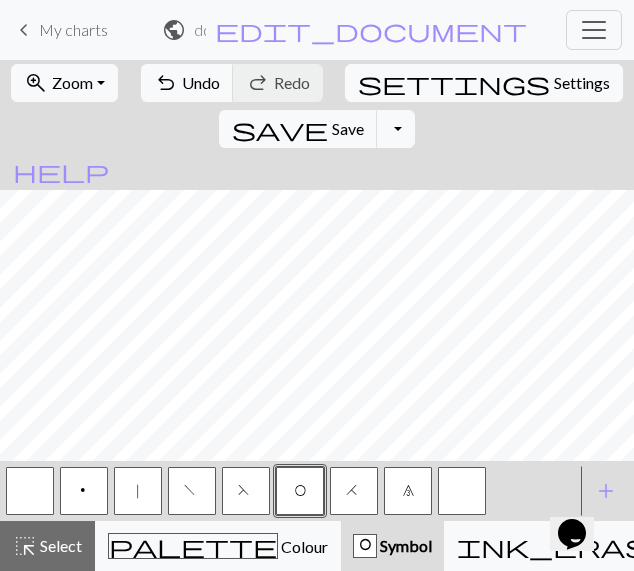 click on "|" at bounding box center [138, 491] 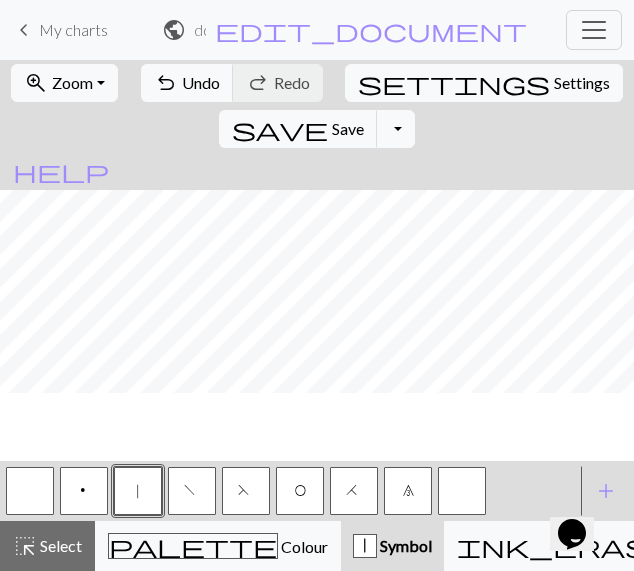 scroll, scrollTop: 0, scrollLeft: 0, axis: both 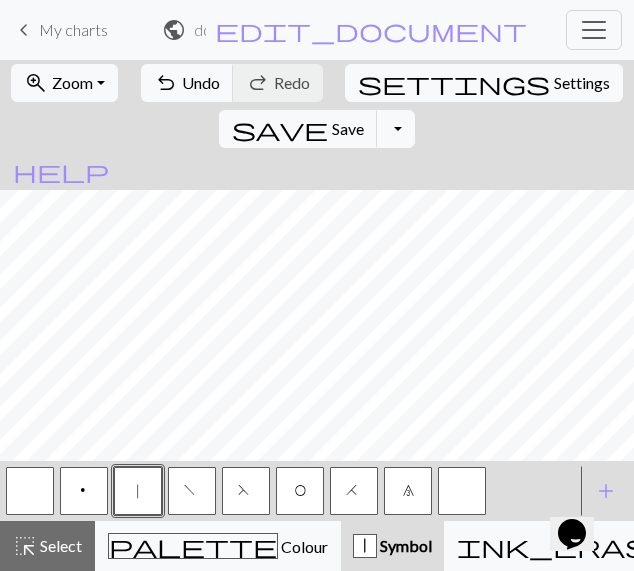 click on "p" at bounding box center (84, 493) 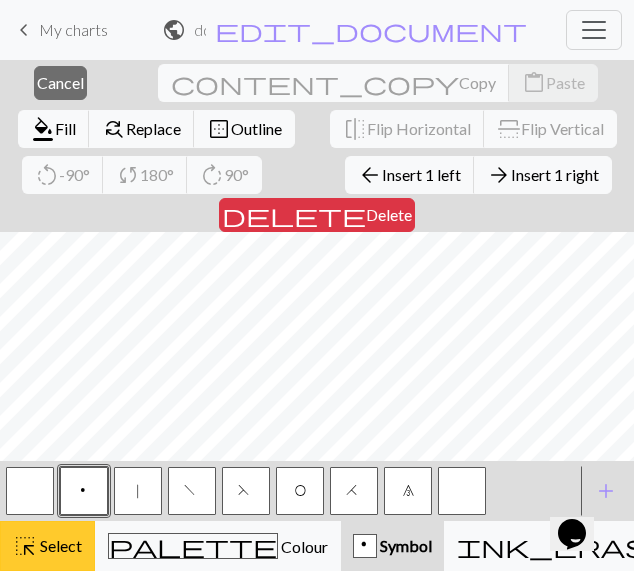 click on "highlight_alt   Select   Select" at bounding box center [47, 546] 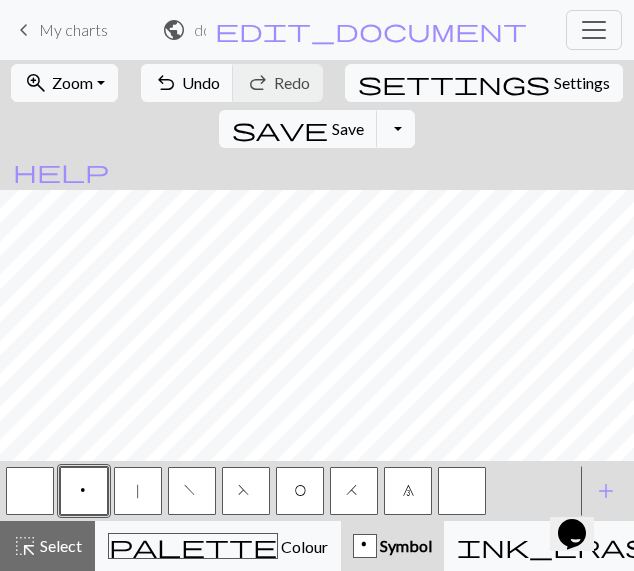 click on "|" at bounding box center (138, 491) 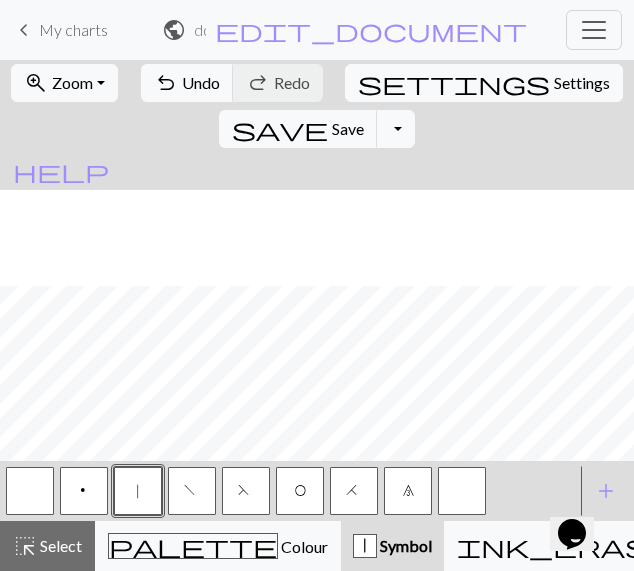 scroll, scrollTop: 550, scrollLeft: 0, axis: vertical 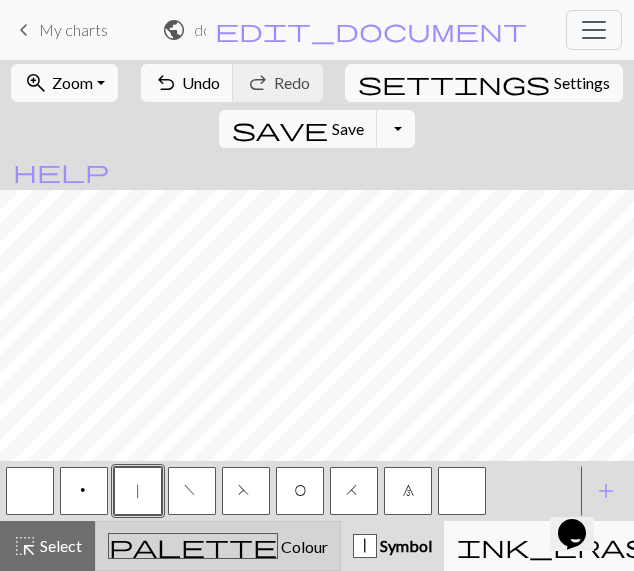 click on "palette" at bounding box center (193, 546) 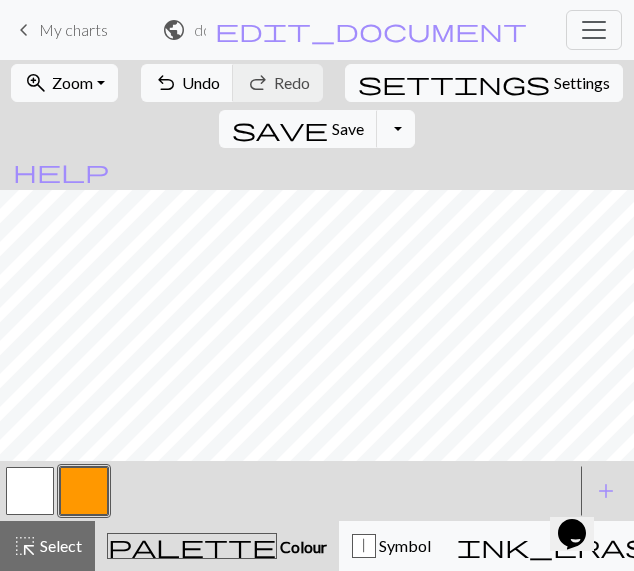 click at bounding box center (84, 491) 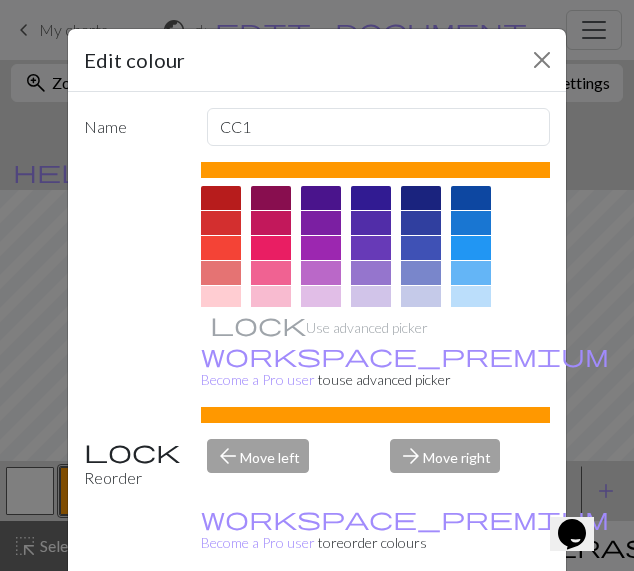 click at bounding box center (371, 298) 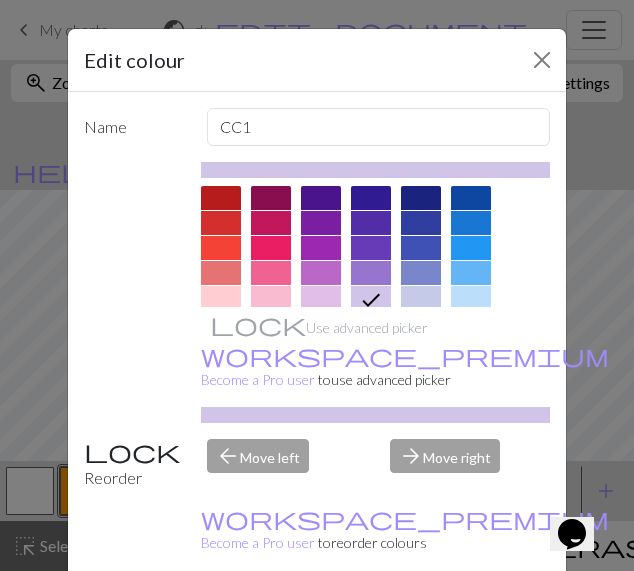 click on "Done" at bounding box center (437, 622) 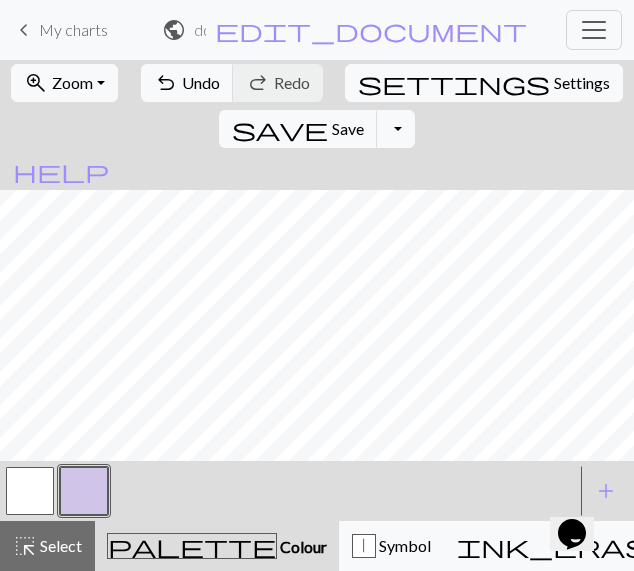 scroll, scrollTop: 471, scrollLeft: 0, axis: vertical 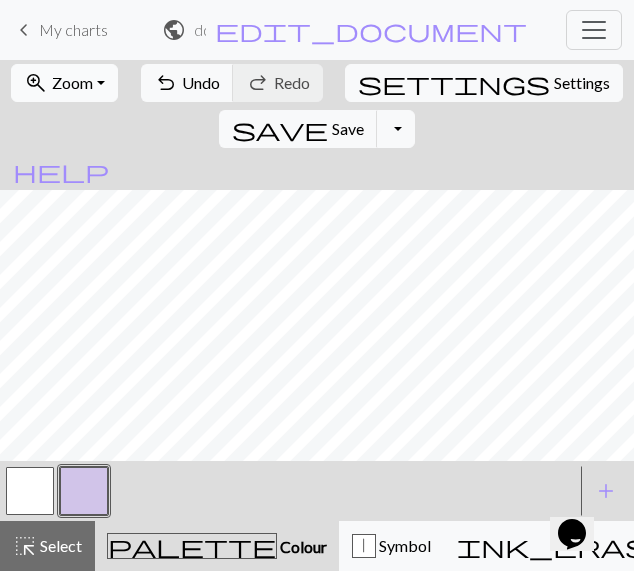click on "Zoom" at bounding box center [72, 82] 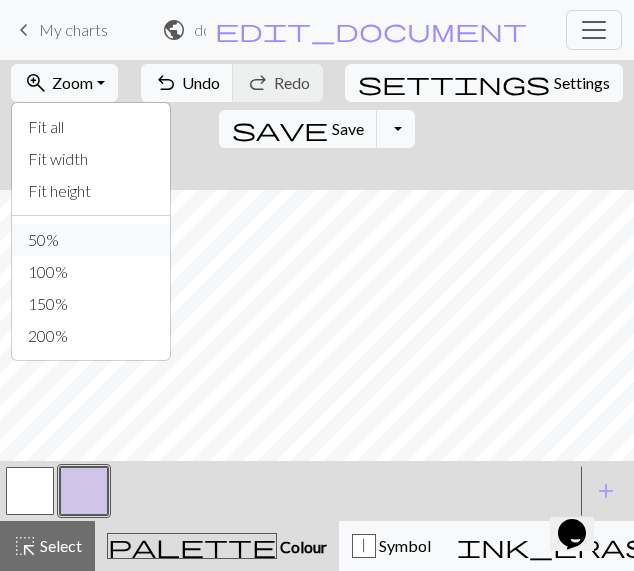 click on "50%" at bounding box center (91, 240) 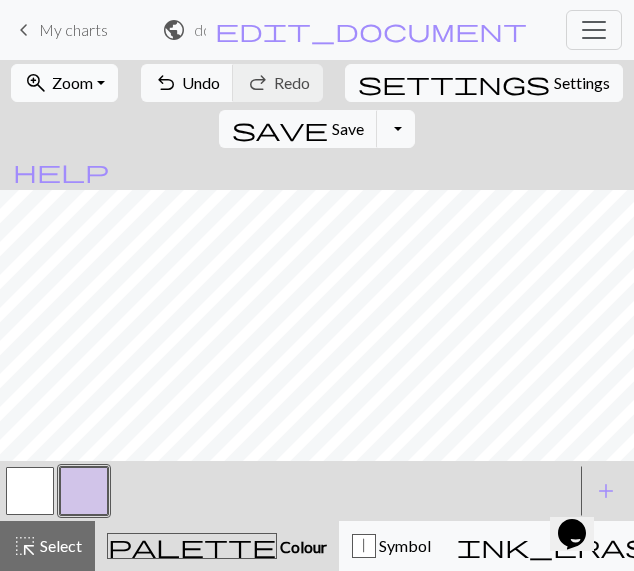 click on "Zoom" at bounding box center (72, 82) 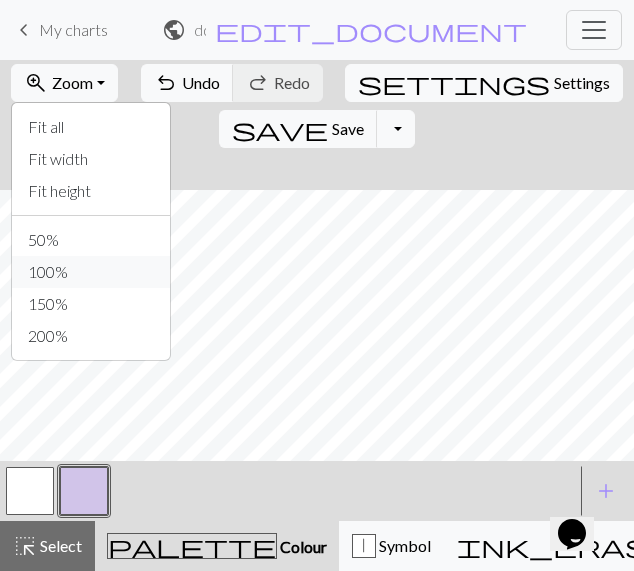 click on "100%" at bounding box center [91, 272] 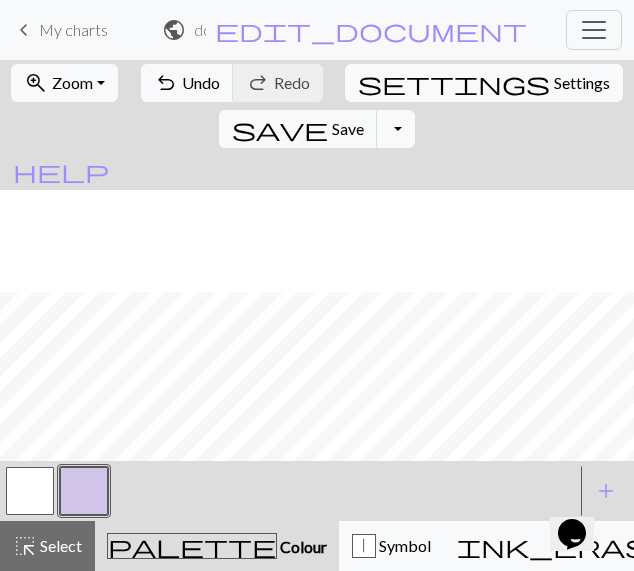 scroll, scrollTop: 173, scrollLeft: 0, axis: vertical 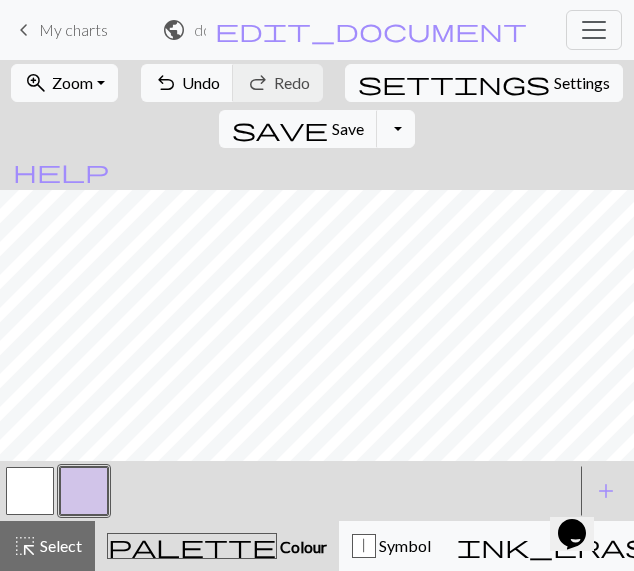 drag, startPoint x: 29, startPoint y: 490, endPoint x: 44, endPoint y: 448, distance: 44.598206 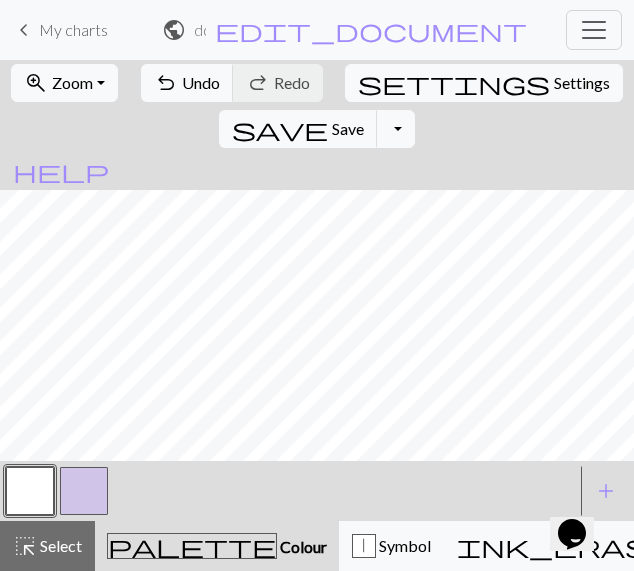drag, startPoint x: 85, startPoint y: 479, endPoint x: 85, endPoint y: 466, distance: 13 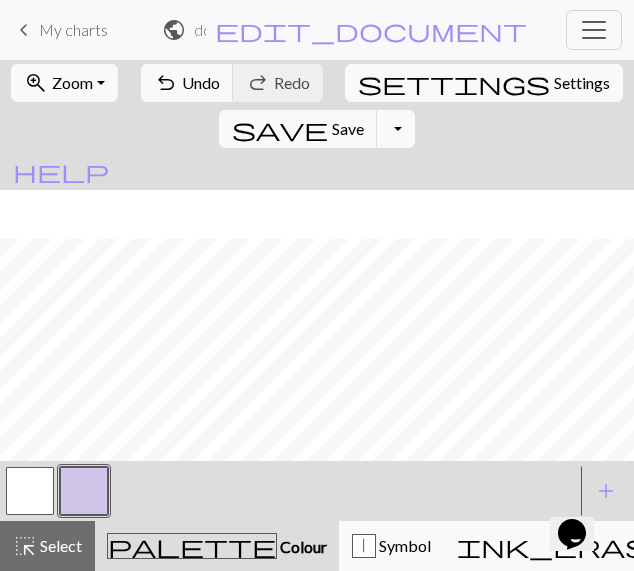 scroll, scrollTop: 550, scrollLeft: 0, axis: vertical 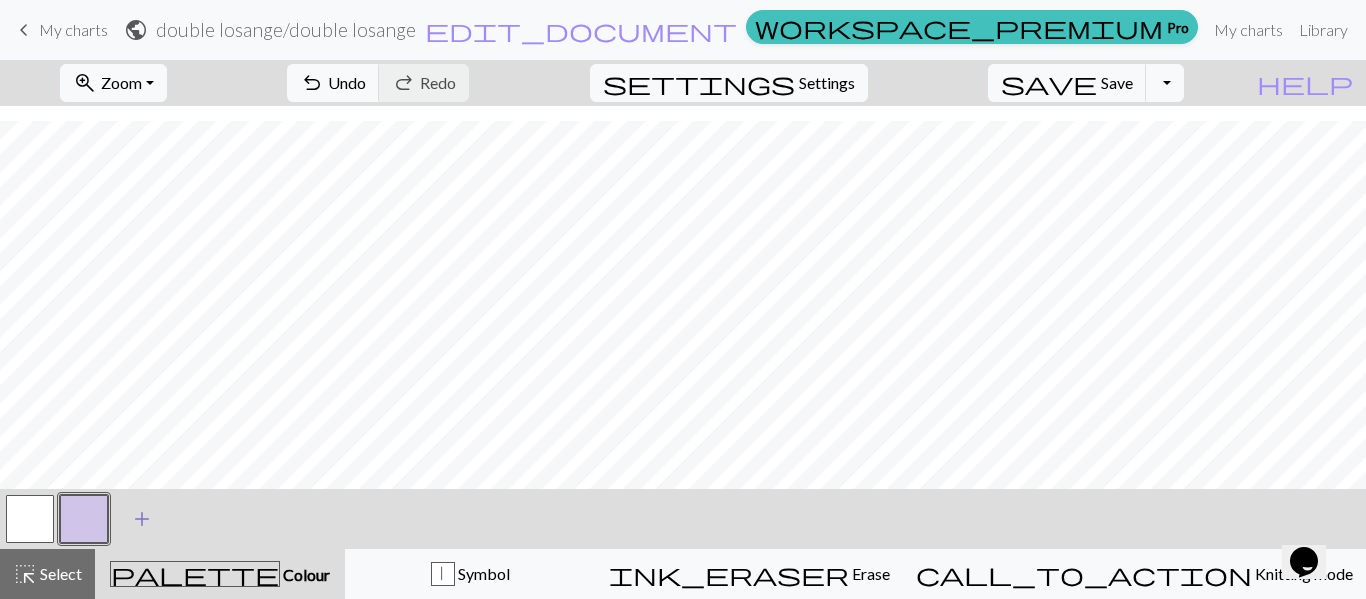 click on "add" at bounding box center (142, 519) 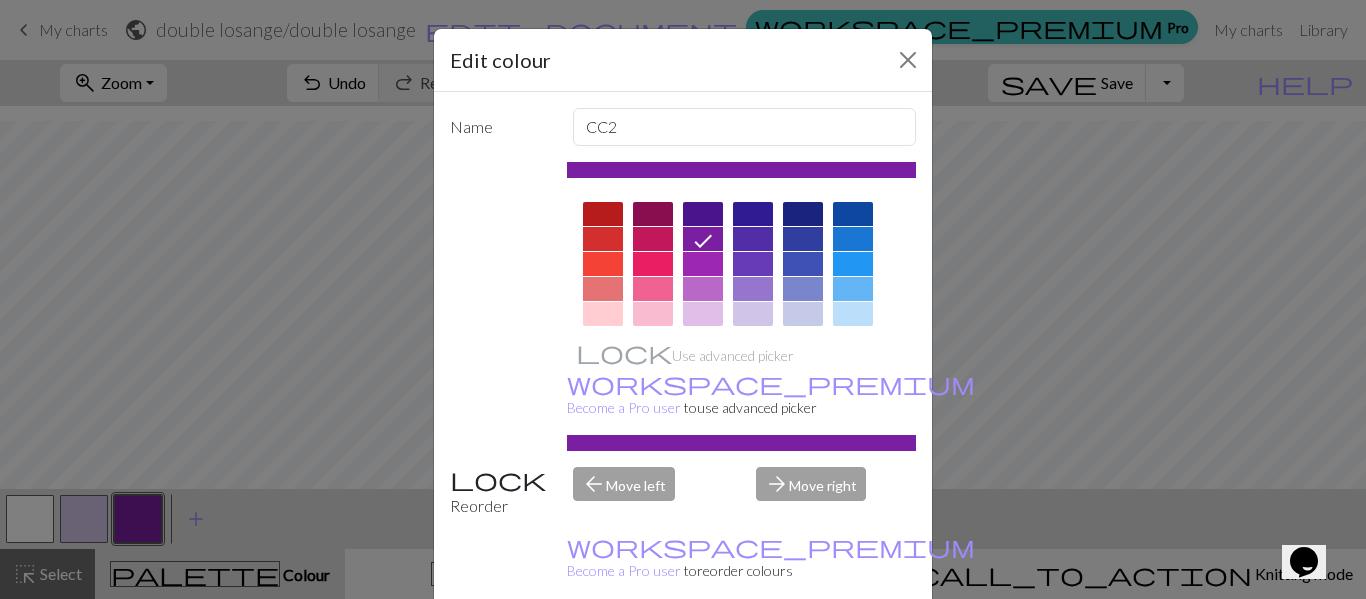 click on "Edit colour Name CC2 Use advanced picker workspace_premium Become a Pro user   to  use advanced picker Reorder arrow_back Move left arrow_forward Move right workspace_premium Become a Pro user   to  reorder colours Delete Done Cancel" at bounding box center (683, 299) 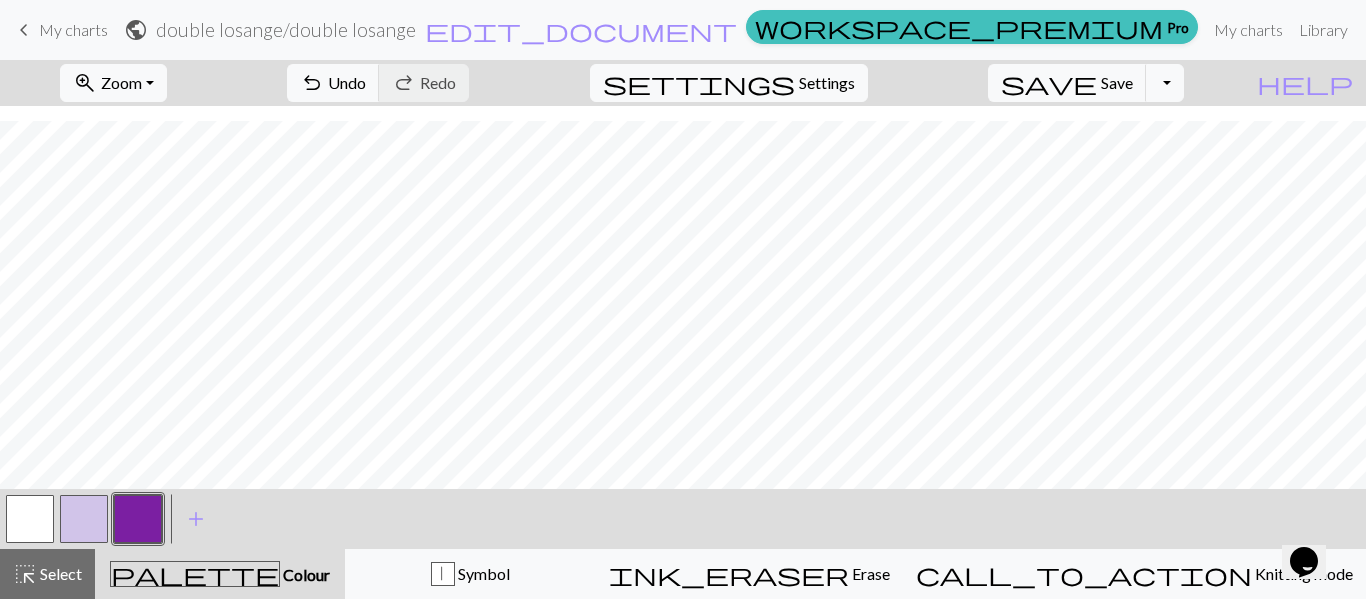 click at bounding box center [138, 519] 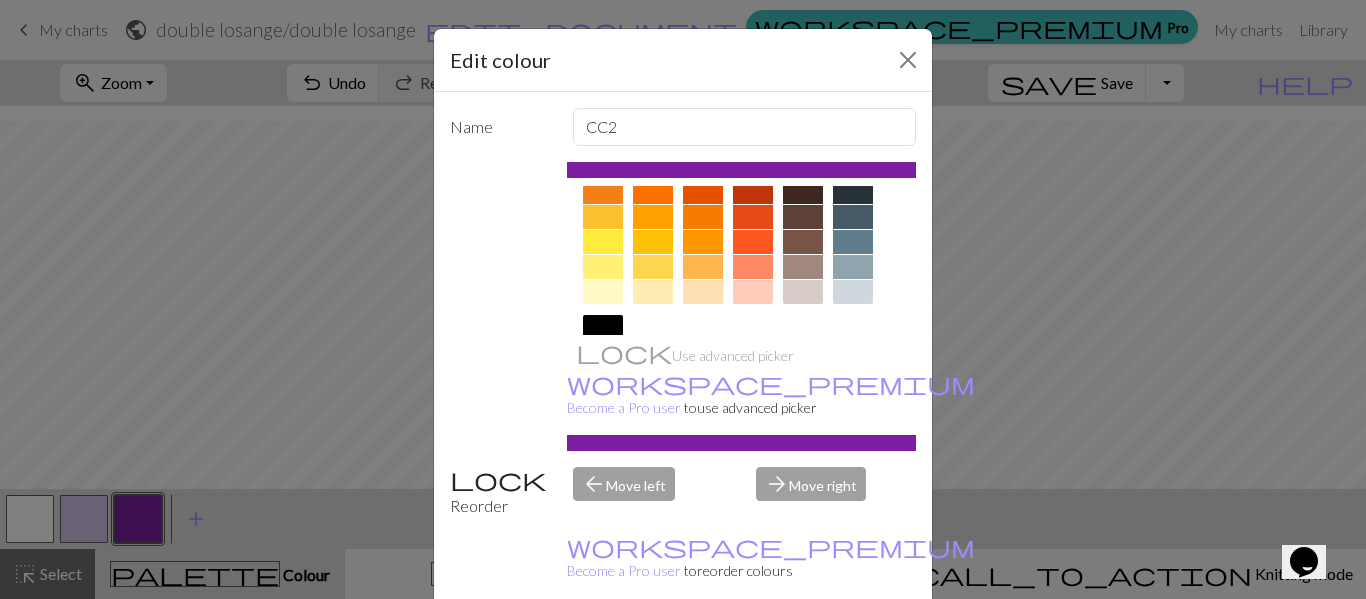 scroll, scrollTop: 379, scrollLeft: 0, axis: vertical 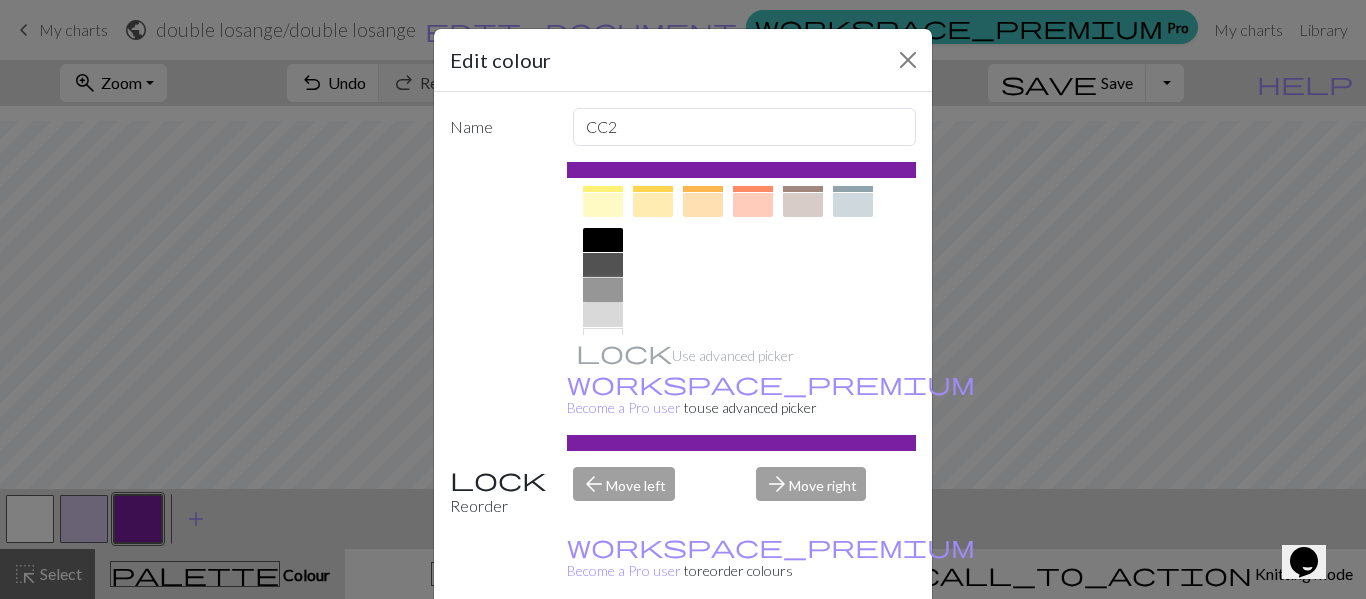 click at bounding box center (603, 290) 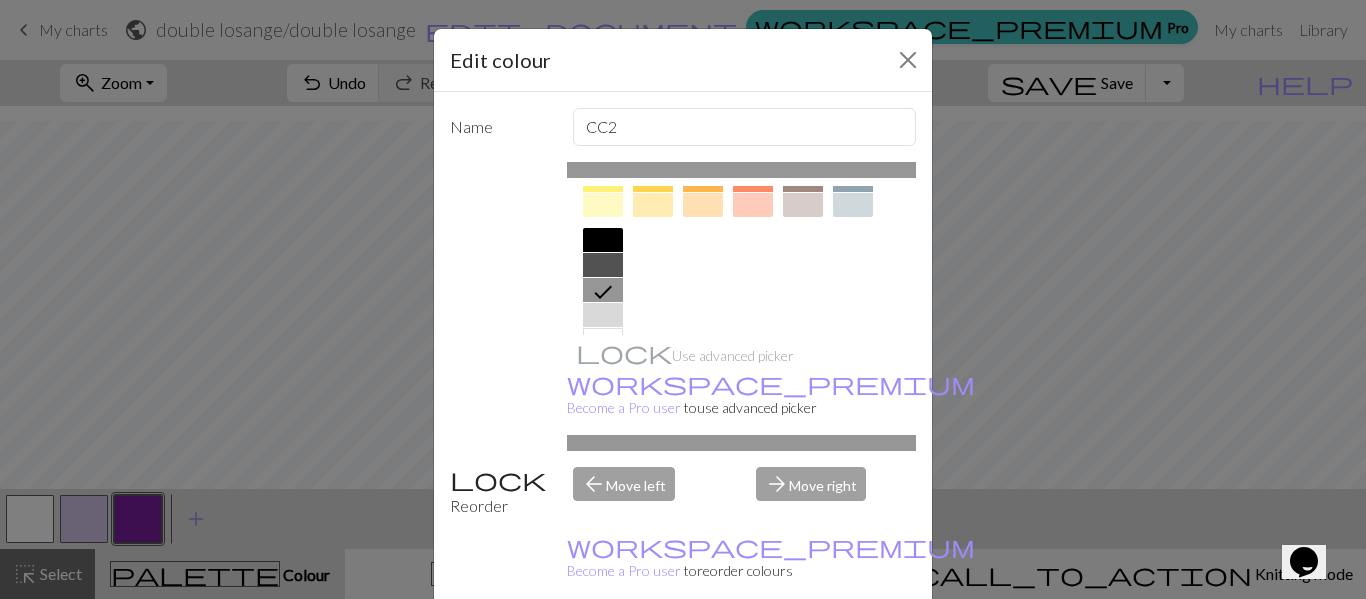 click on "Done" at bounding box center (803, 650) 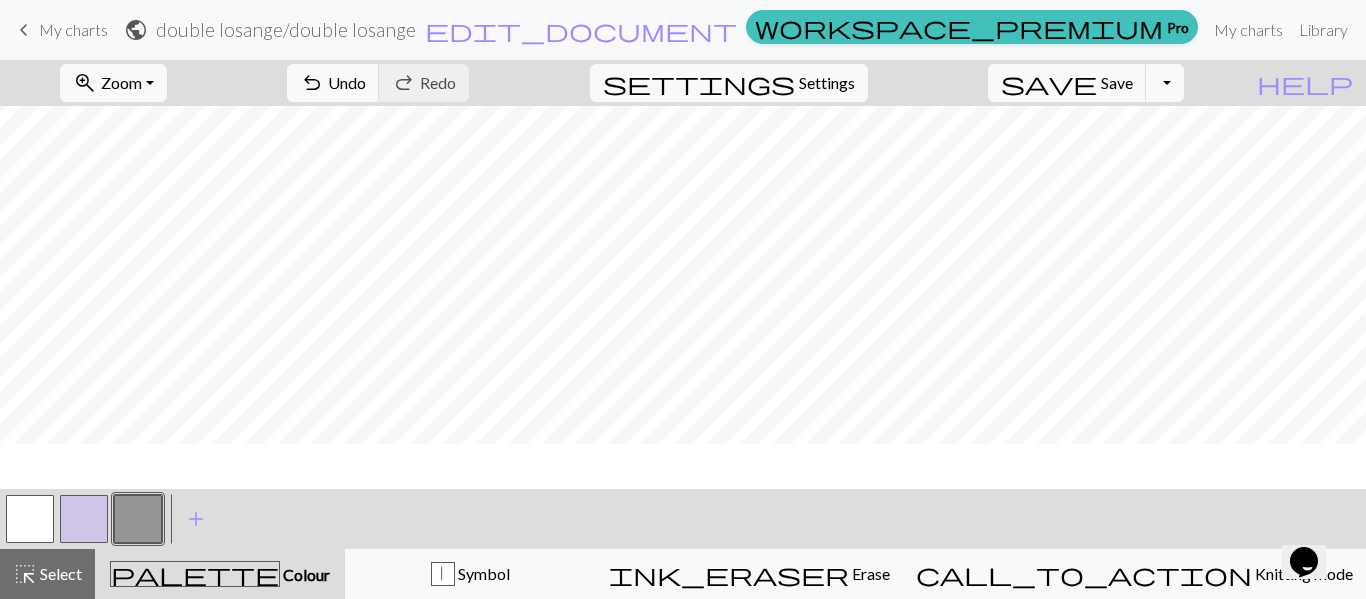 scroll, scrollTop: 311, scrollLeft: 0, axis: vertical 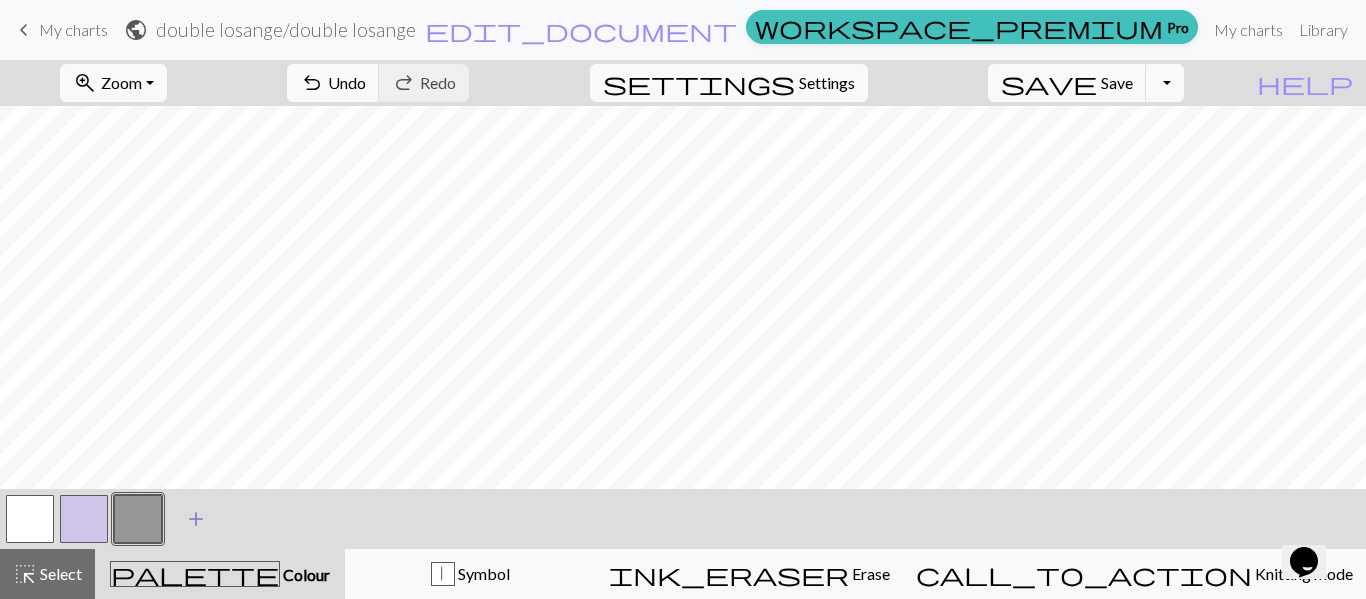 click on "add" at bounding box center (196, 519) 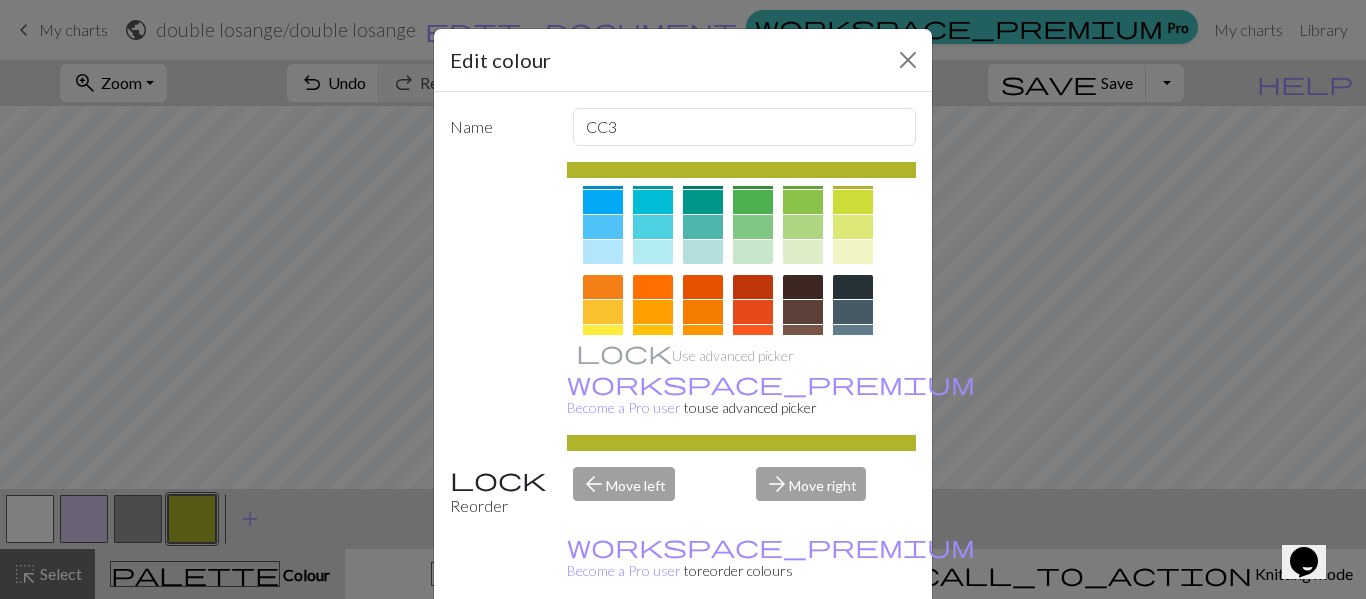 scroll, scrollTop: 200, scrollLeft: 0, axis: vertical 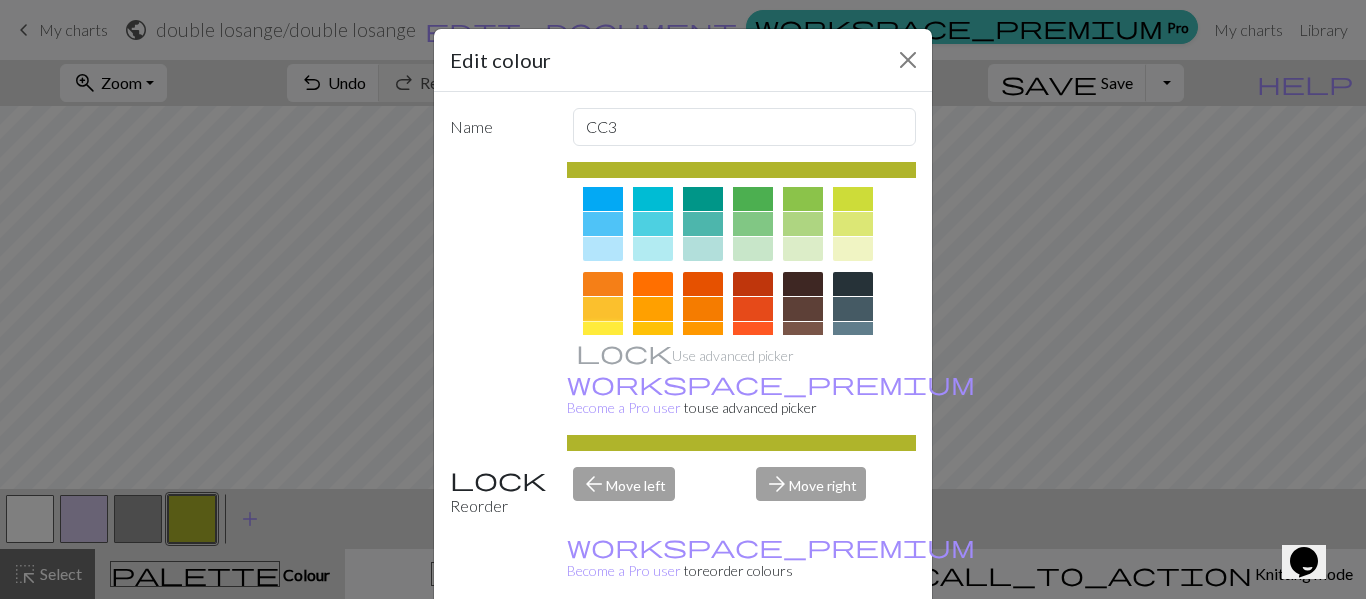 click at bounding box center [603, 334] 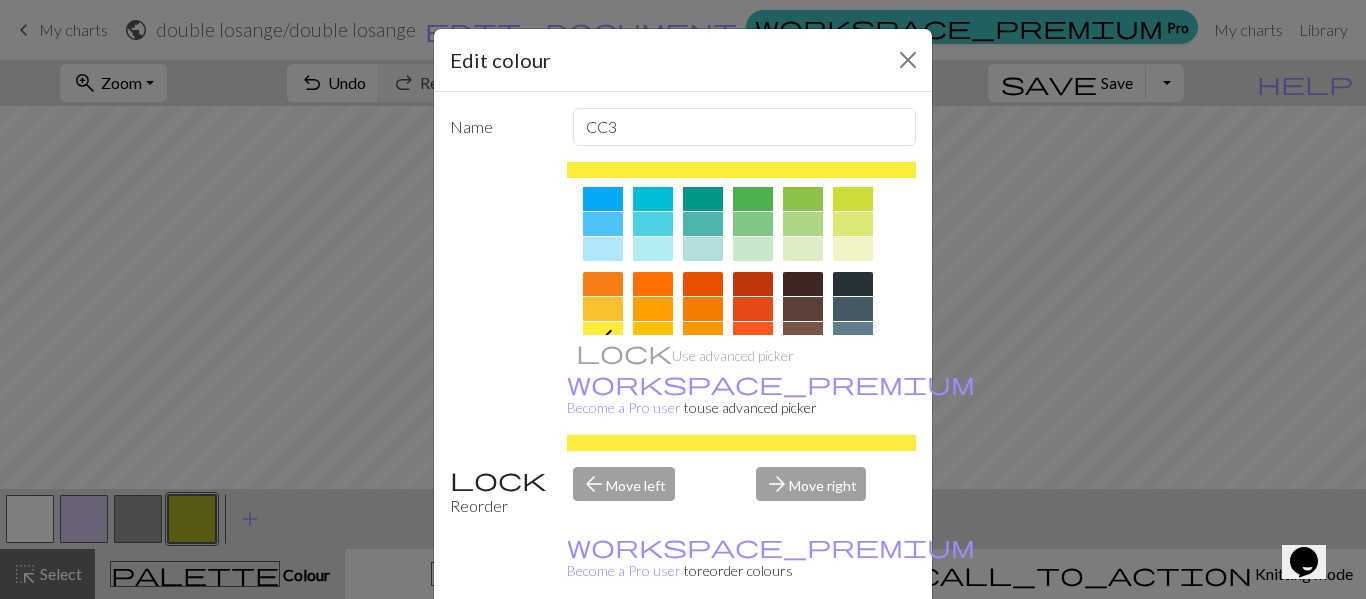 click on "Done" at bounding box center (803, 650) 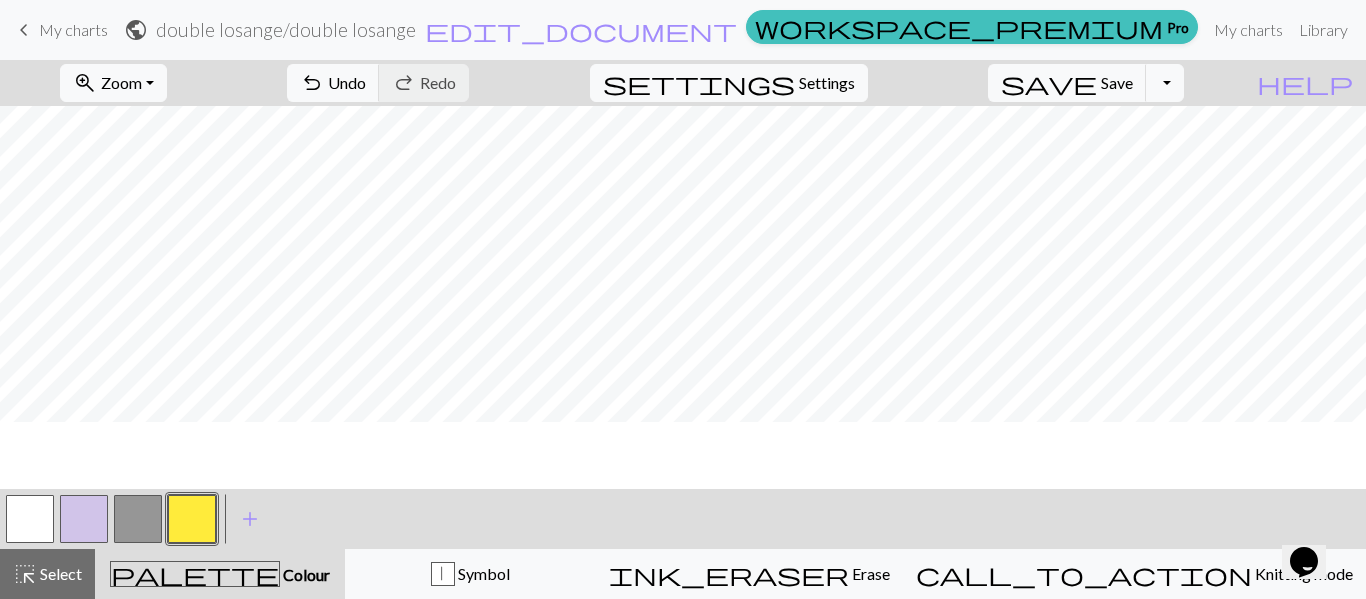 scroll, scrollTop: 0, scrollLeft: 0, axis: both 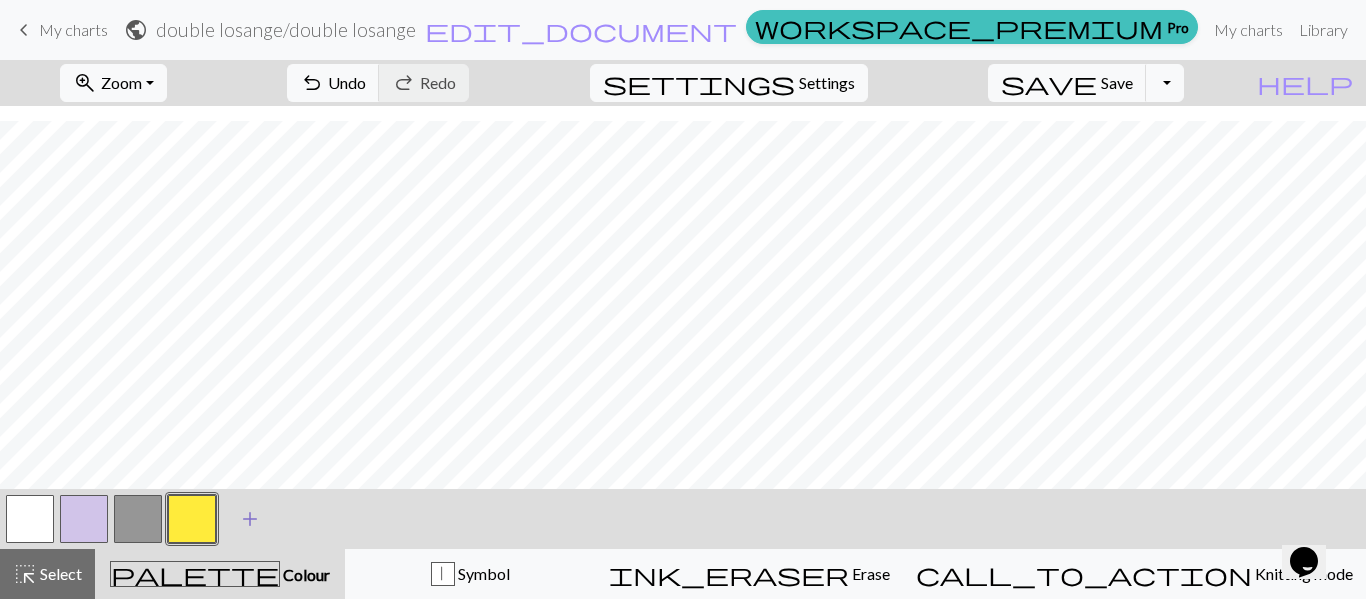 click on "add" at bounding box center (250, 519) 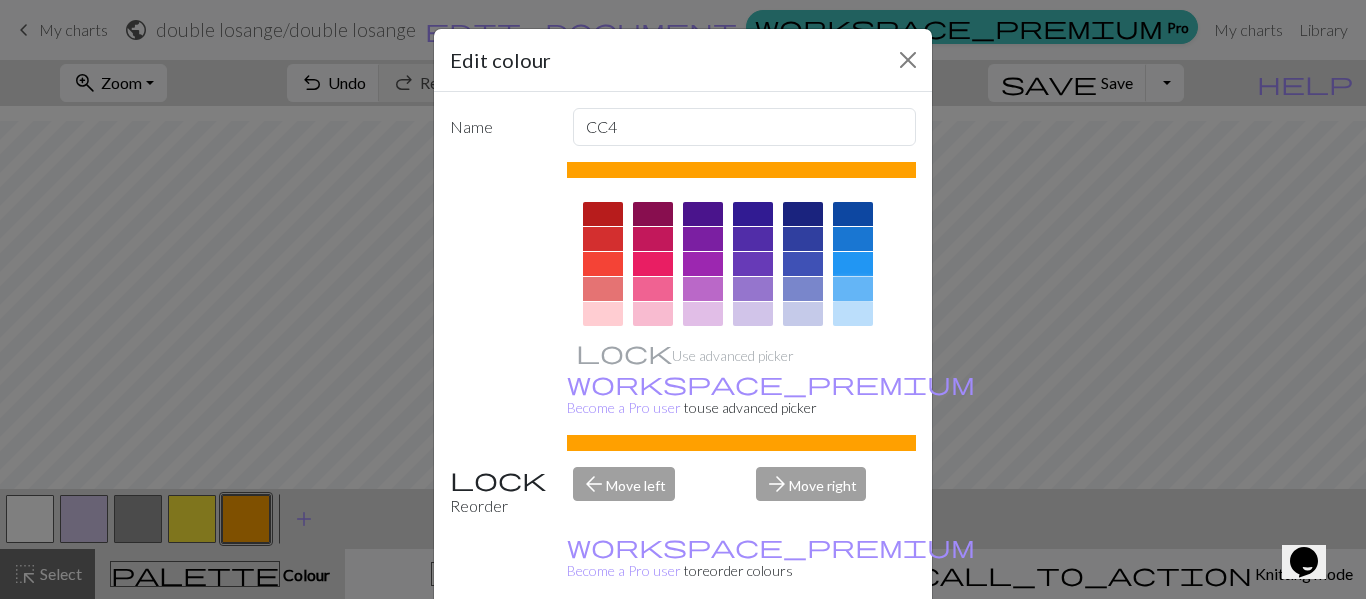 click at bounding box center [853, 289] 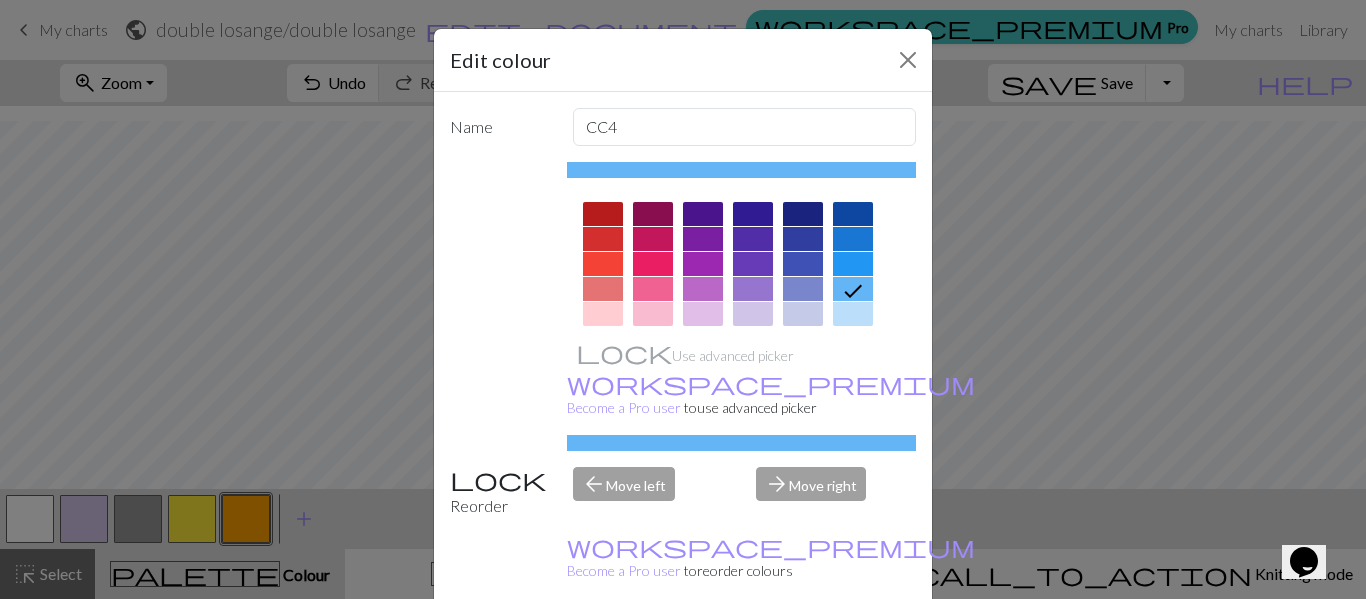 click on "Done" at bounding box center (803, 650) 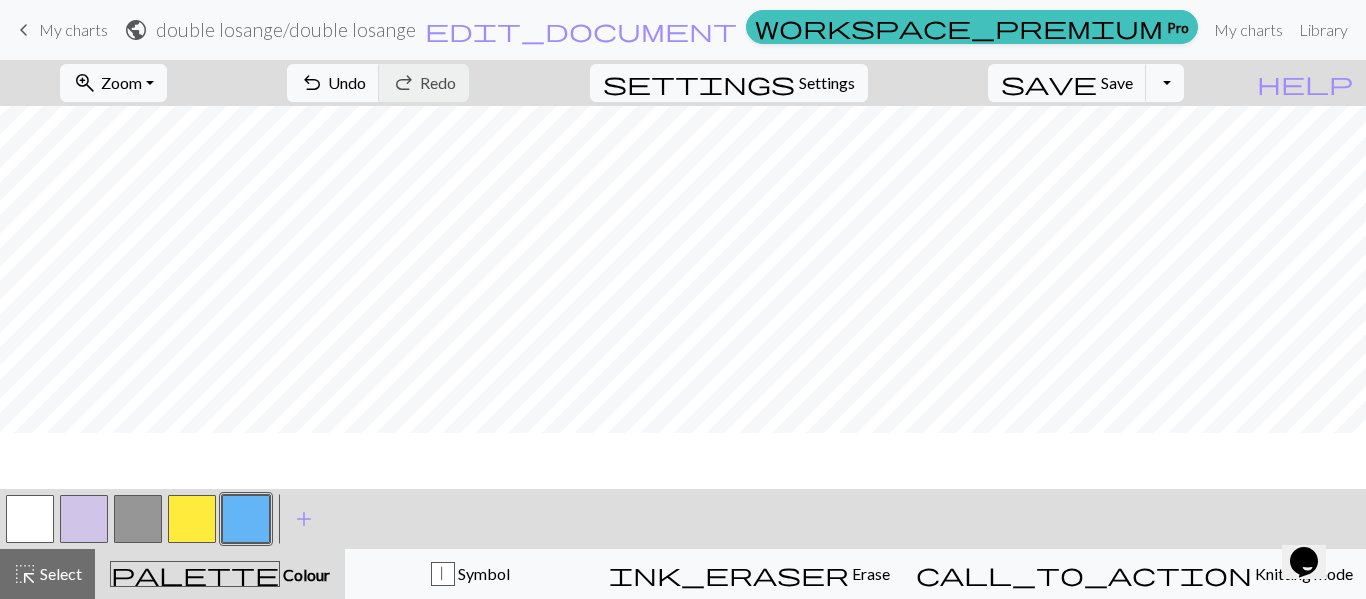 scroll, scrollTop: 300, scrollLeft: 0, axis: vertical 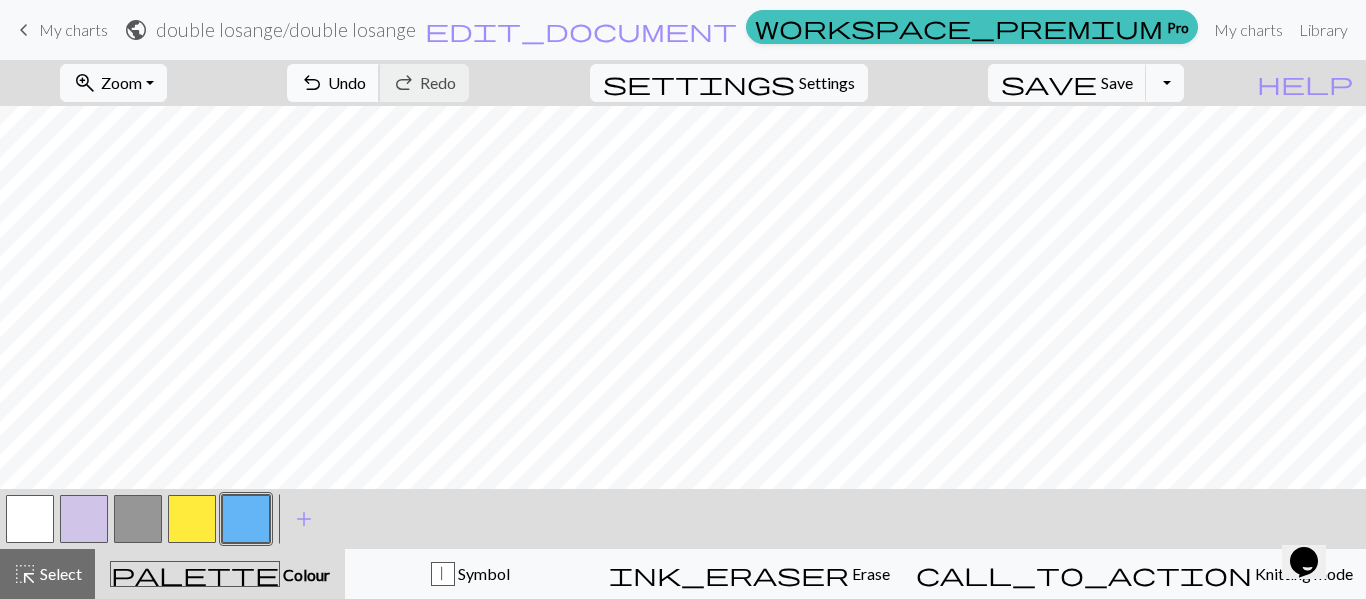 click on "undo Undo Undo" at bounding box center [333, 83] 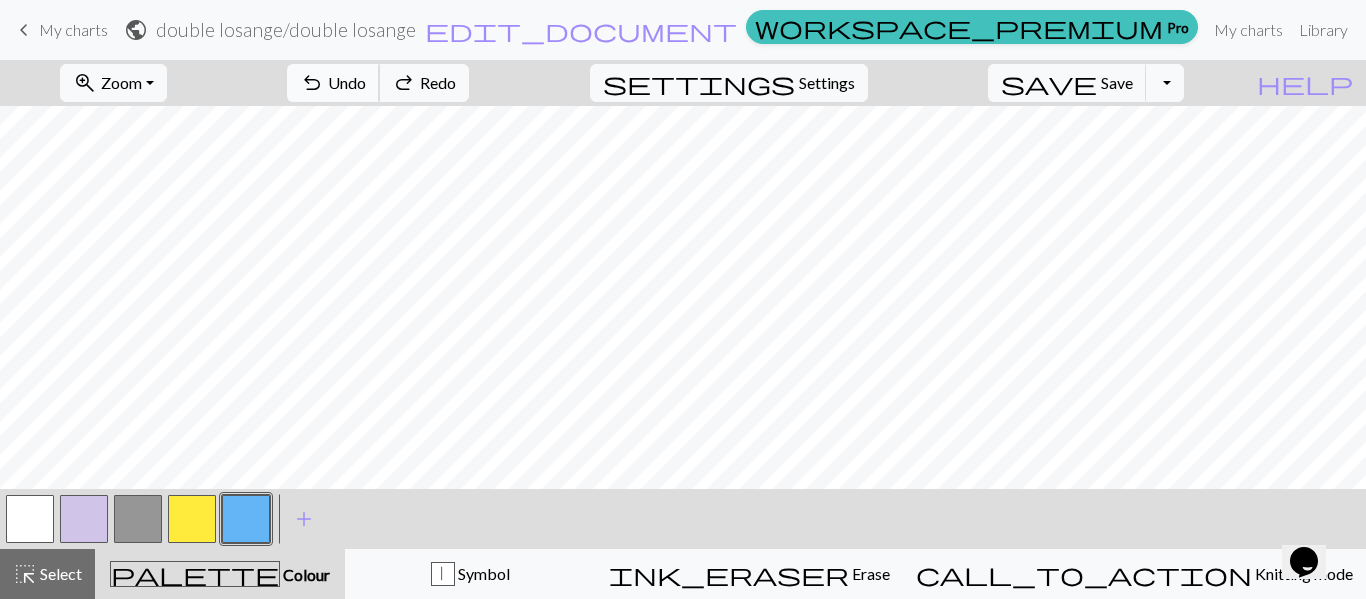 click on "undo Undo Undo" at bounding box center (333, 83) 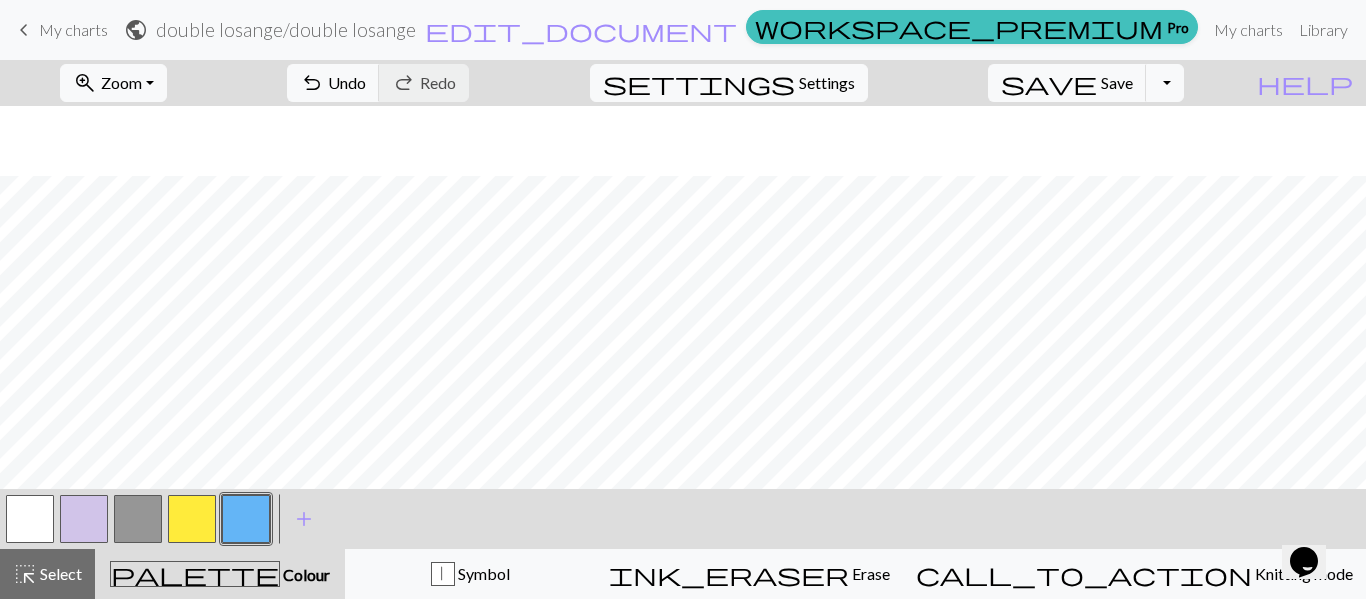 scroll, scrollTop: 100, scrollLeft: 0, axis: vertical 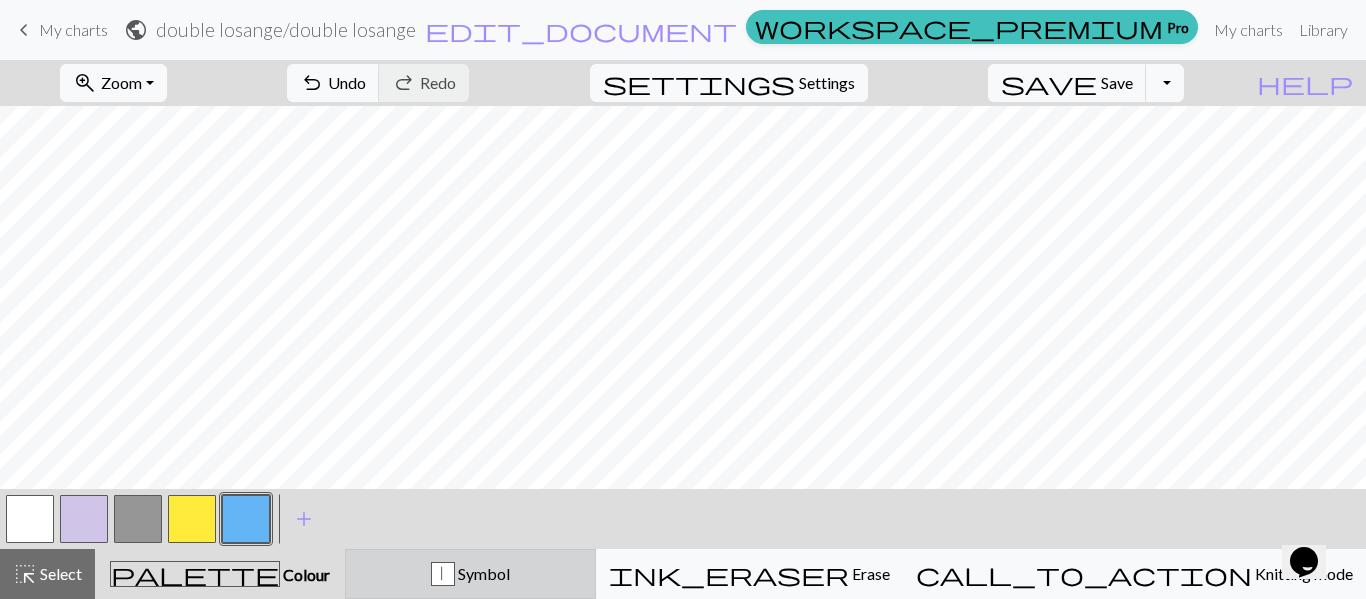 click on "Symbol" at bounding box center (482, 573) 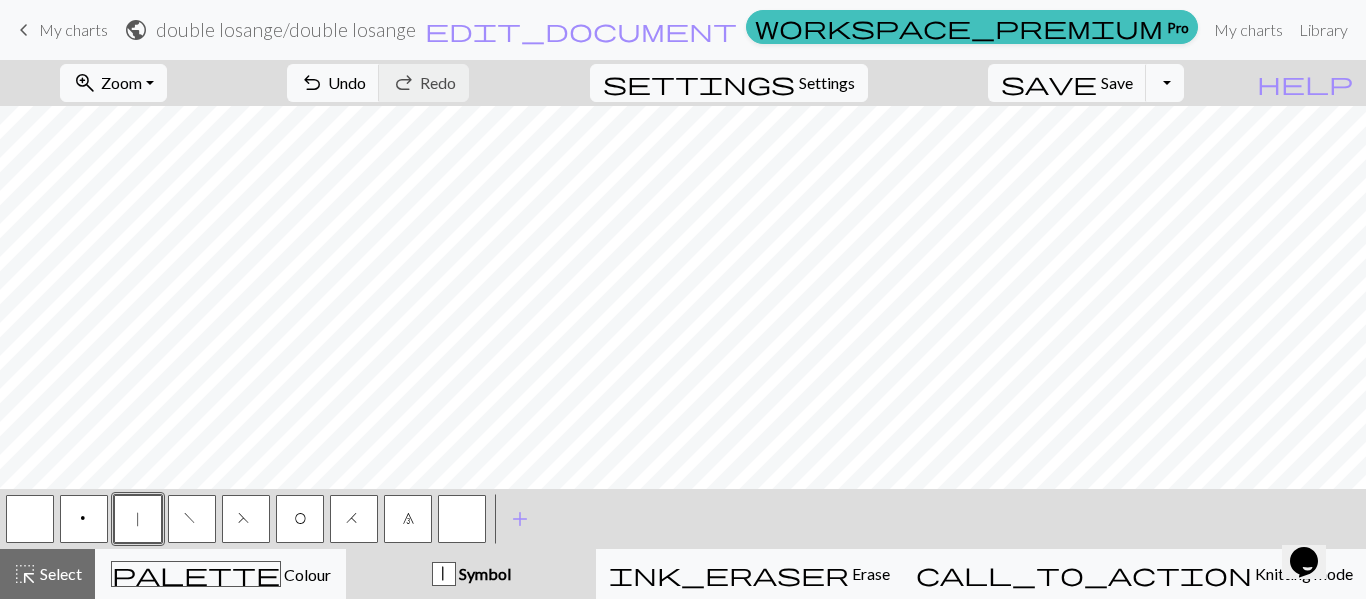 click on "H" at bounding box center (354, 521) 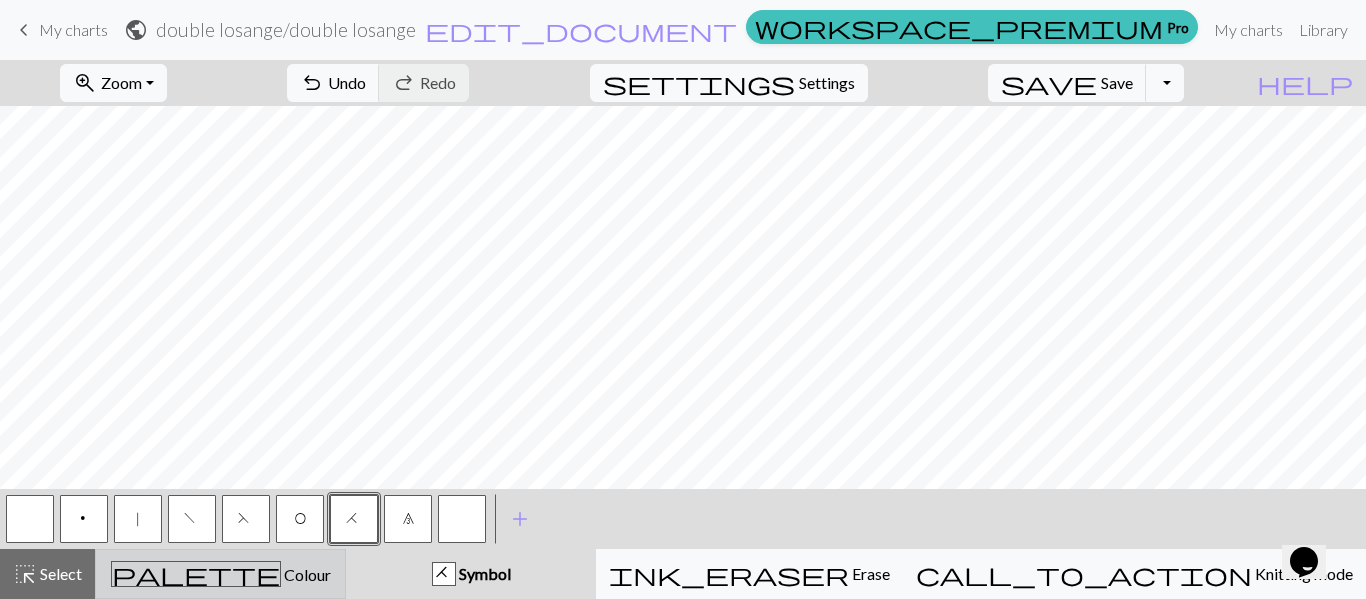 click on "Colour" at bounding box center [306, 574] 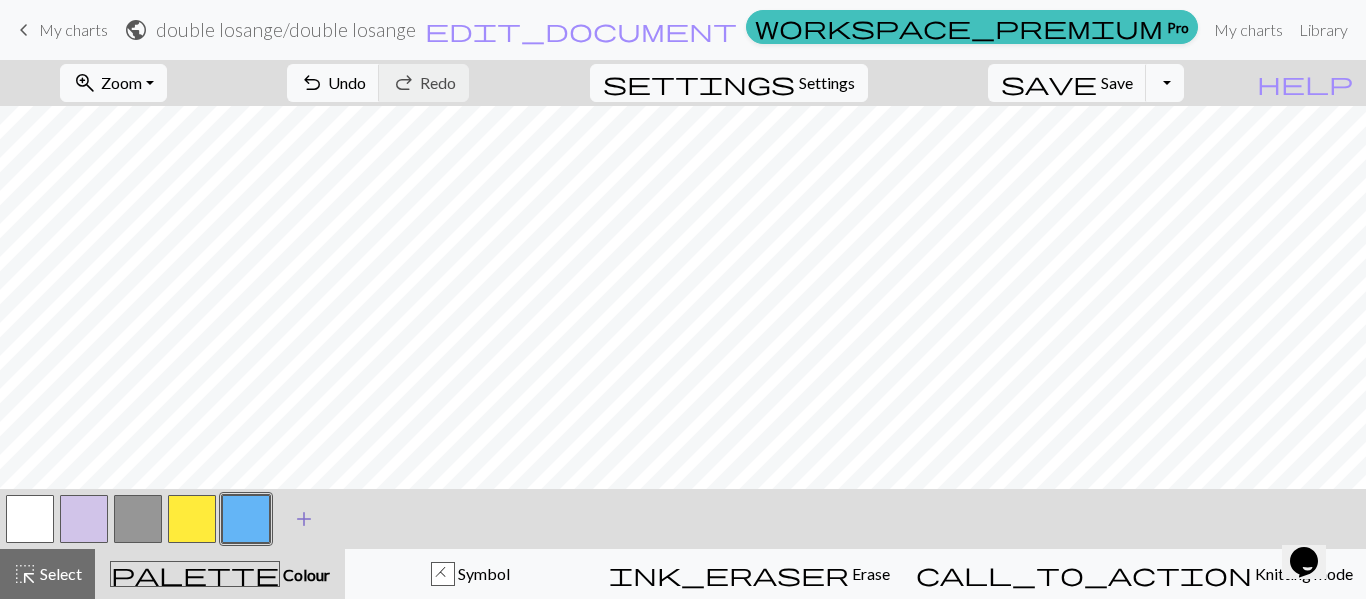 click on "add" at bounding box center (304, 519) 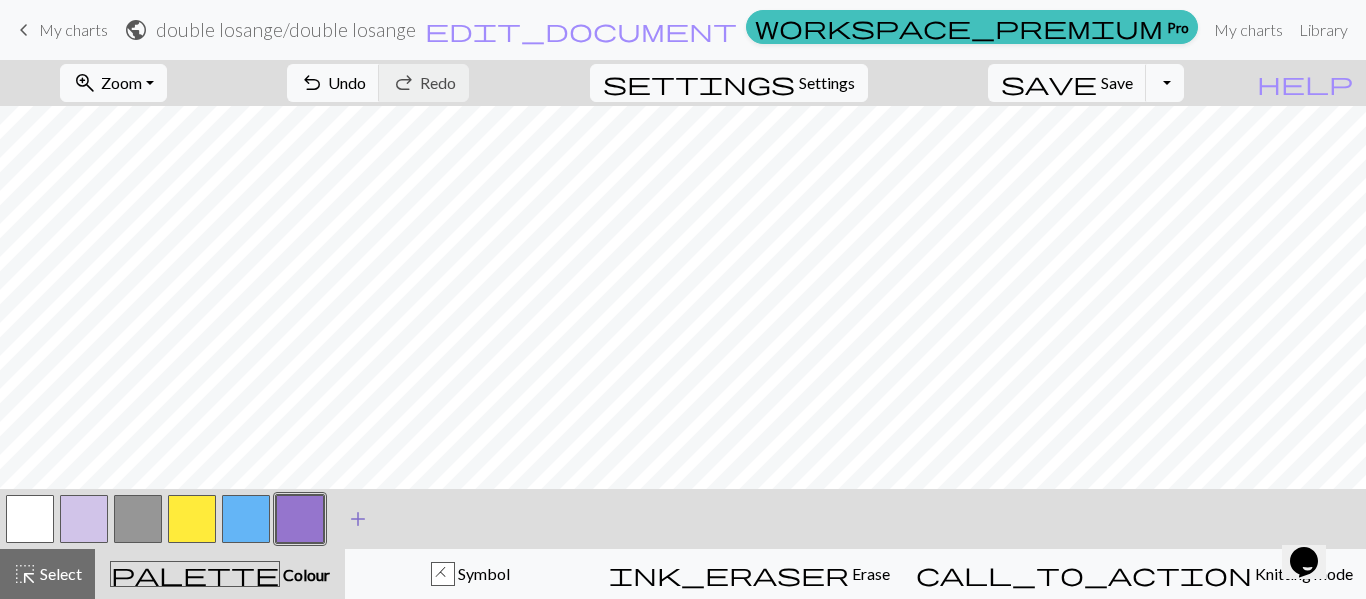 click on "Edit colour Name CC5 Use advanced picker workspace_premium Become a Pro user   to  use advanced picker Reorder arrow_back Move left arrow_forward Move right workspace_premium Become a Pro user   to  reorder colours Delete Done Cancel" at bounding box center (683, 299) 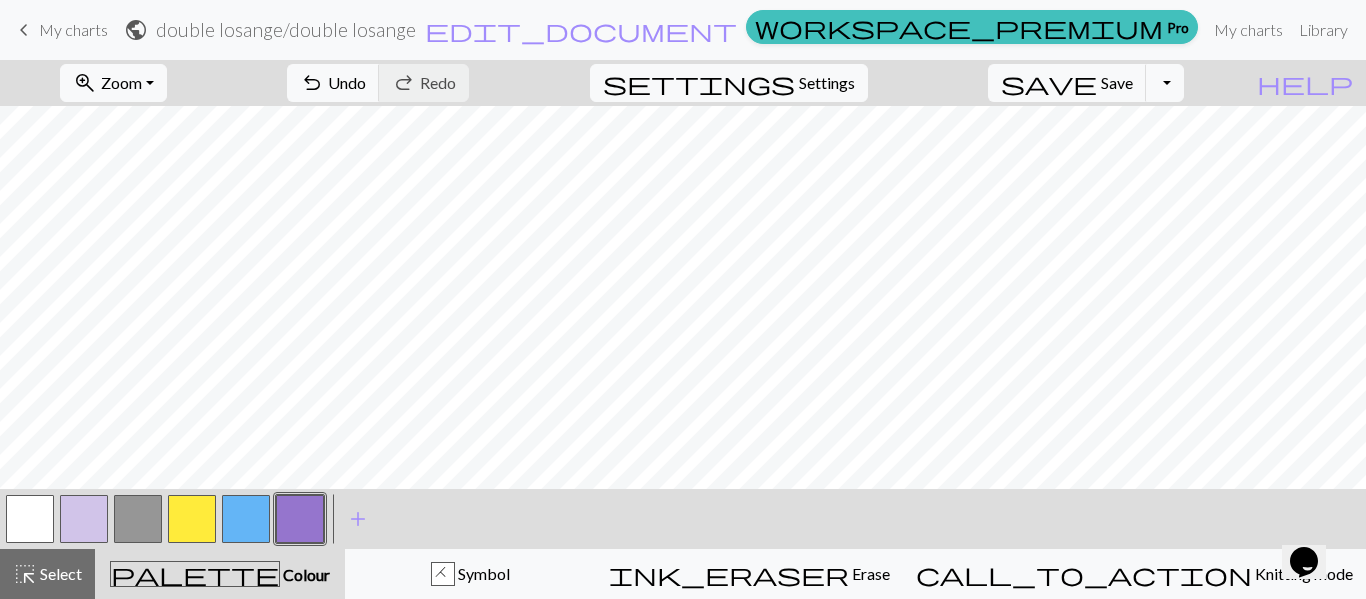 click at bounding box center (300, 519) 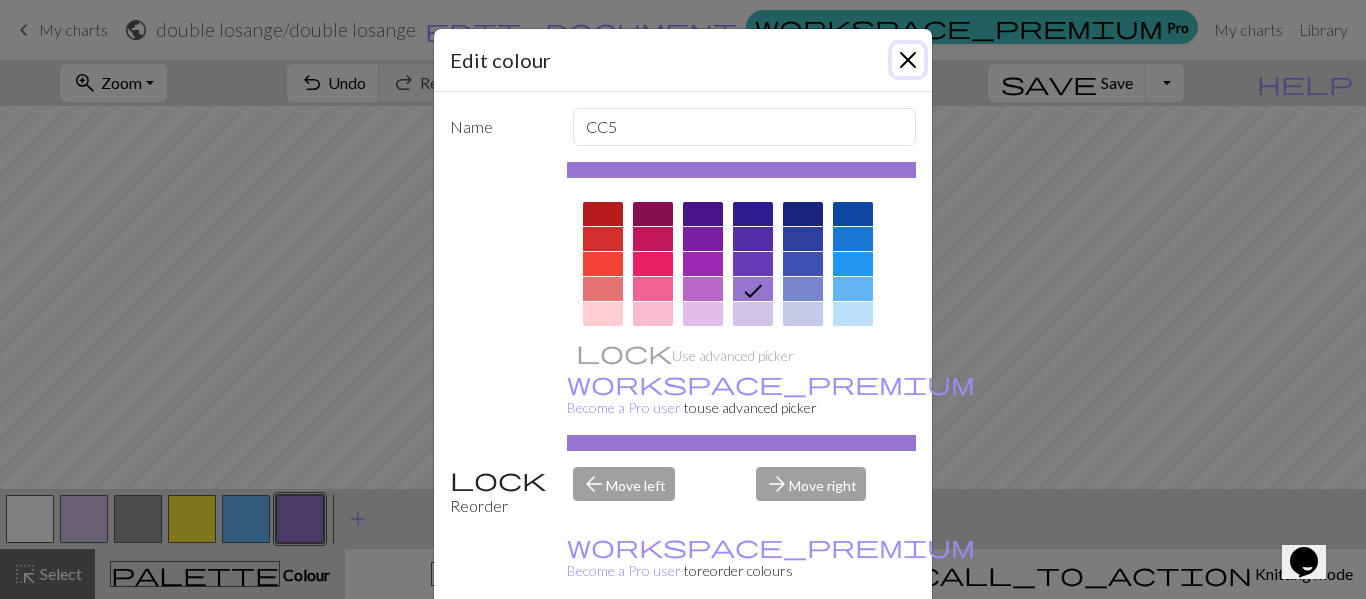 click at bounding box center [908, 60] 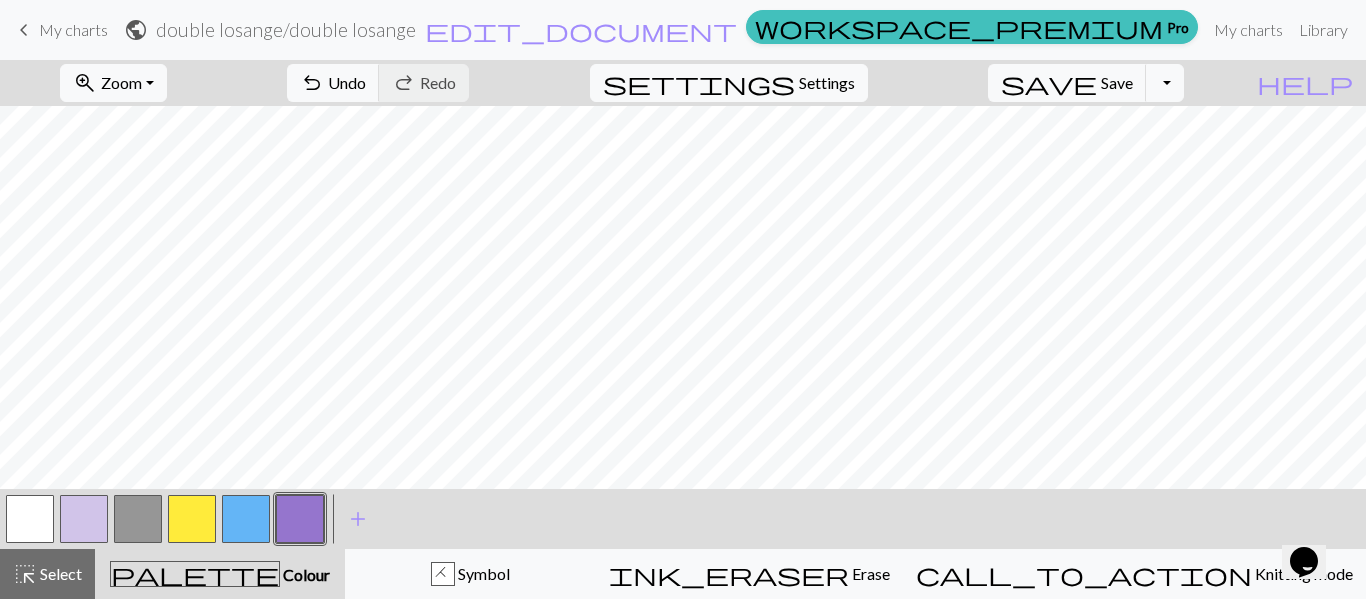 click at bounding box center [300, 519] 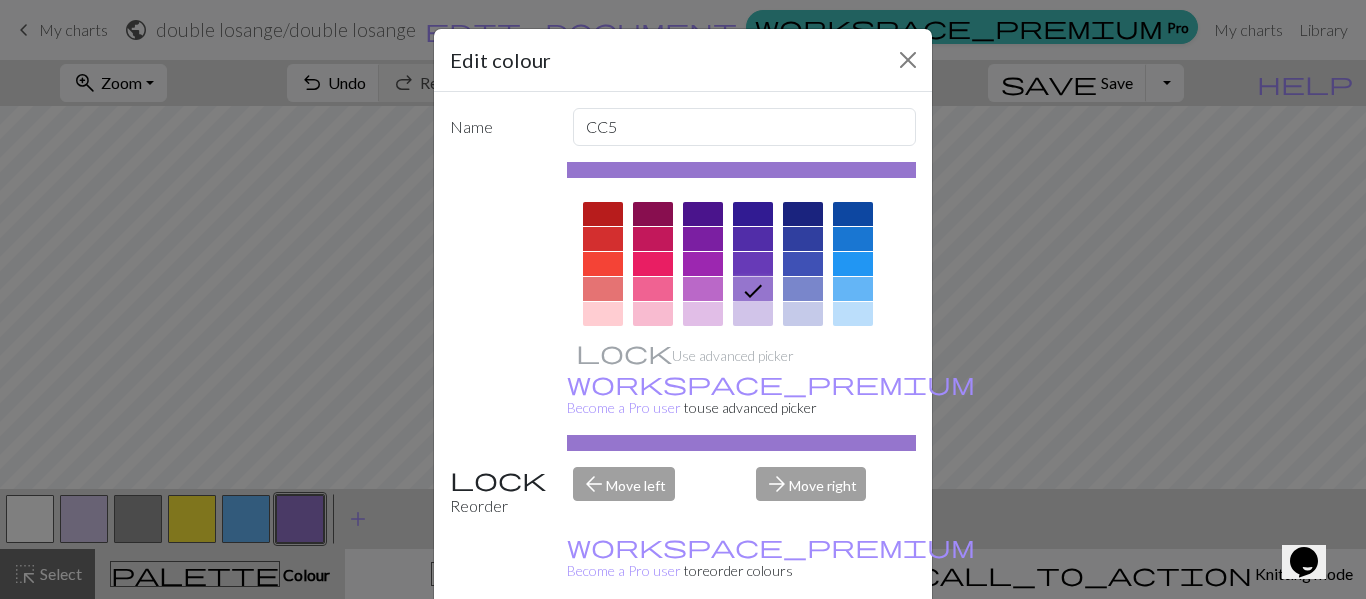 click 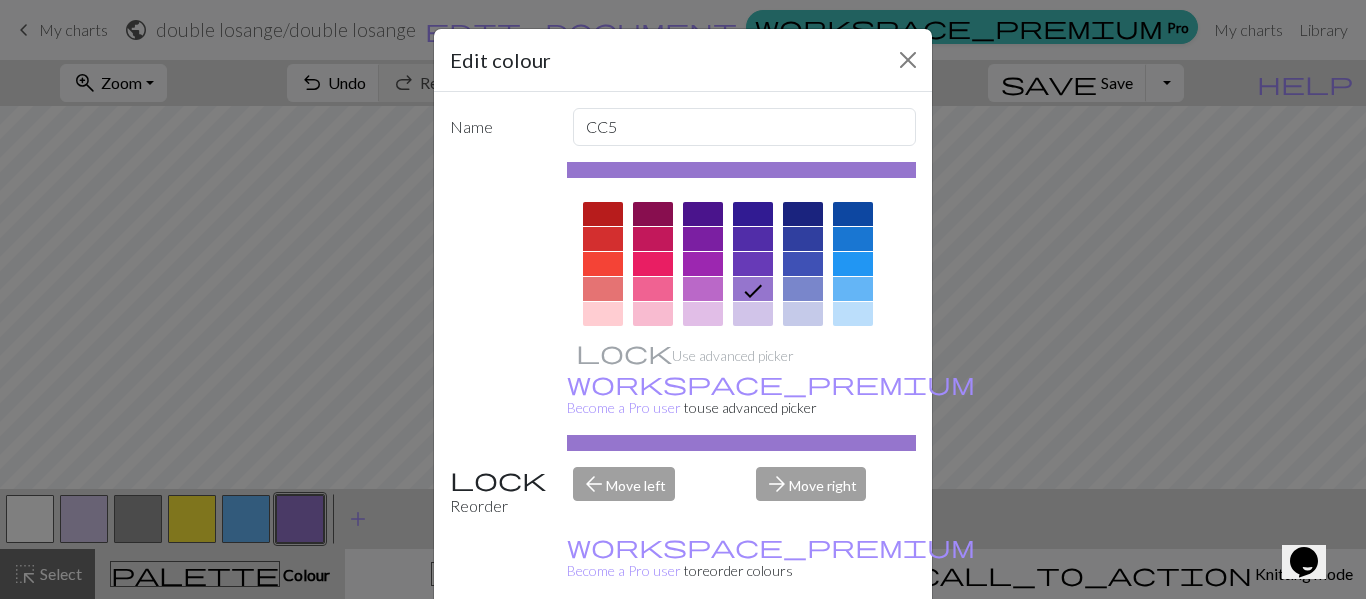 click on "Done" at bounding box center (803, 650) 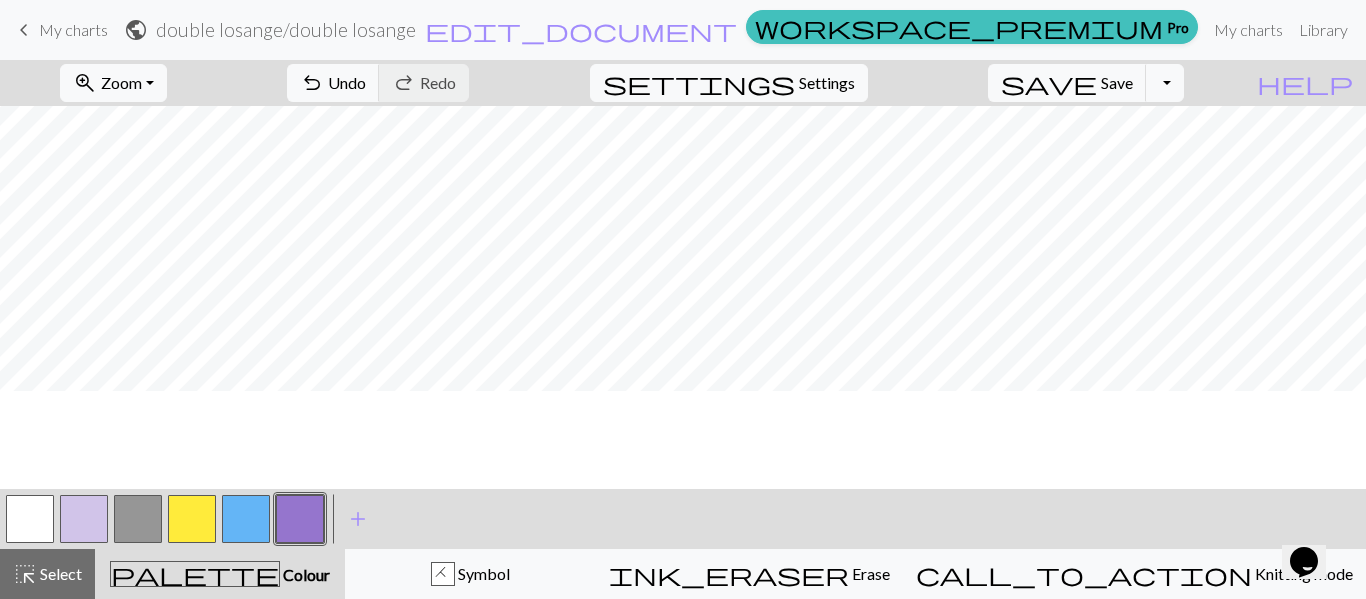 scroll, scrollTop: 0, scrollLeft: 0, axis: both 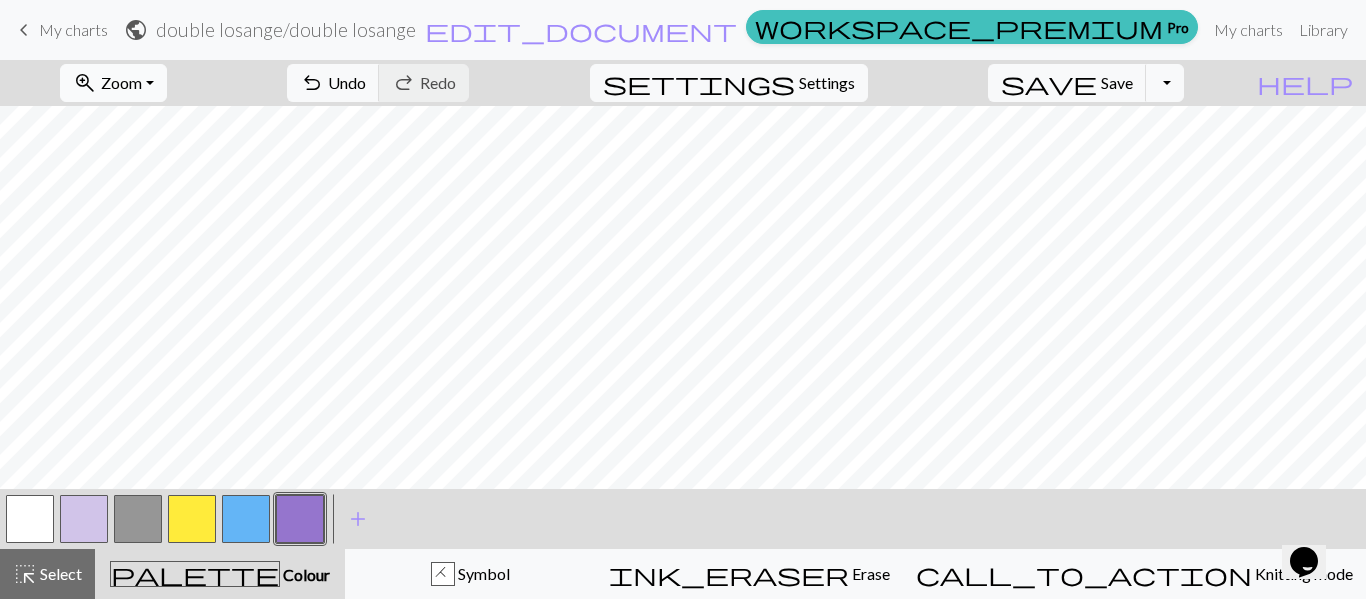 click on "Zoom" at bounding box center (121, 82) 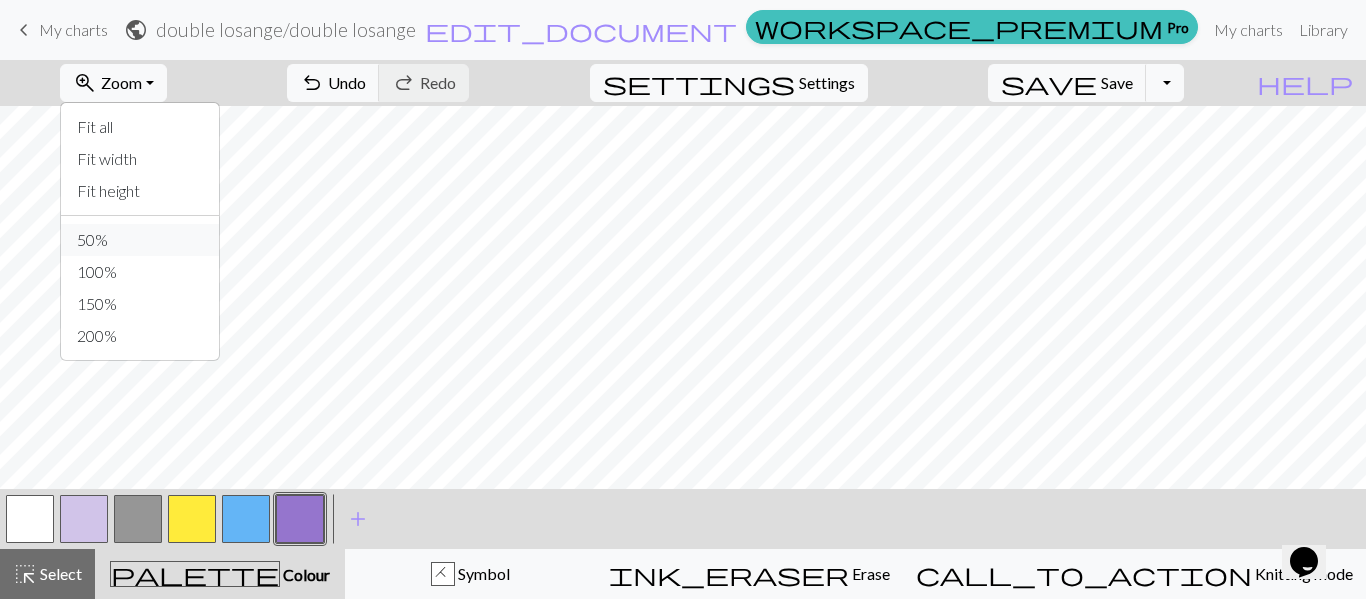 click on "50%" at bounding box center (140, 240) 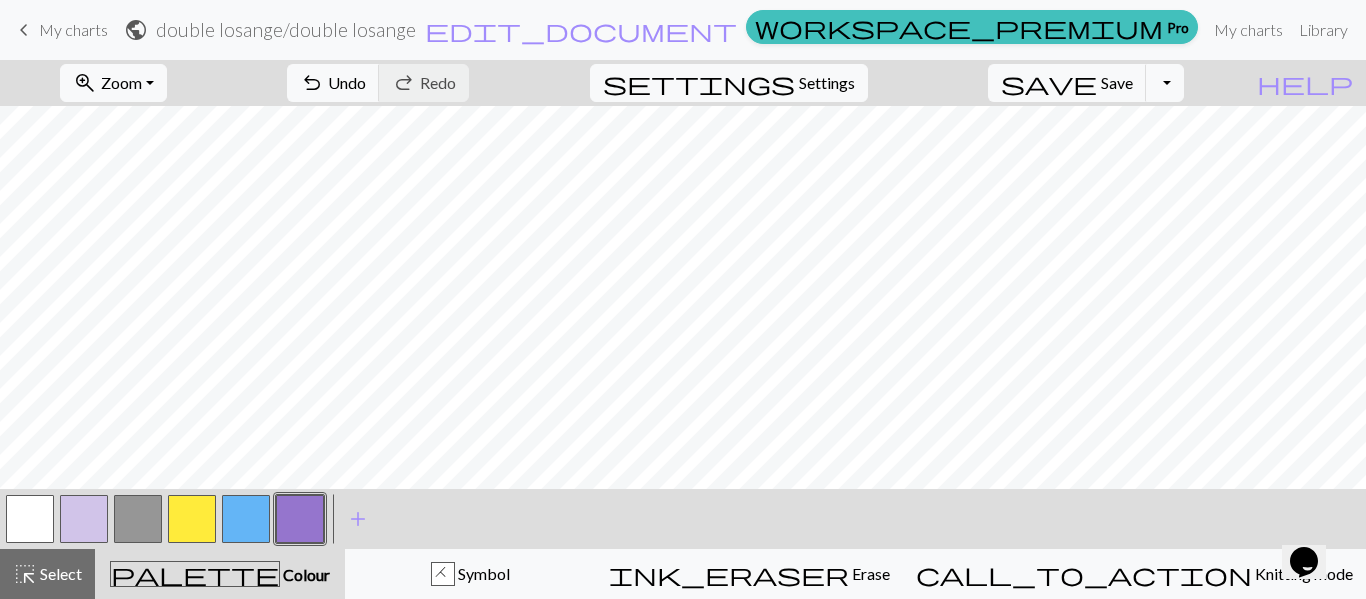 click at bounding box center [246, 519] 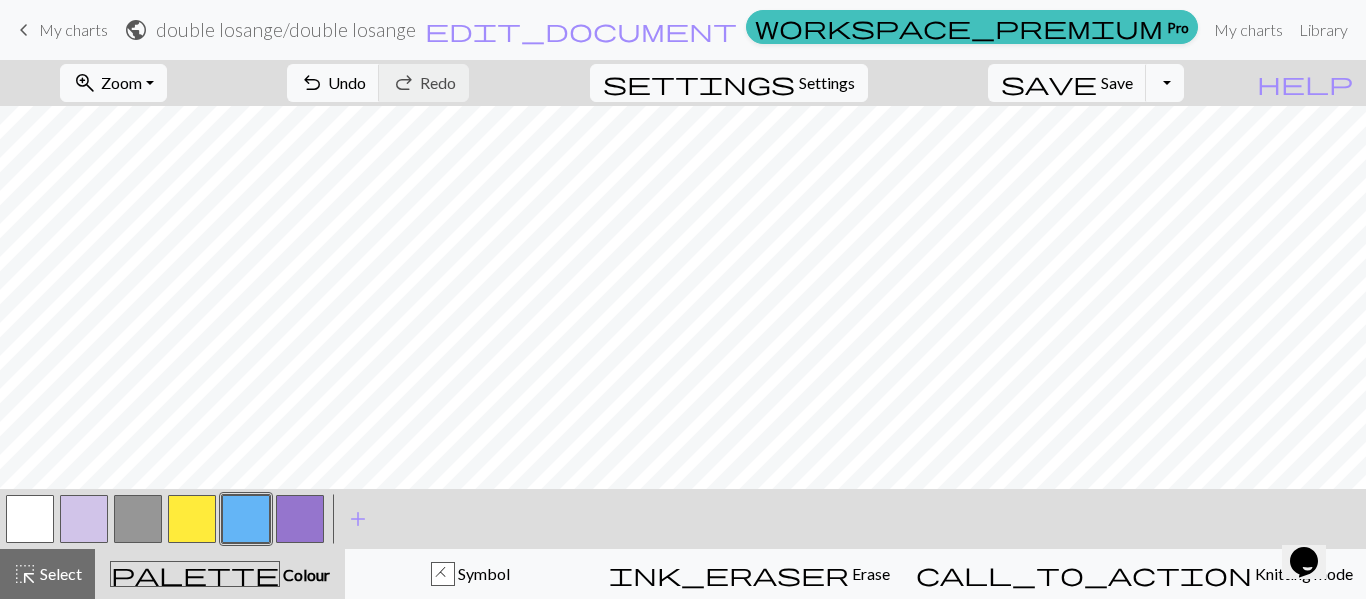 click at bounding box center (246, 519) 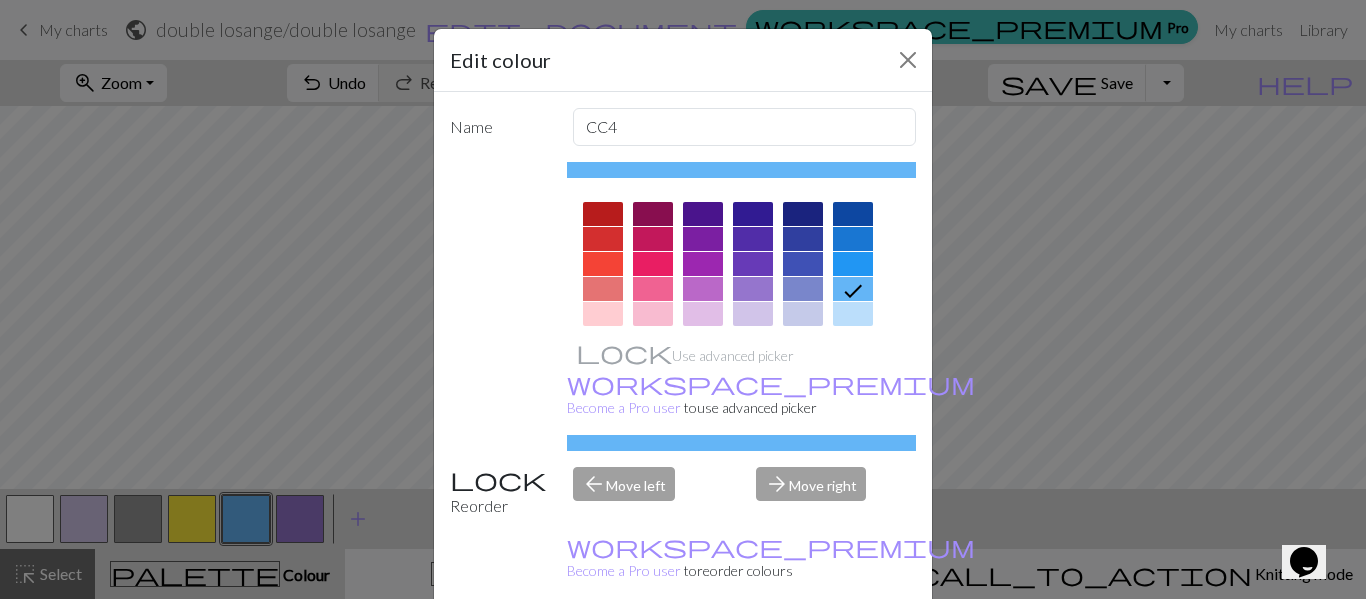 click on "Edit colour Name CC4 Use advanced picker workspace_premium Become a Pro user   to  use advanced picker Reorder arrow_back Move left arrow_forward Move right workspace_premium Become a Pro user   to  reorder colours Delete Done Cancel" at bounding box center (683, 299) 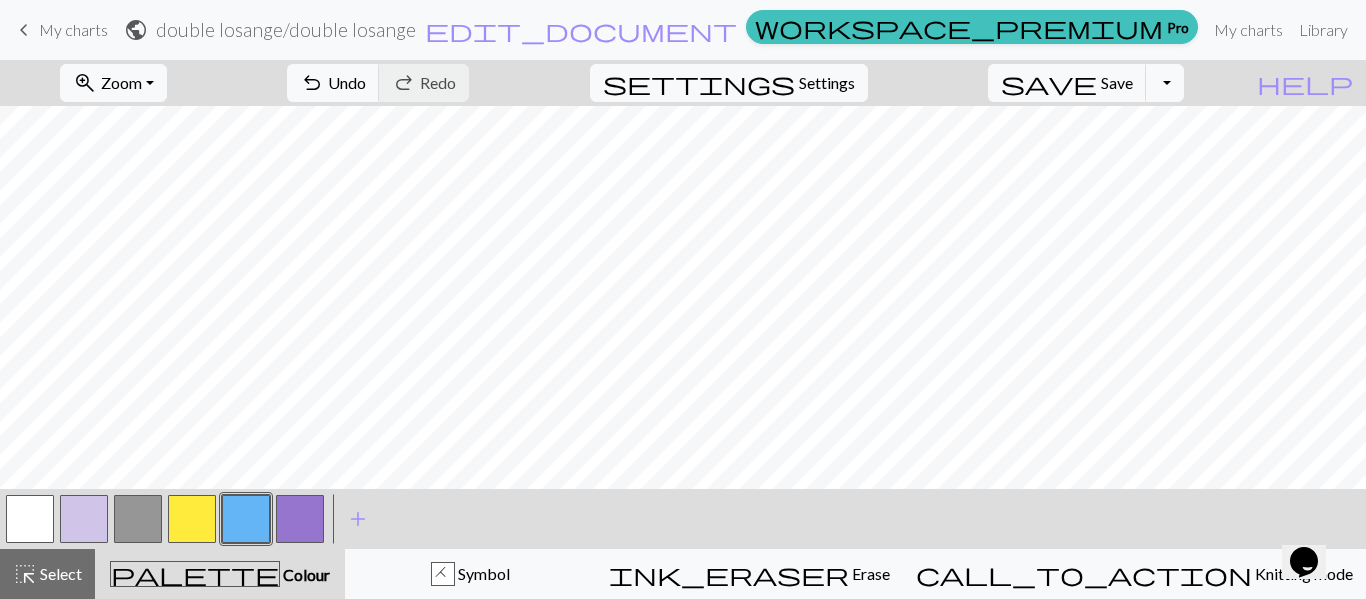 click at bounding box center (30, 519) 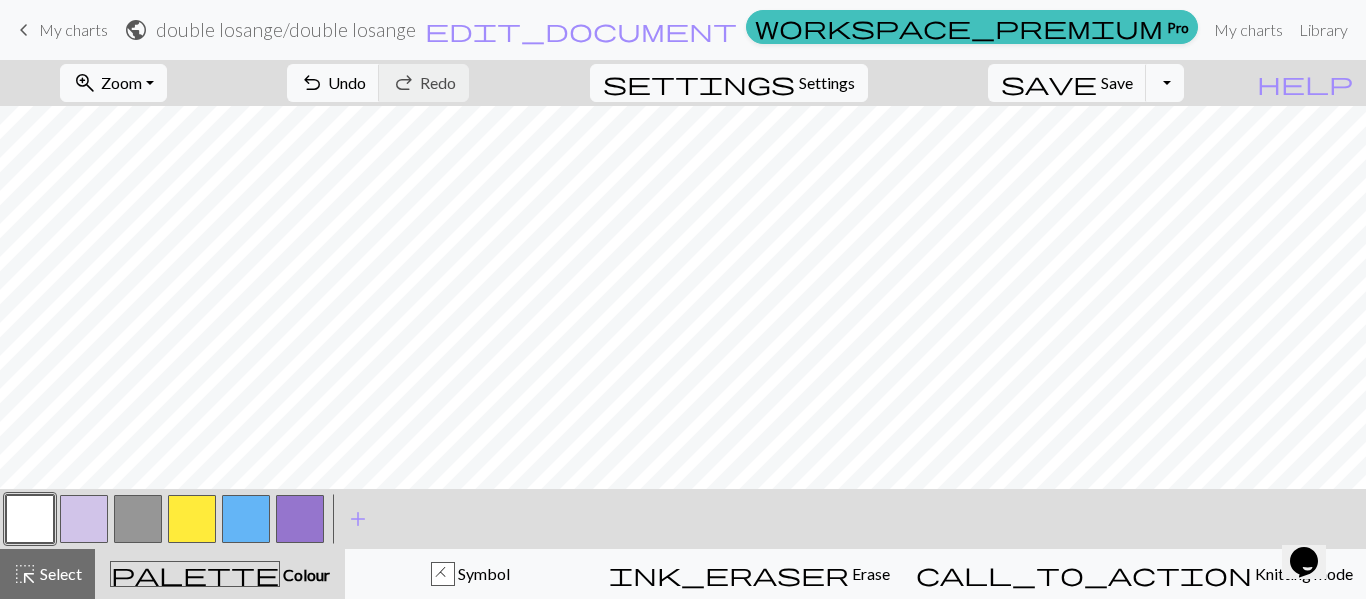 click at bounding box center (246, 519) 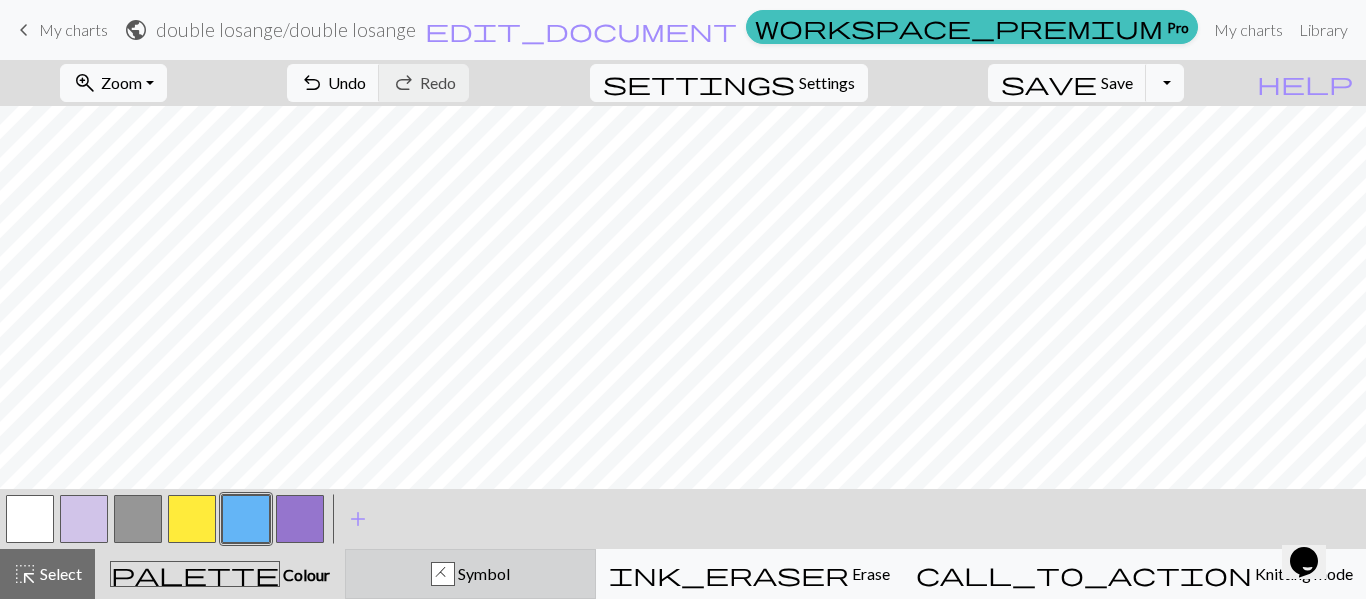 click on "Symbol" at bounding box center [482, 573] 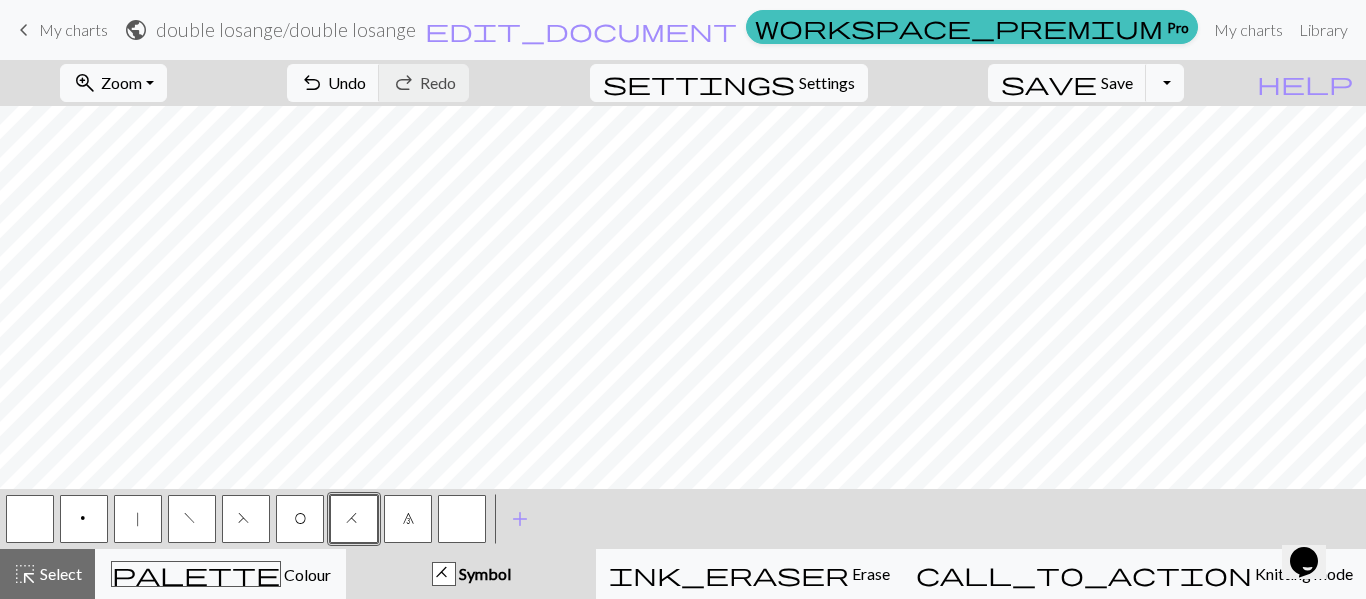 click on "O" at bounding box center [300, 521] 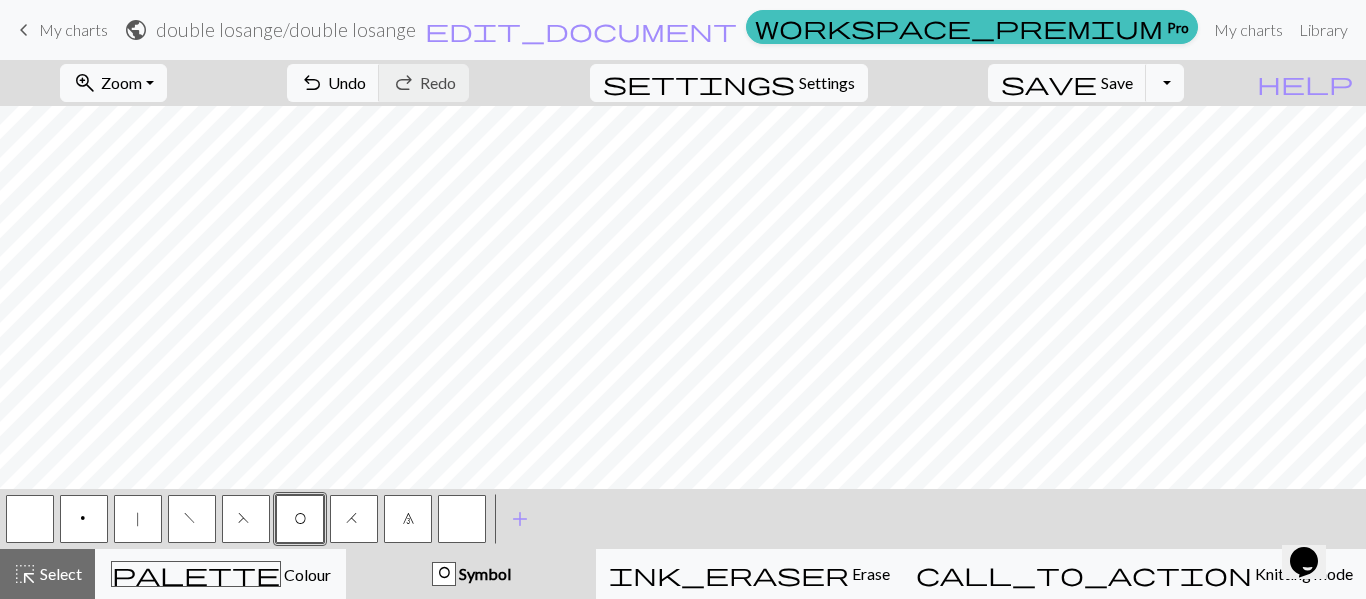 click on "|" at bounding box center (138, 519) 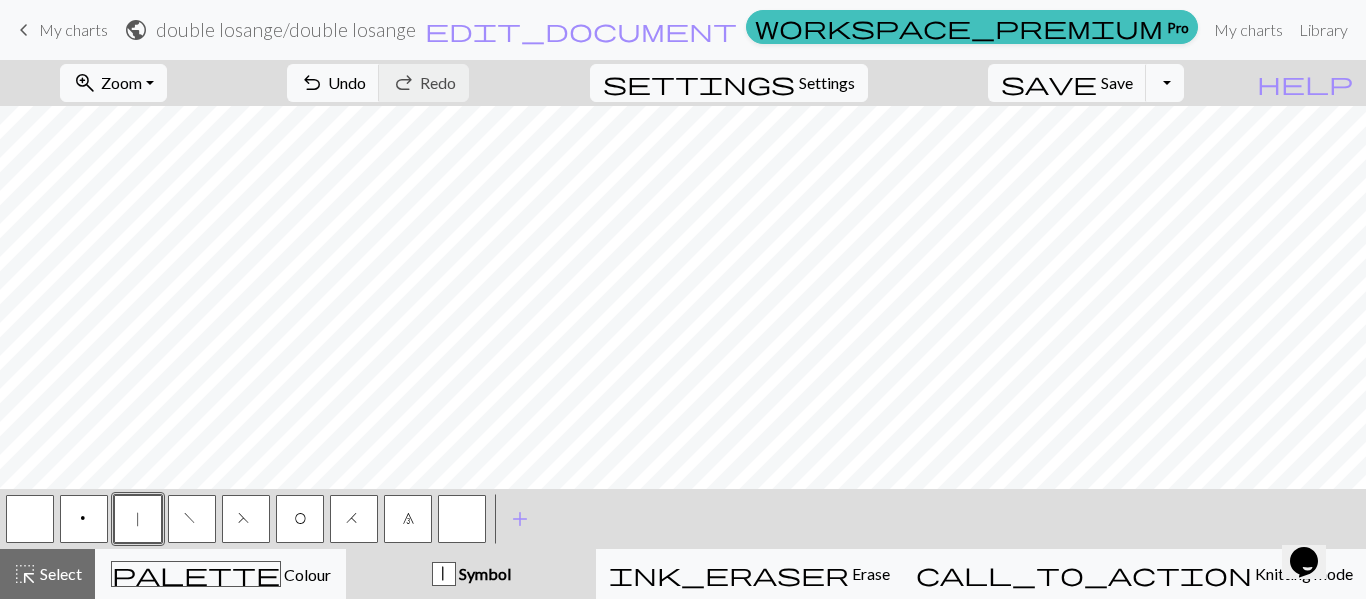 click at bounding box center [30, 519] 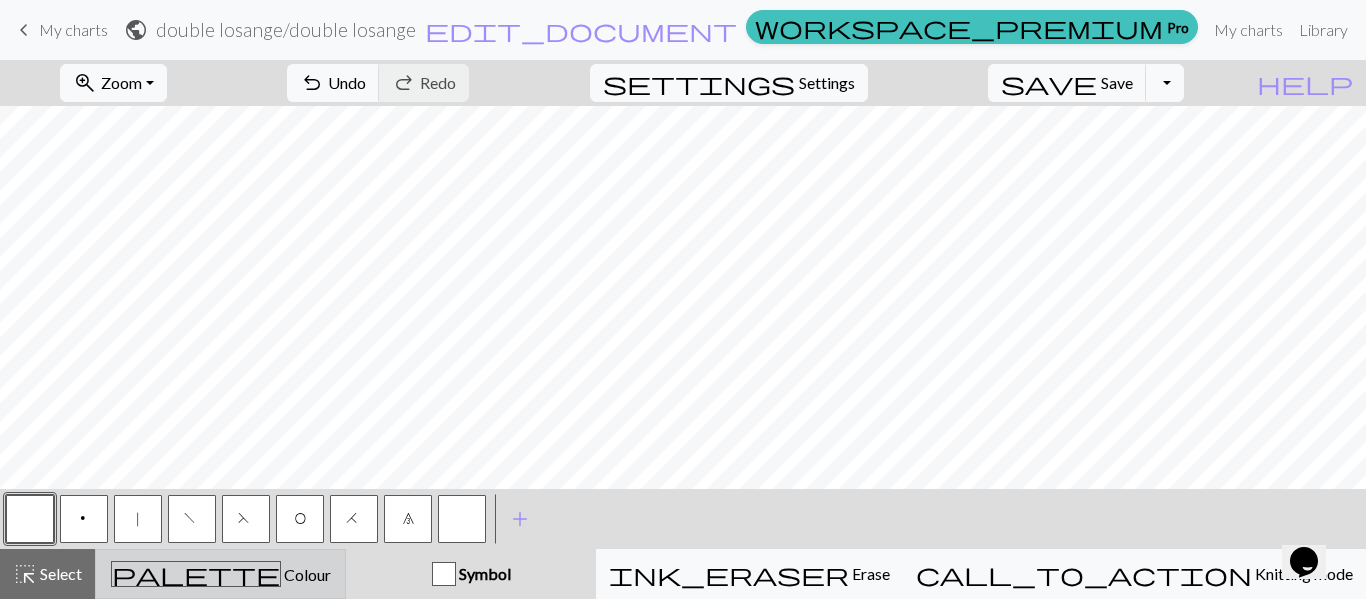 click on "palette   Colour   Colour" at bounding box center [220, 574] 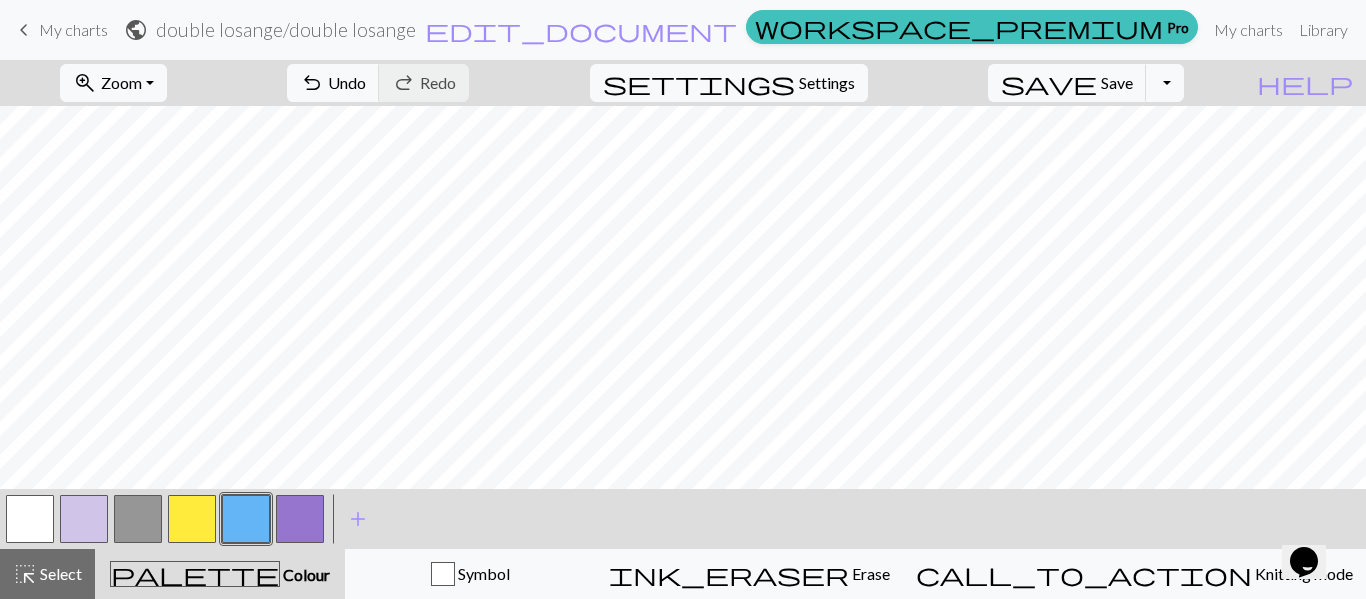 click at bounding box center [30, 519] 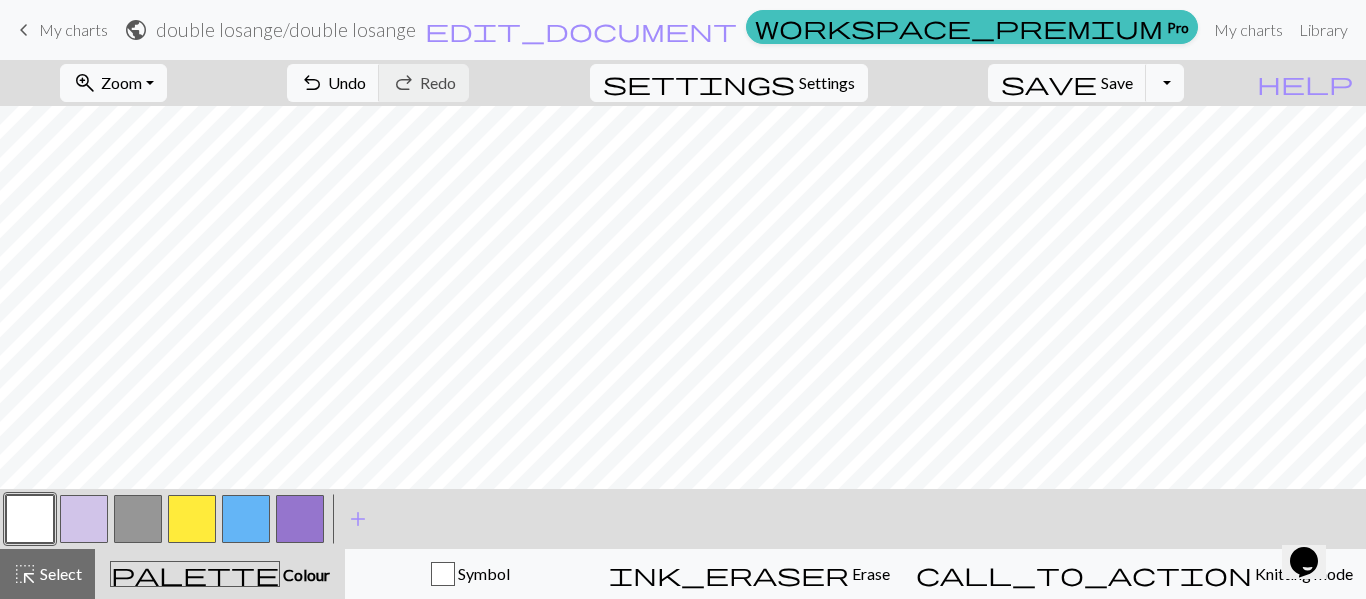 click on "palette   Colour   Colour" at bounding box center (220, 574) 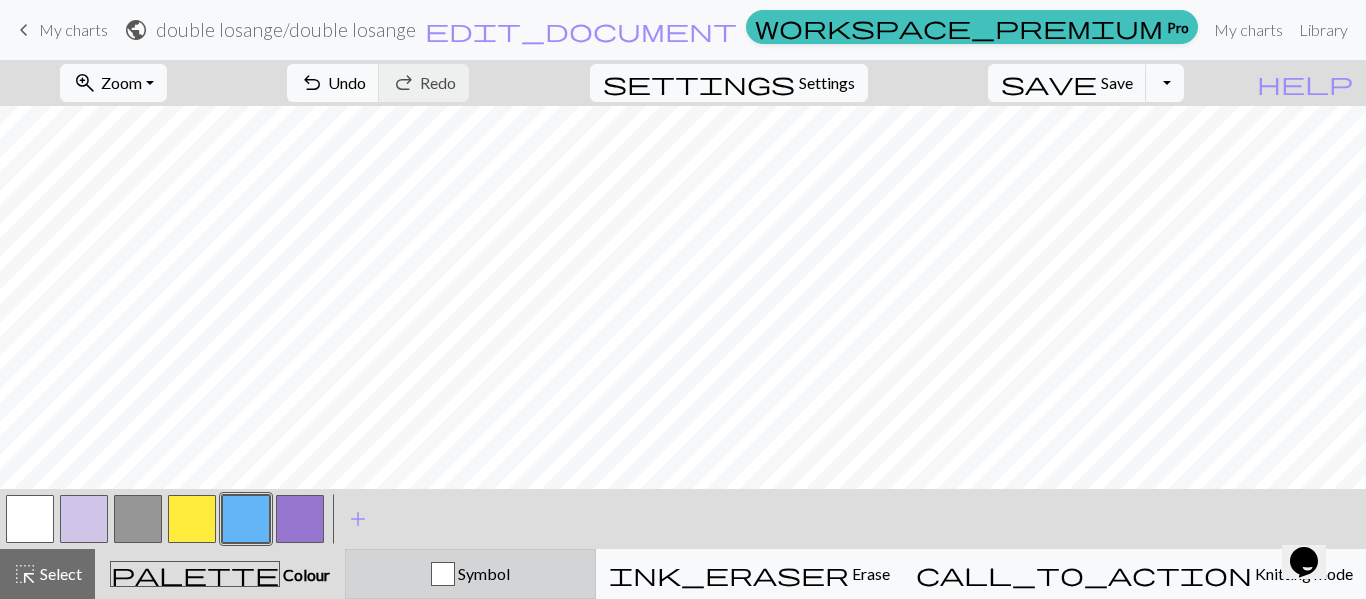 click on "Symbol" at bounding box center (470, 574) 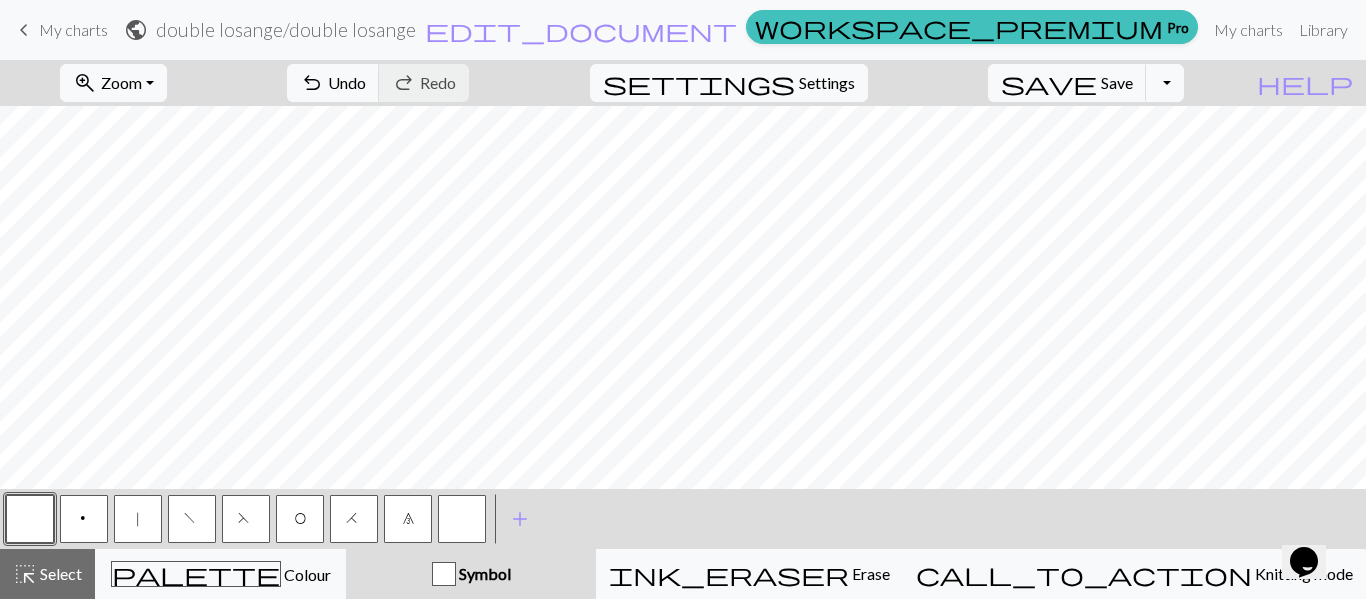 click on "O" at bounding box center [300, 521] 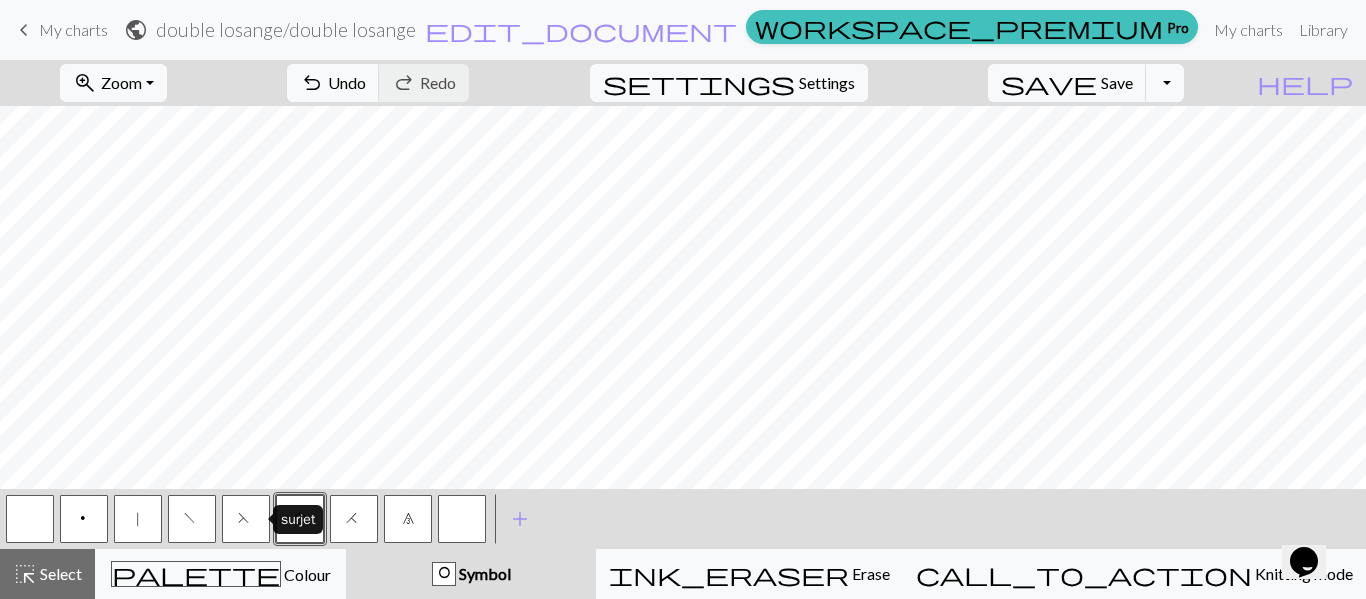 click on "F" at bounding box center [246, 519] 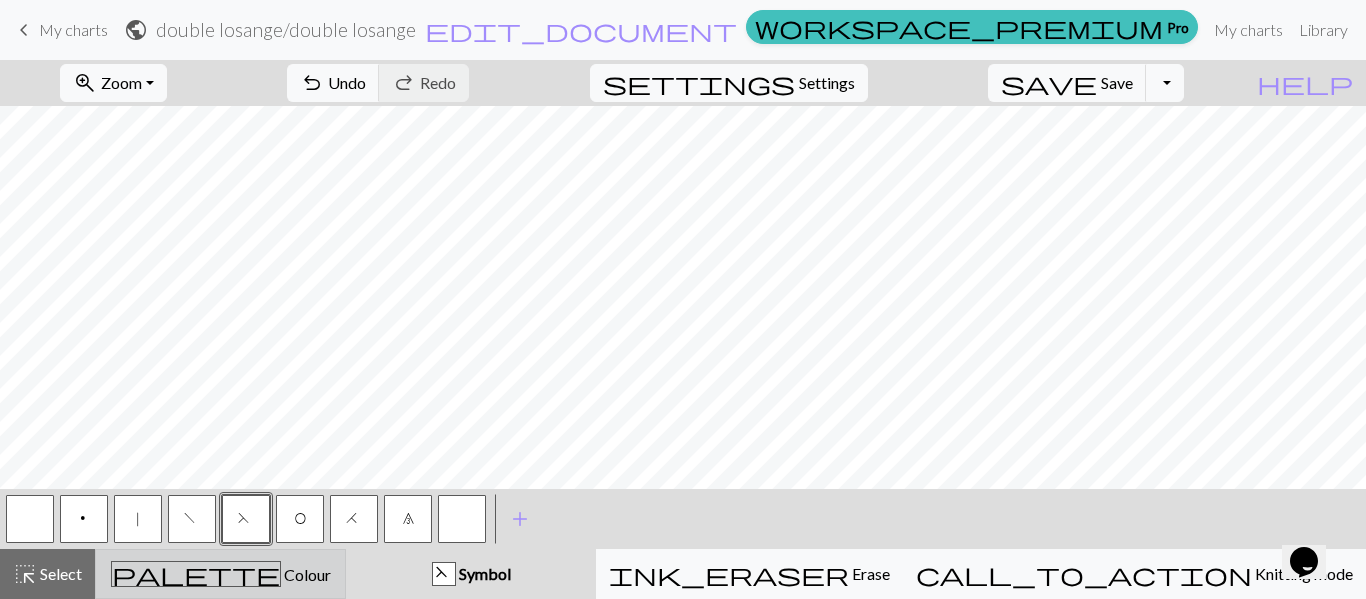 click on "Colour" at bounding box center (306, 574) 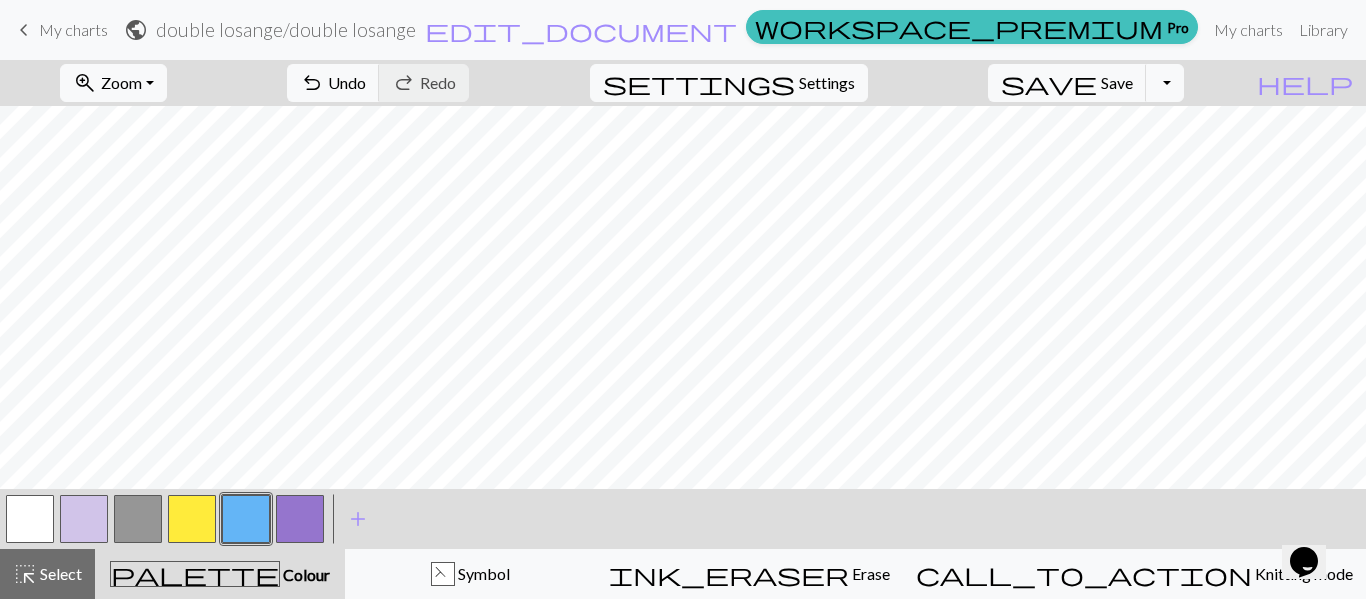click at bounding box center [300, 519] 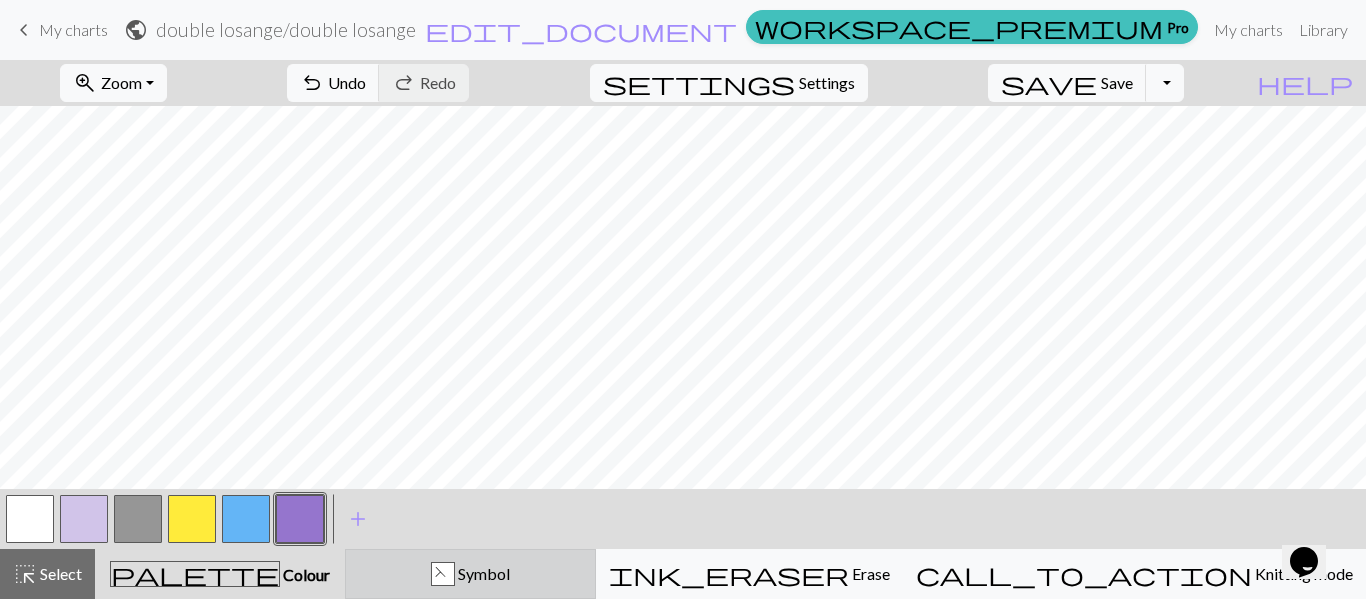 click on "F   Symbol" at bounding box center (470, 574) 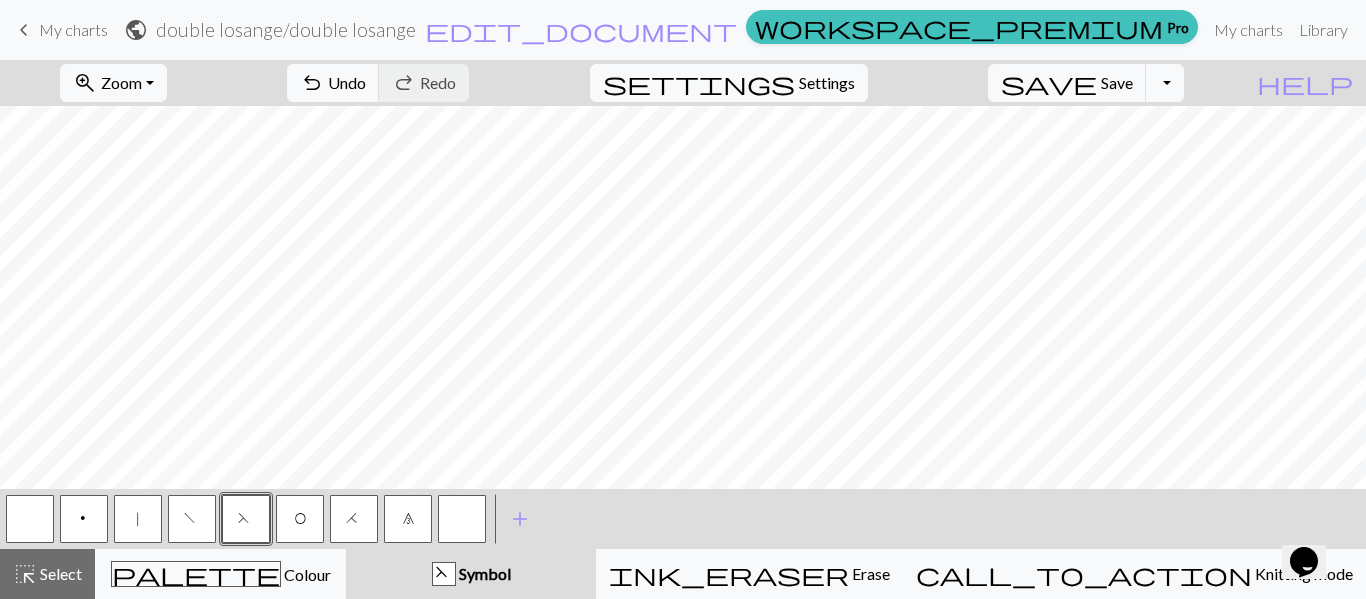 click on "F" at bounding box center (246, 519) 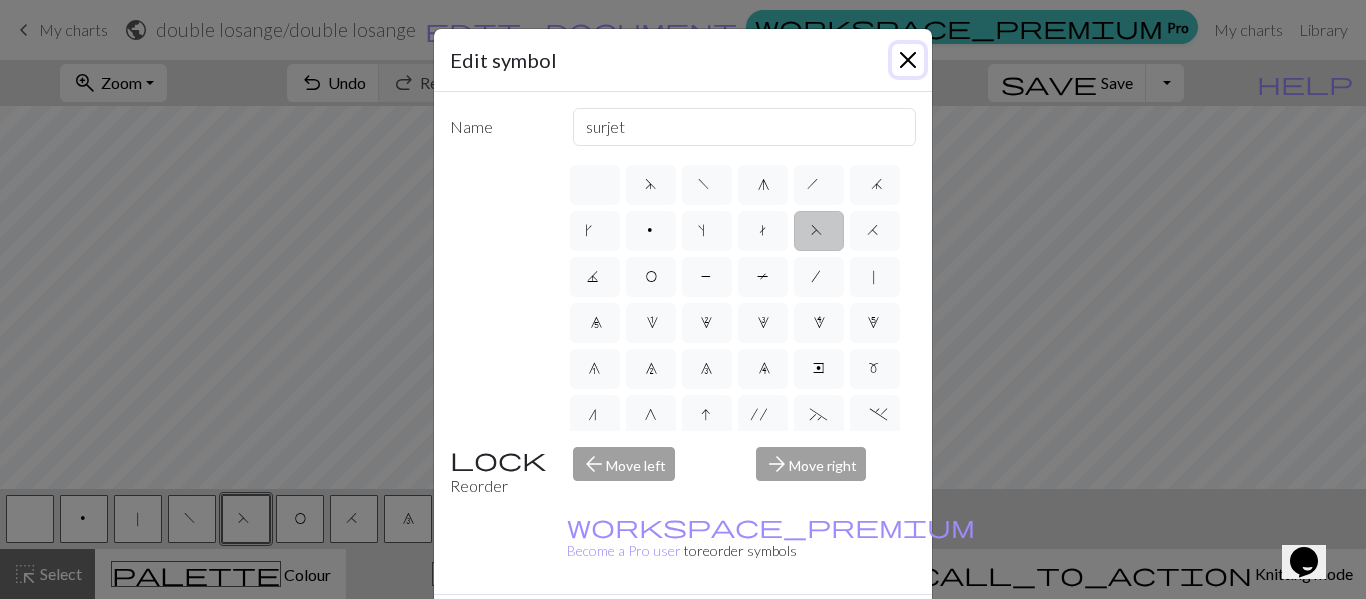 click at bounding box center [908, 60] 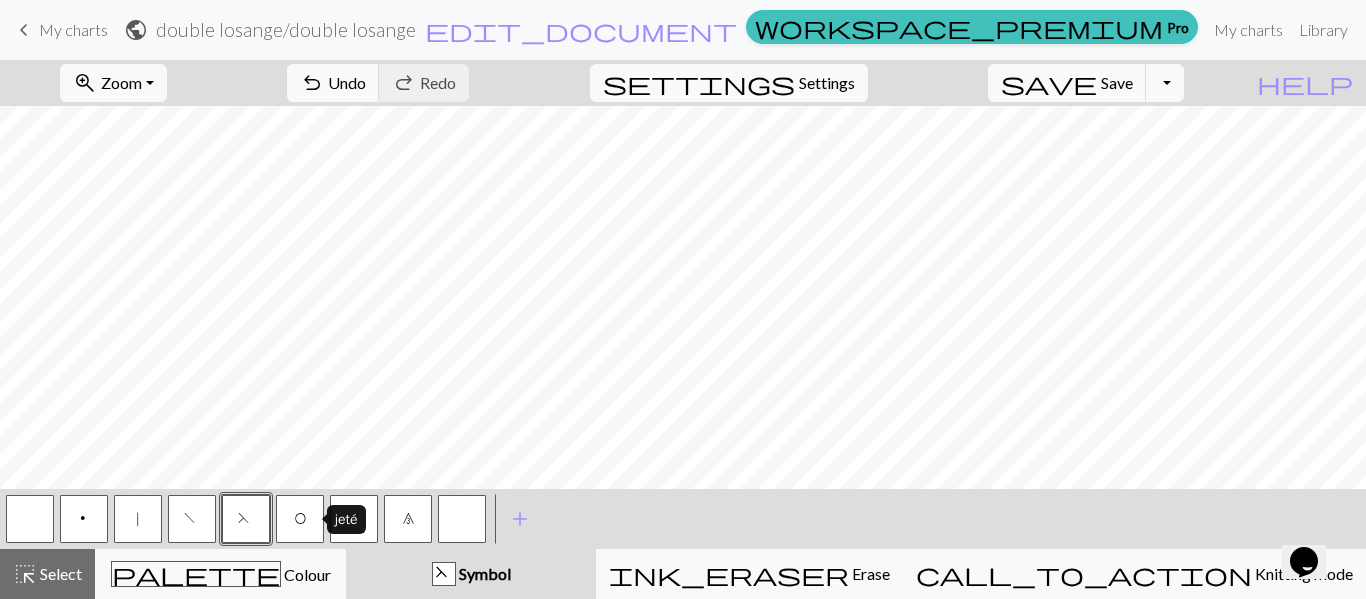 click on "O" at bounding box center (300, 521) 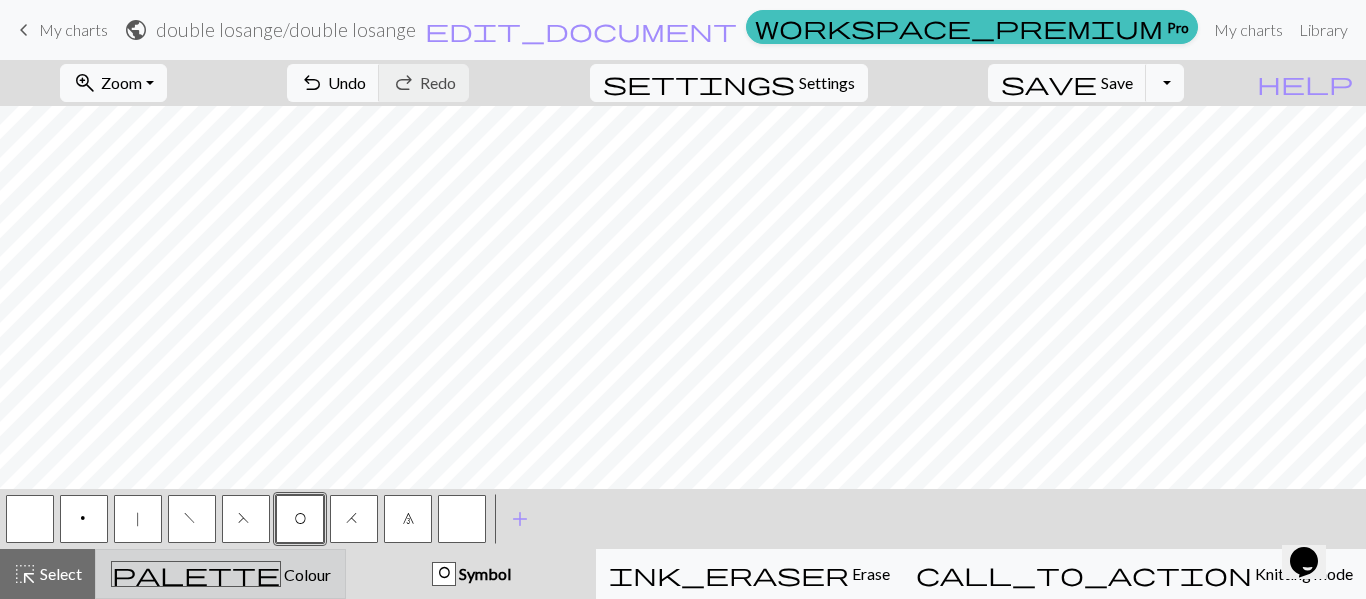 click on "palette   Colour   Colour" at bounding box center (220, 574) 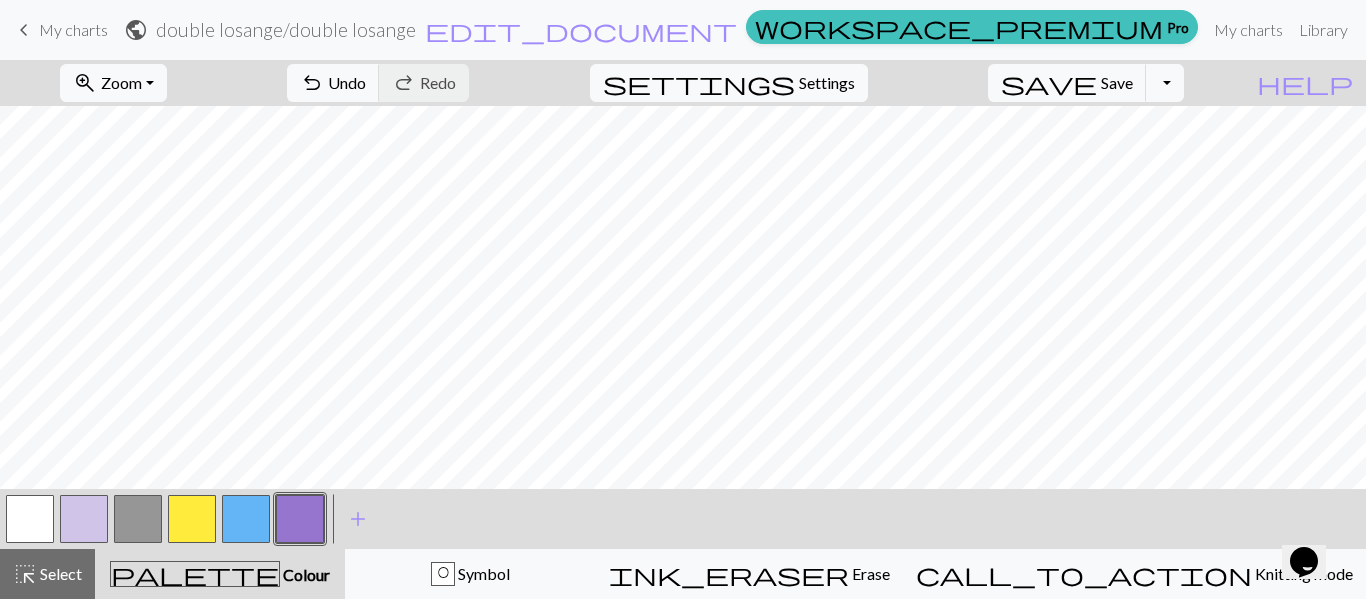 click at bounding box center [246, 519] 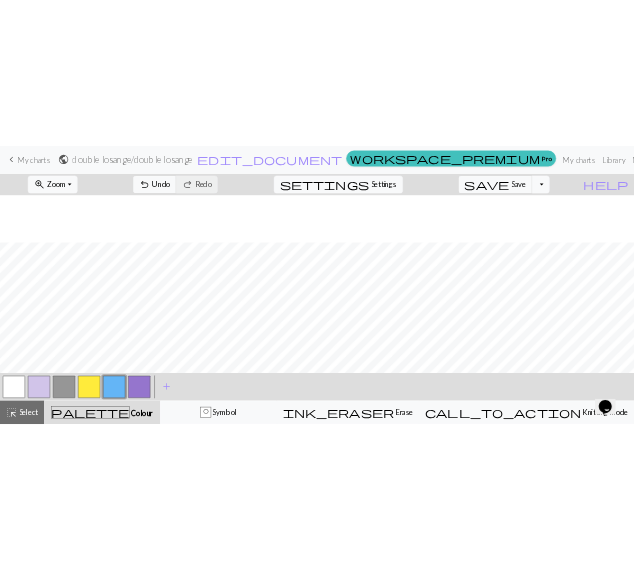 scroll, scrollTop: 102, scrollLeft: 0, axis: vertical 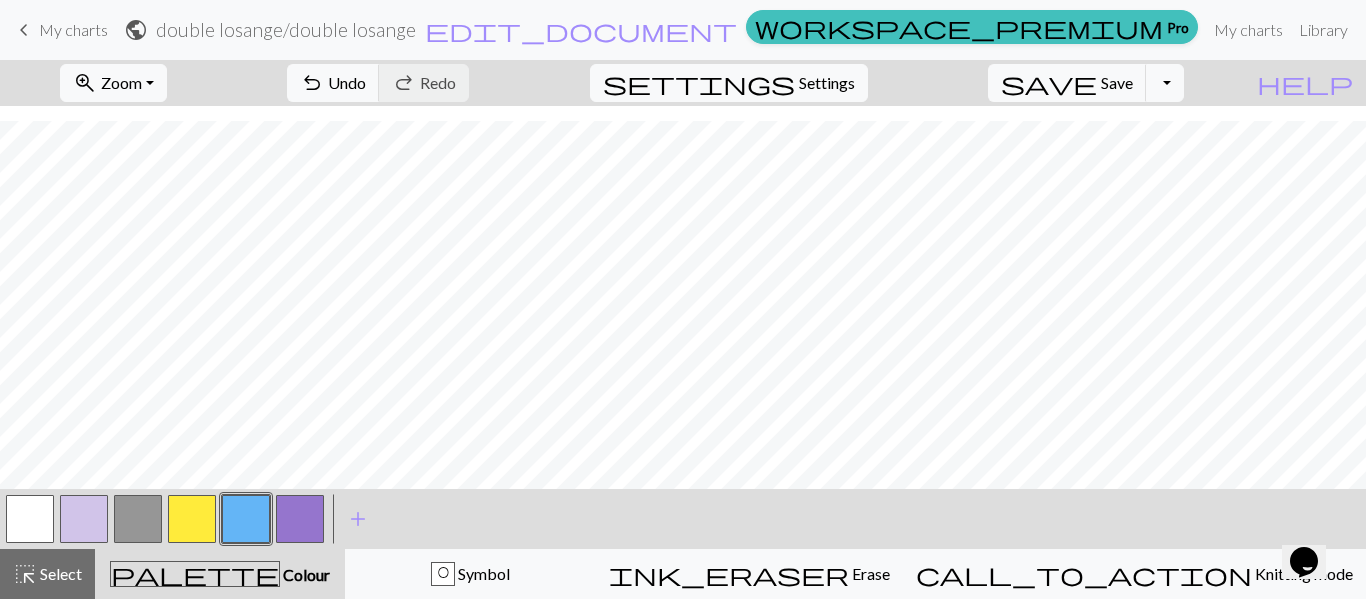 click at bounding box center (30, 519) 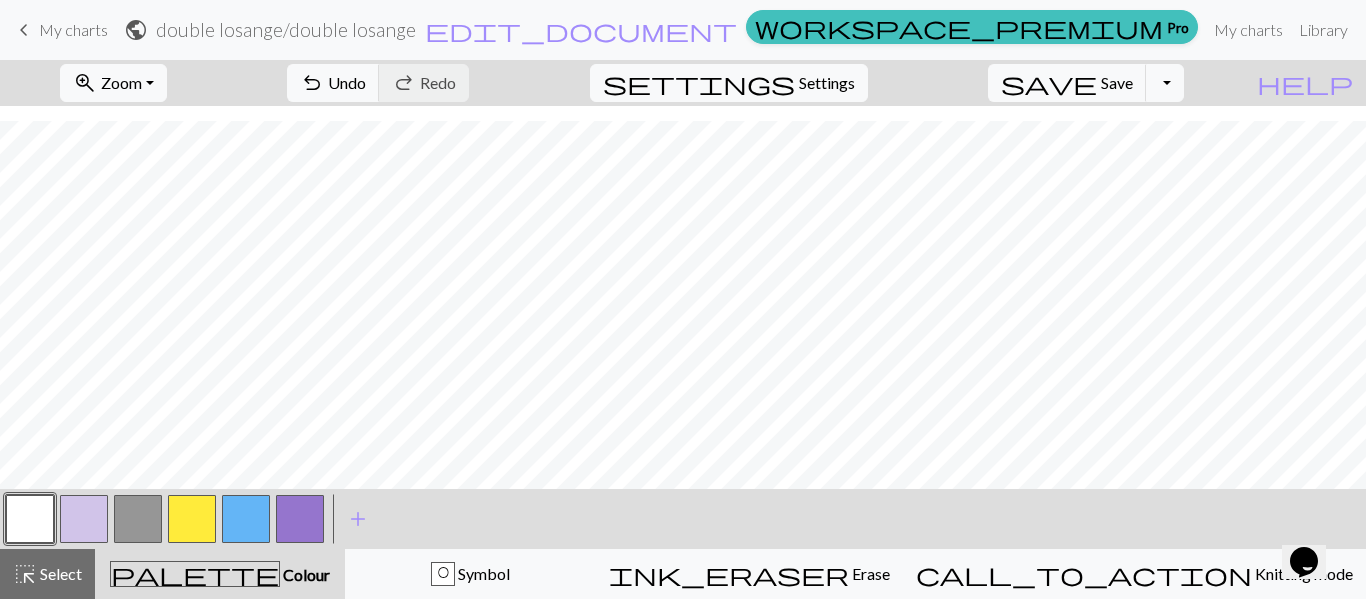 click at bounding box center [192, 519] 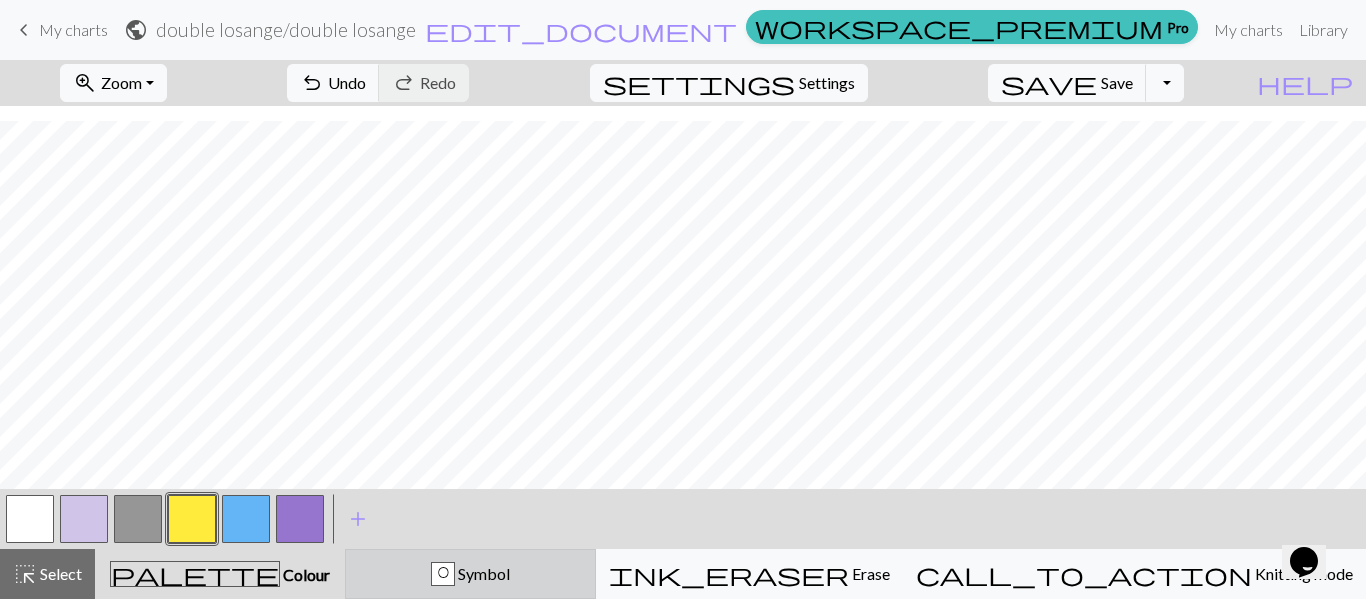 click on "O" at bounding box center [443, 575] 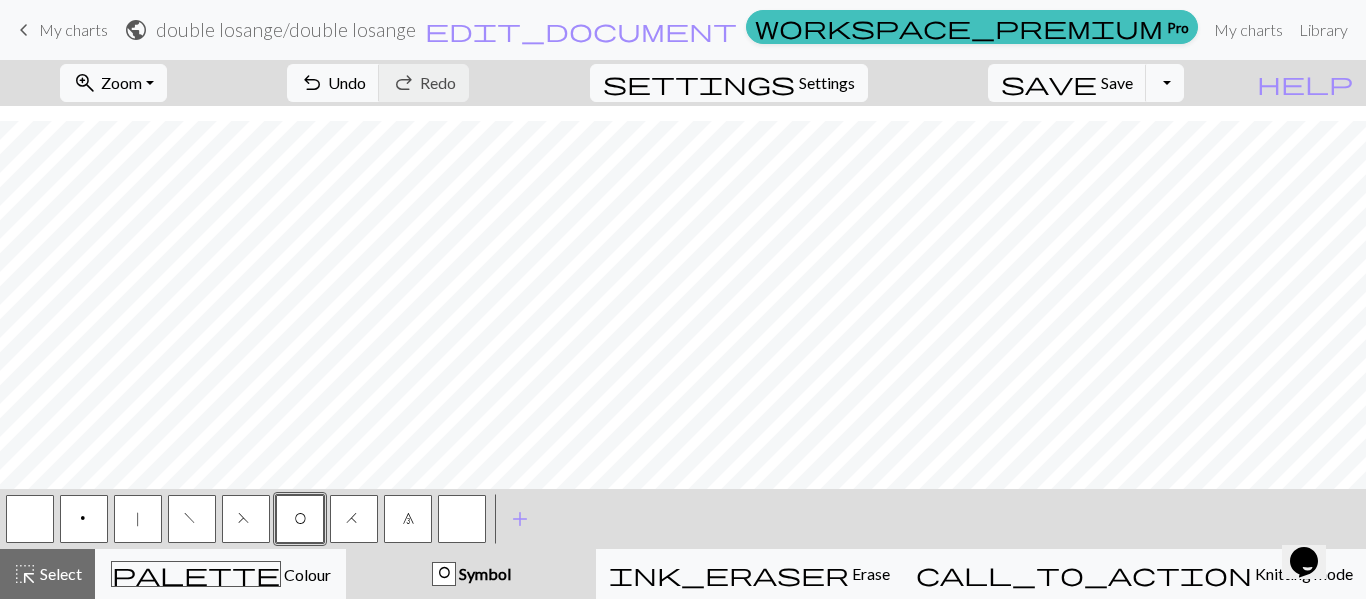 click on "8" at bounding box center [408, 521] 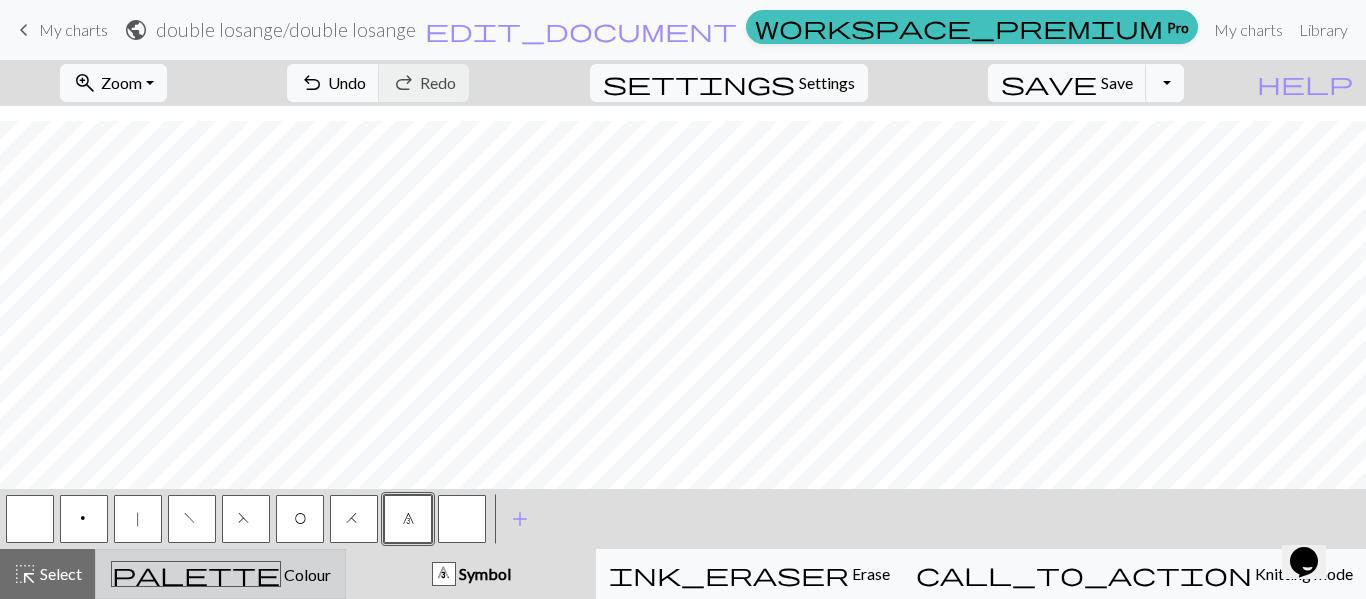 click on "palette   Colour   Colour" at bounding box center [220, 574] 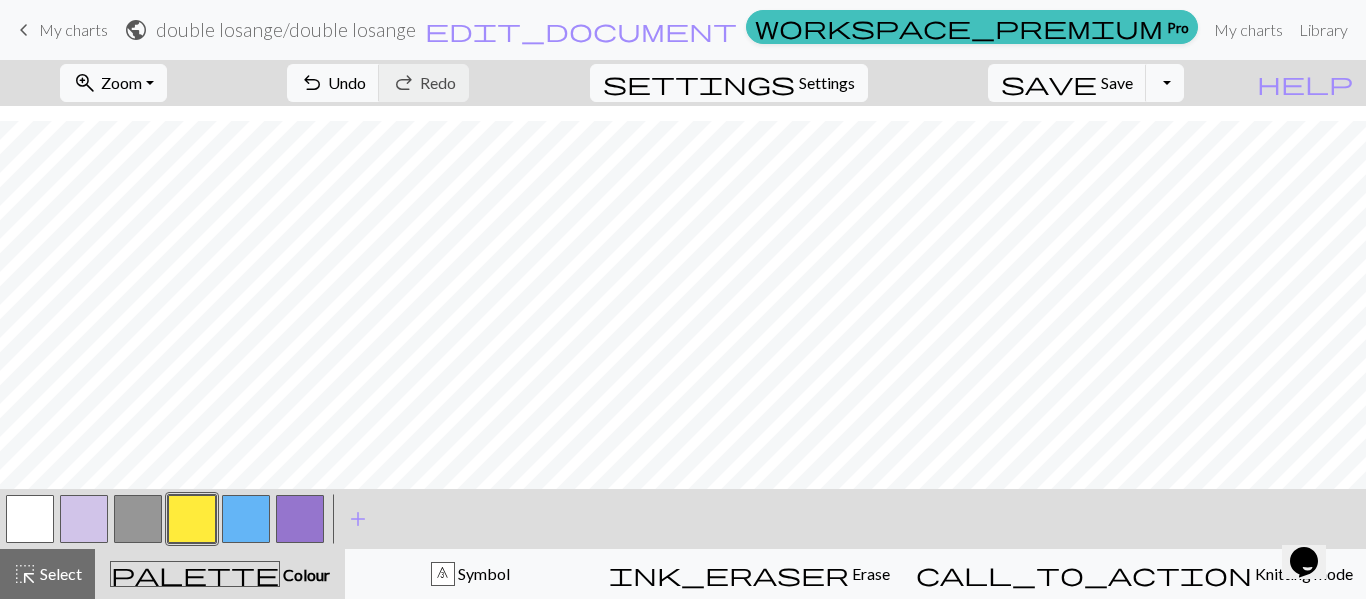 click at bounding box center [192, 519] 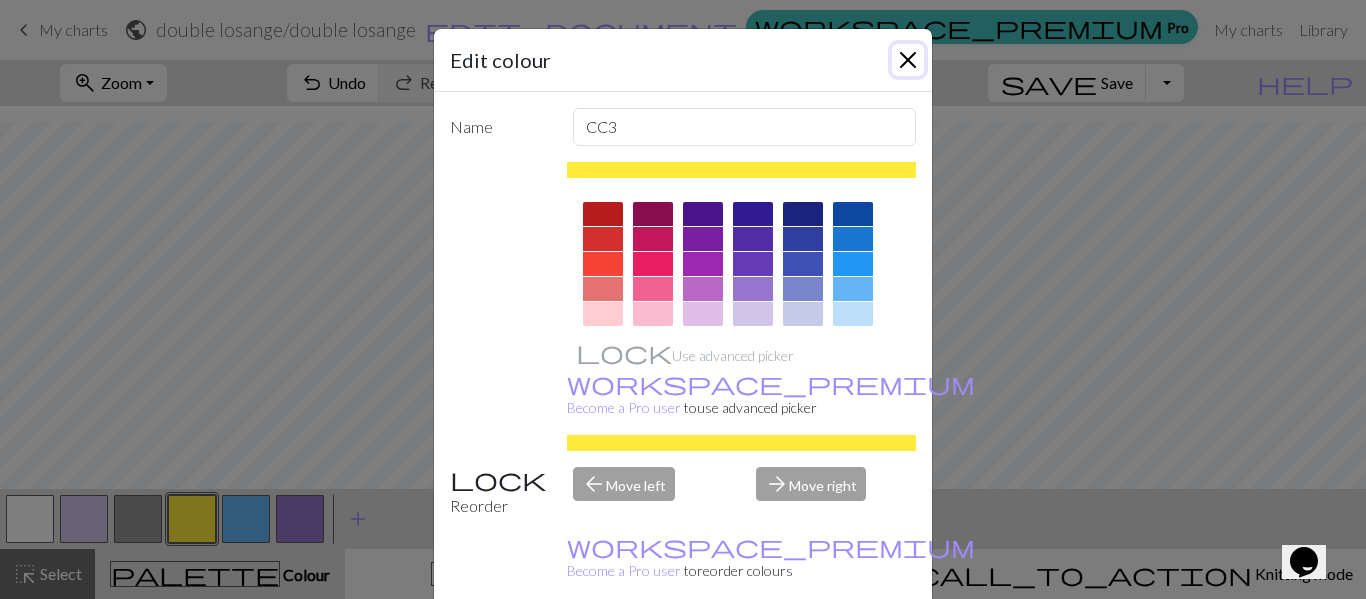 click at bounding box center [908, 60] 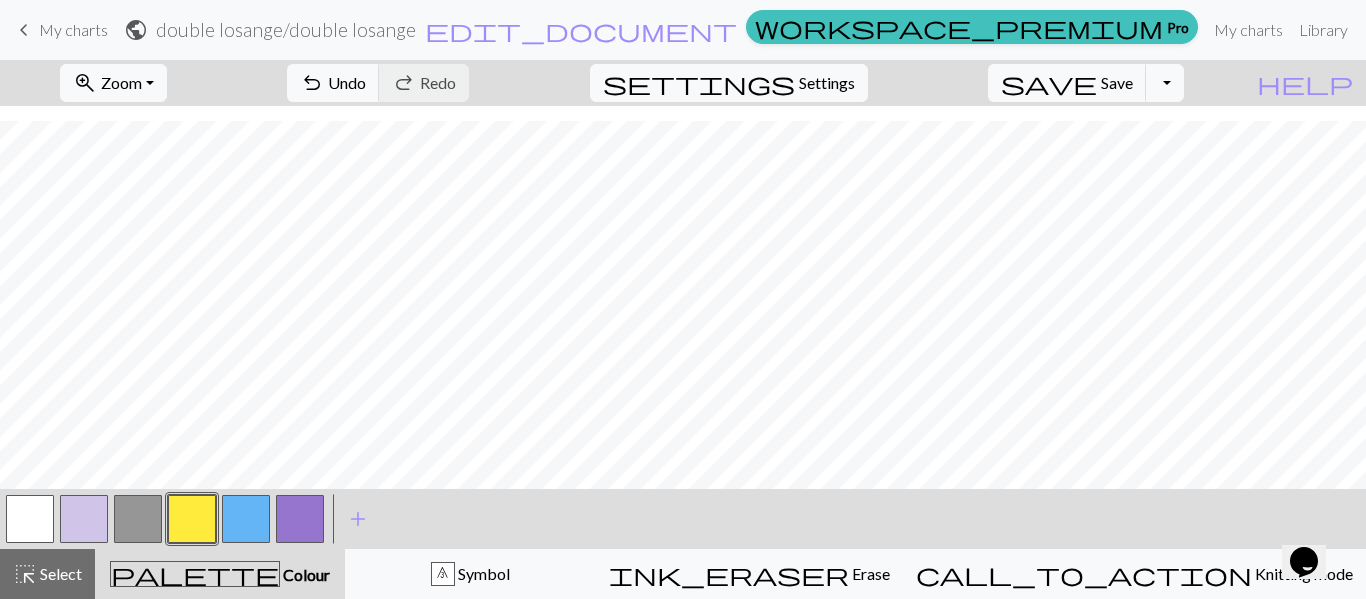 click at bounding box center (30, 519) 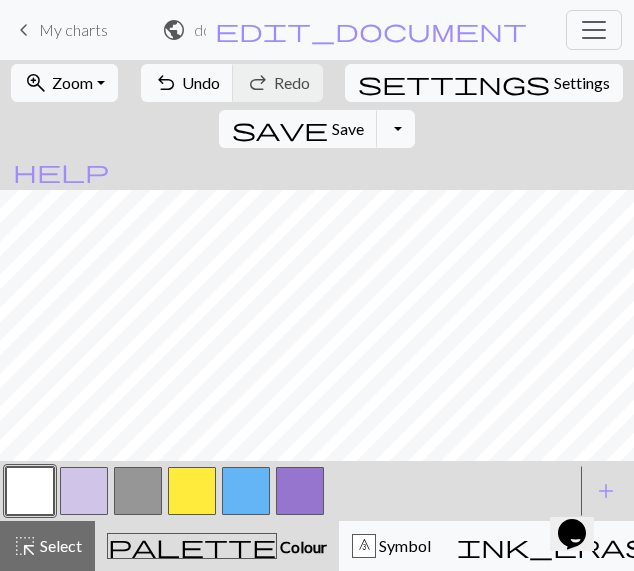 click at bounding box center (300, 491) 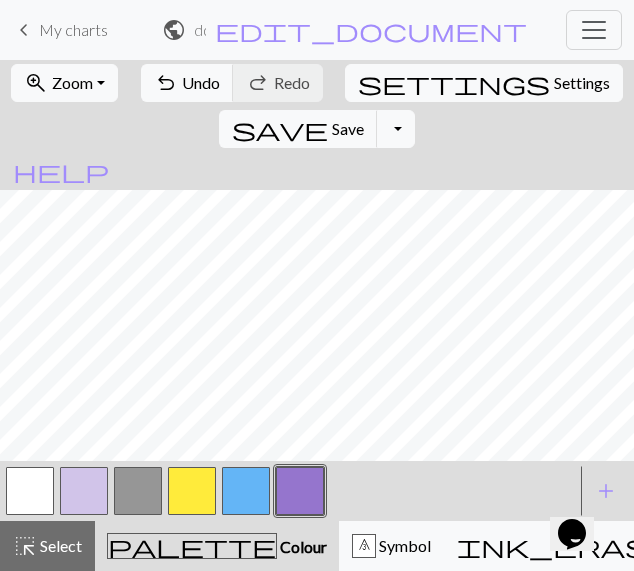 drag, startPoint x: 16, startPoint y: 483, endPoint x: 40, endPoint y: 446, distance: 44.102154 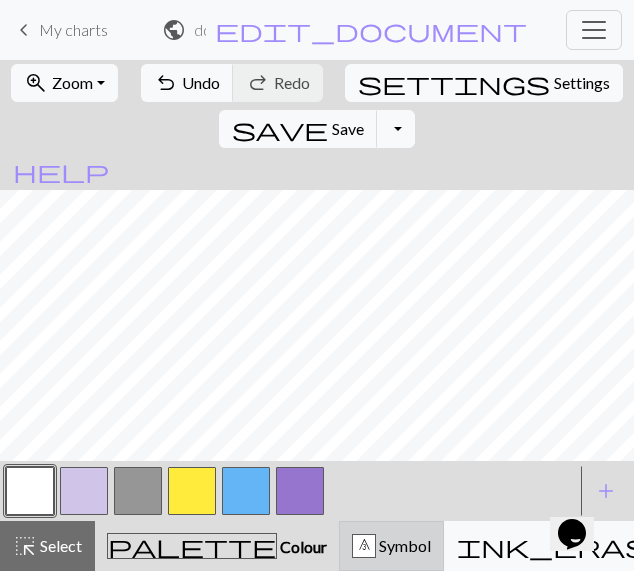 click on "Symbol" at bounding box center (403, 545) 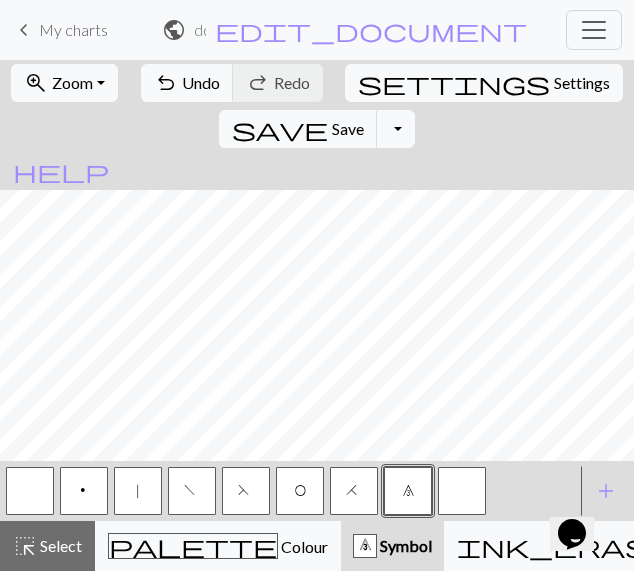 click on "|" at bounding box center [138, 491] 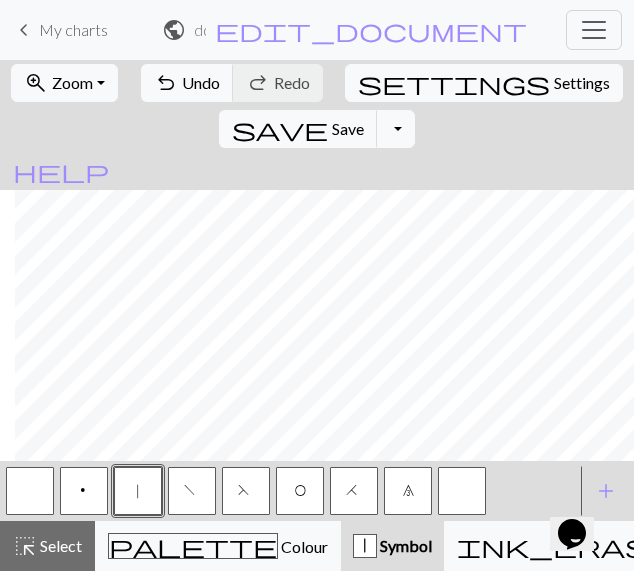 scroll, scrollTop: 102, scrollLeft: 15, axis: both 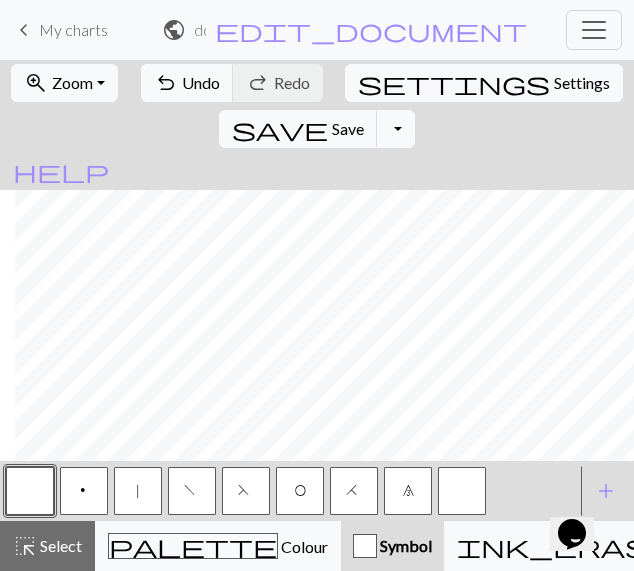 click on "H" at bounding box center [354, 493] 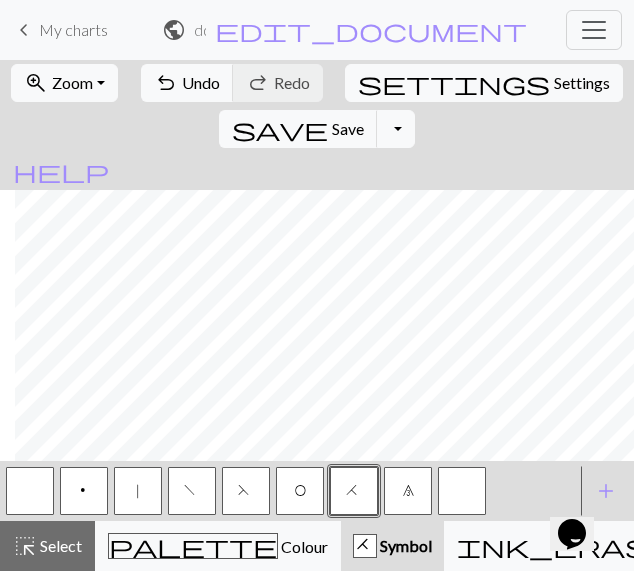 click at bounding box center (30, 491) 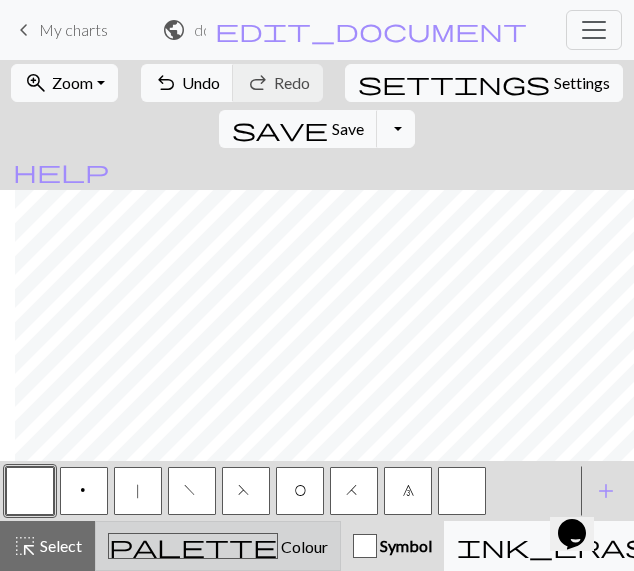 click on "Colour" at bounding box center (303, 546) 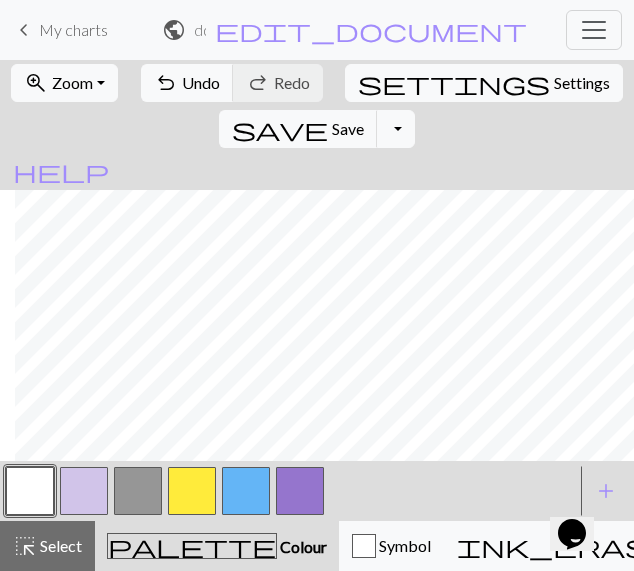 click at bounding box center [30, 491] 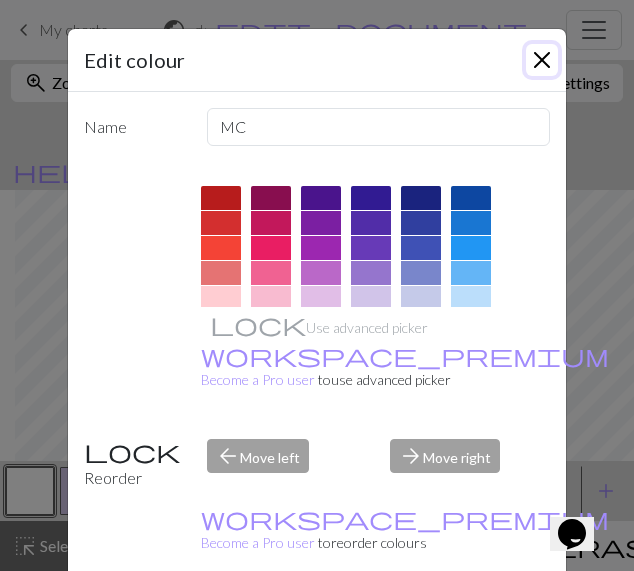 click at bounding box center (542, 60) 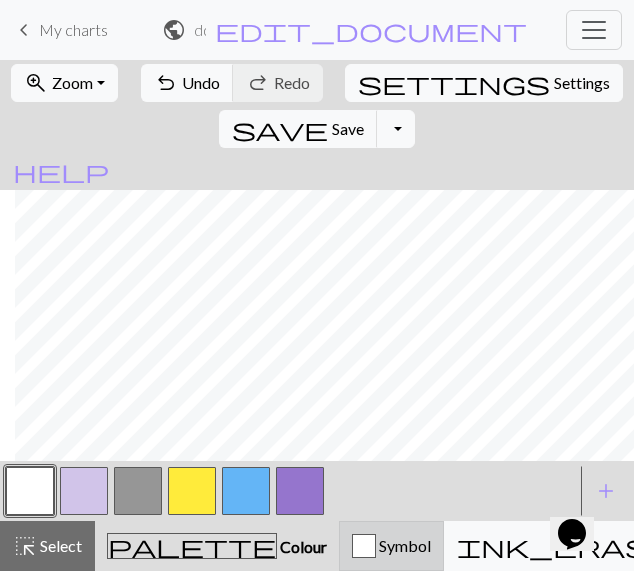 click on "Symbol" at bounding box center [391, 546] 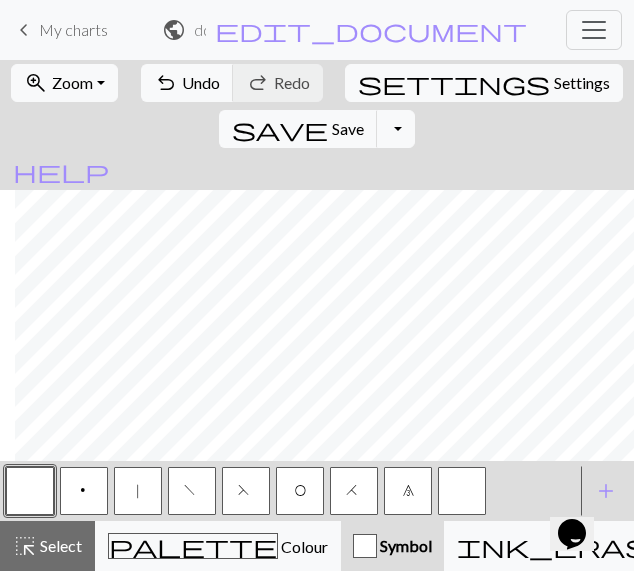 click on "|" at bounding box center (138, 491) 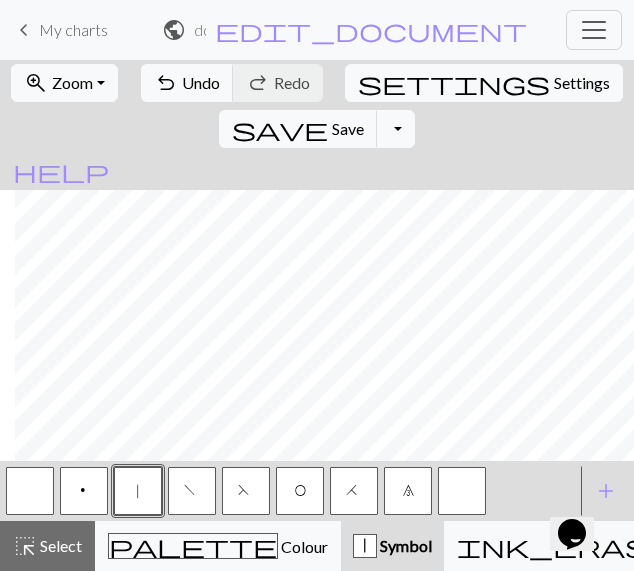 click on "O" at bounding box center [300, 493] 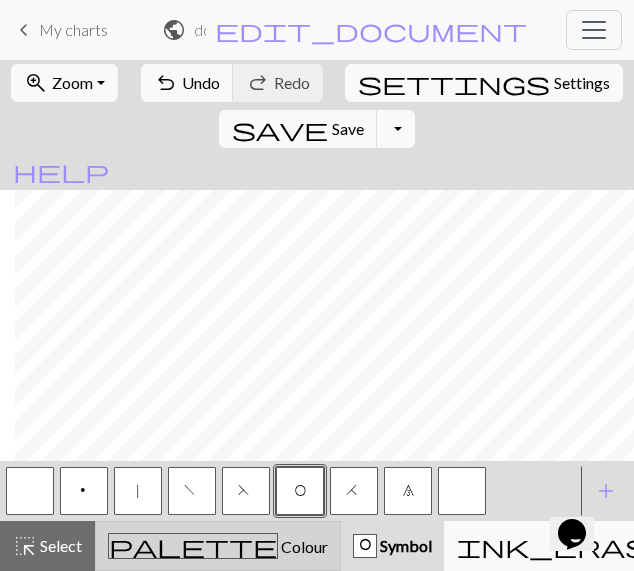 click on "Colour" at bounding box center (303, 546) 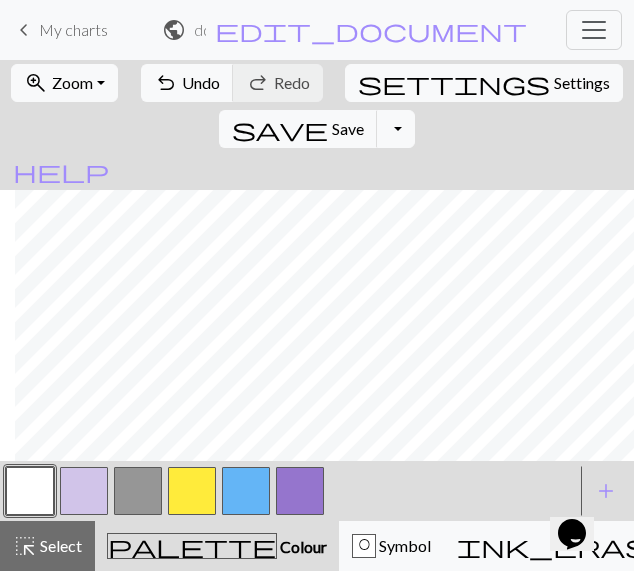 click at bounding box center [246, 491] 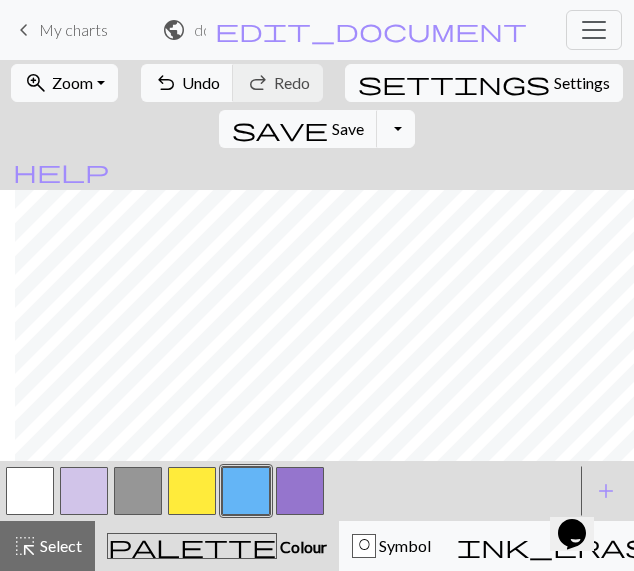 click at bounding box center (84, 491) 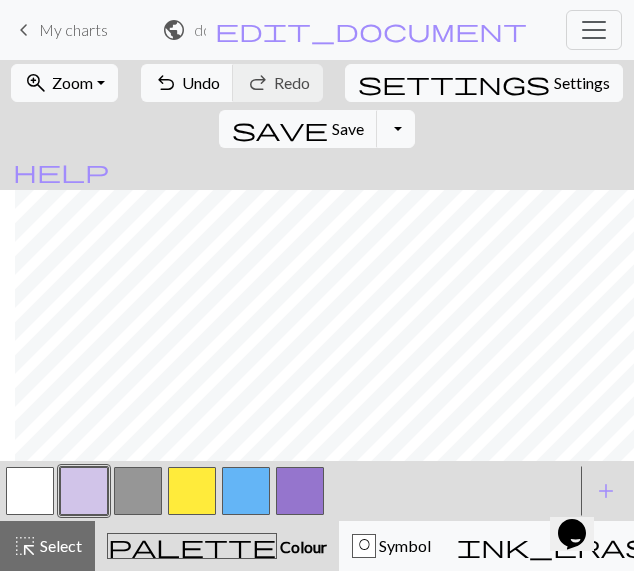 click at bounding box center [30, 491] 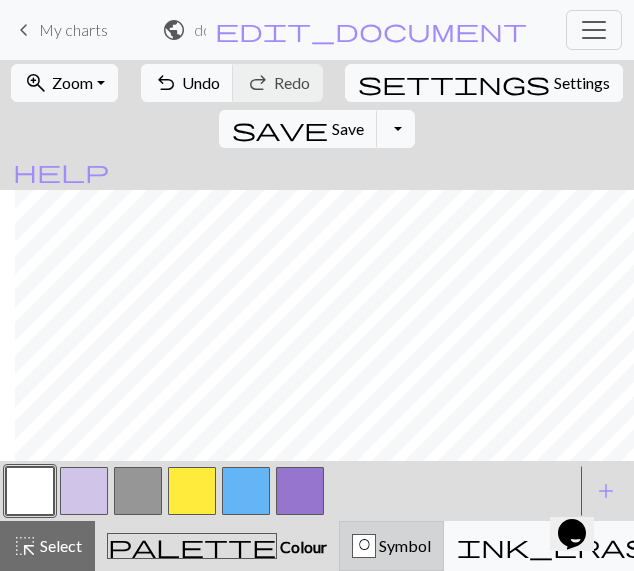 click on "Symbol" at bounding box center [403, 545] 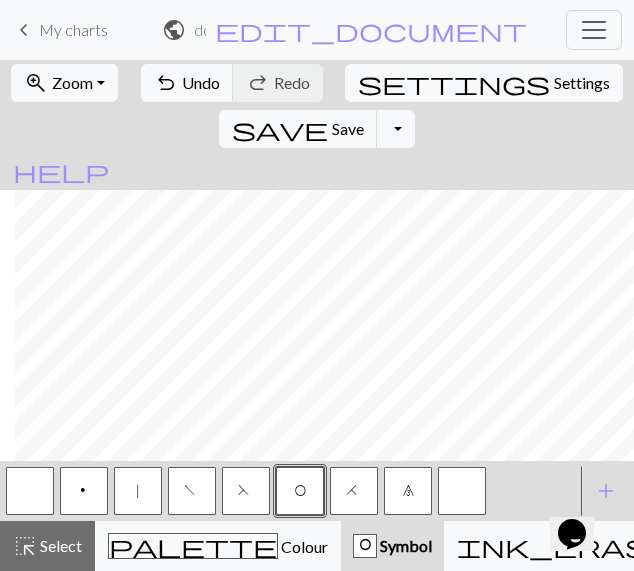 click on "|" at bounding box center (138, 491) 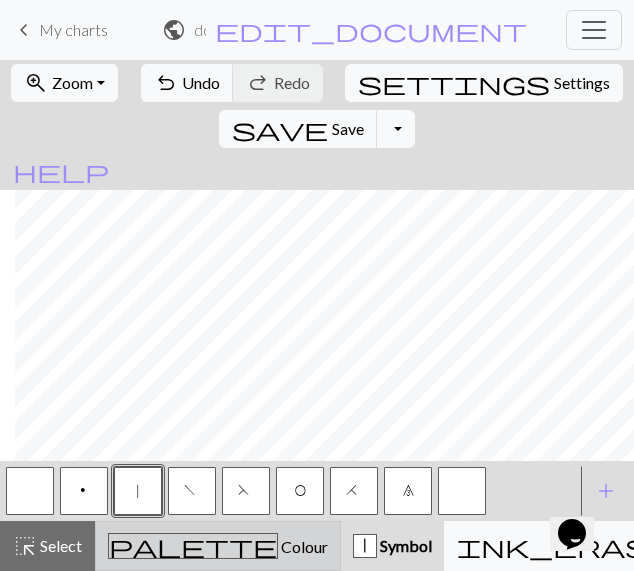 click on "Colour" at bounding box center (303, 546) 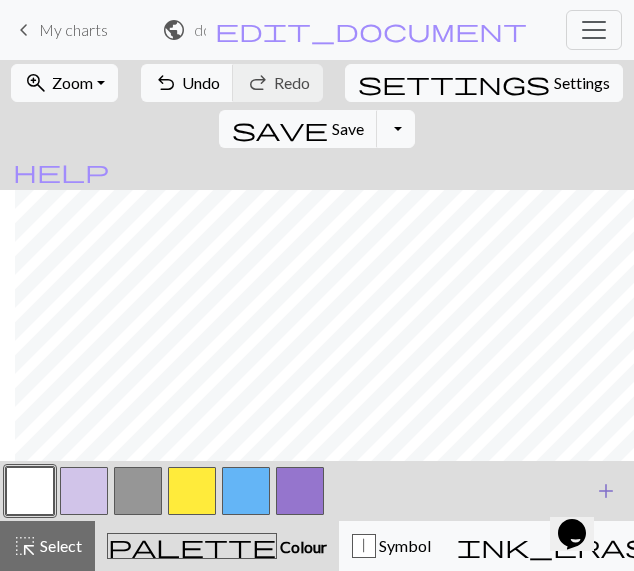 click on "add" at bounding box center [606, 491] 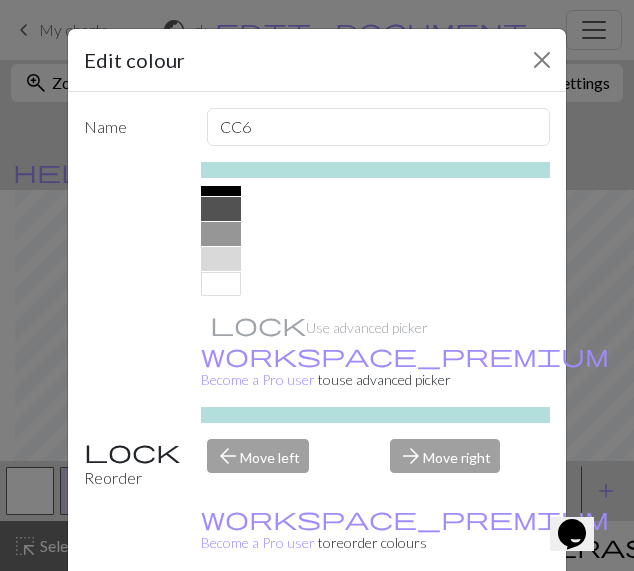 scroll, scrollTop: 425, scrollLeft: 0, axis: vertical 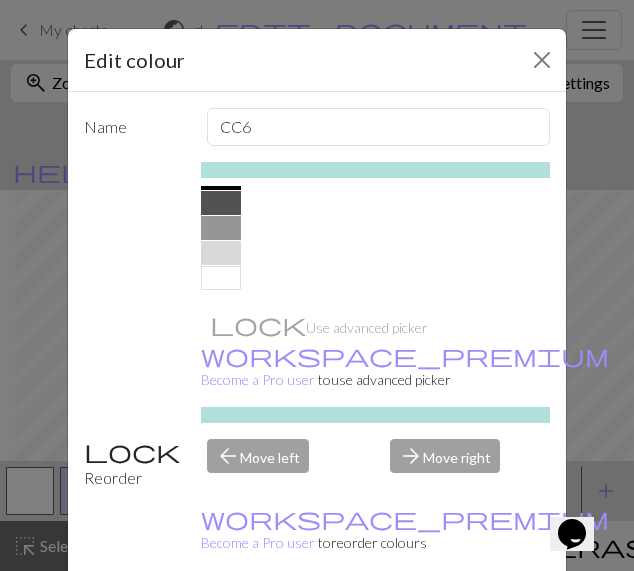 click at bounding box center [221, 253] 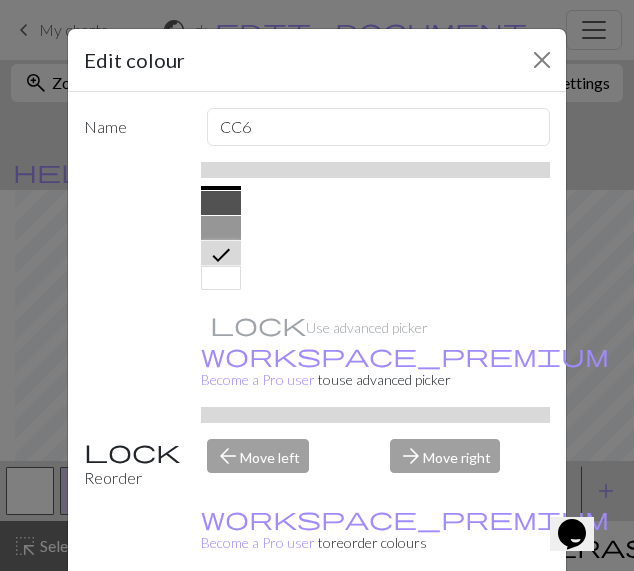 click on "Done" at bounding box center [437, 622] 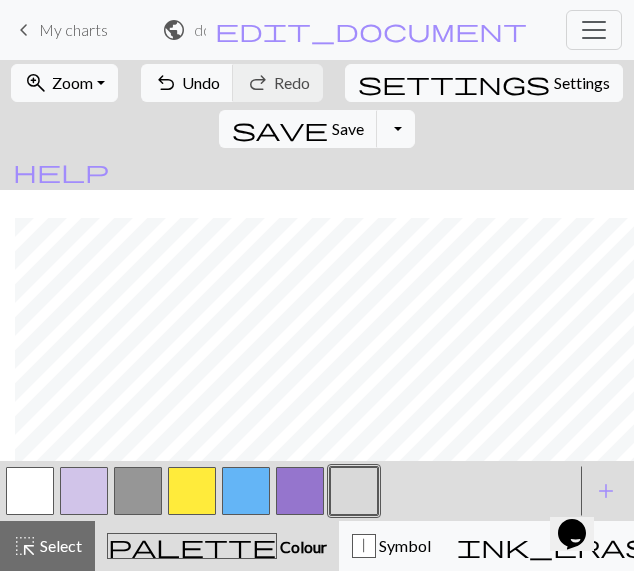 scroll, scrollTop: 130, scrollLeft: 15, axis: both 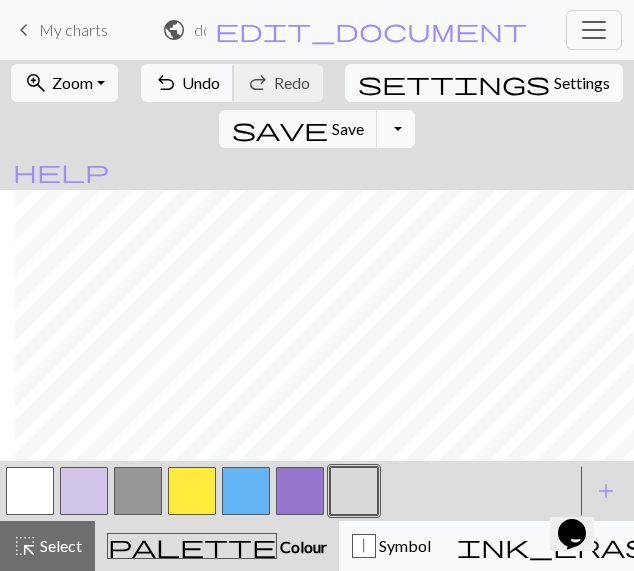click on "Undo" at bounding box center (201, 82) 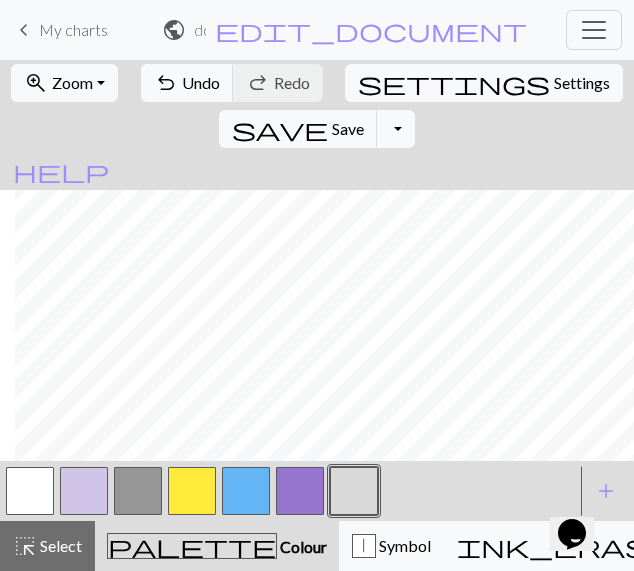 scroll, scrollTop: 0, scrollLeft: 15, axis: horizontal 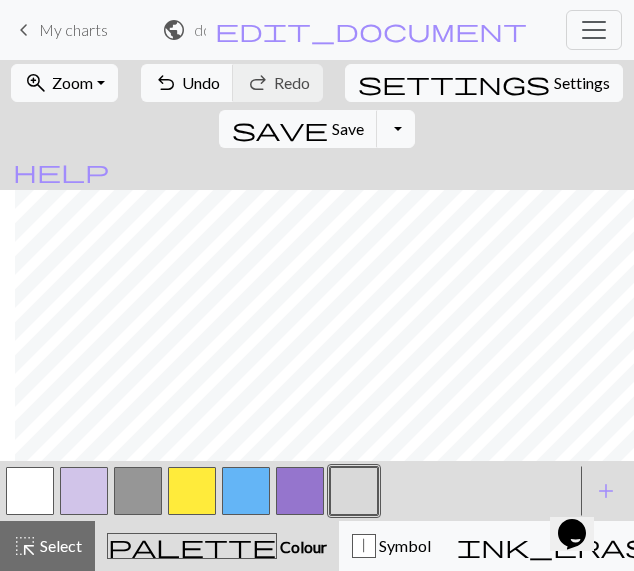 click at bounding box center (138, 491) 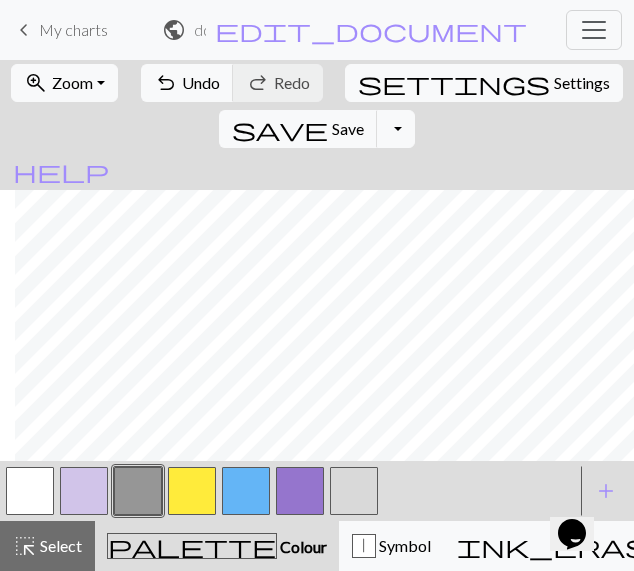 click at bounding box center [354, 491] 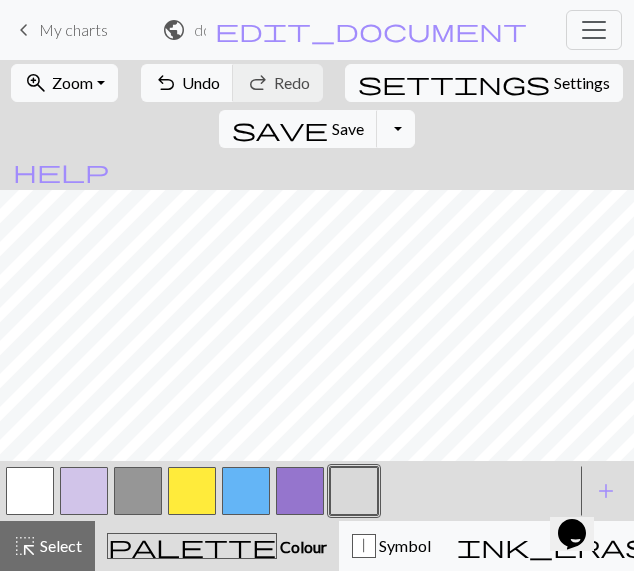 scroll, scrollTop: 130, scrollLeft: 0, axis: vertical 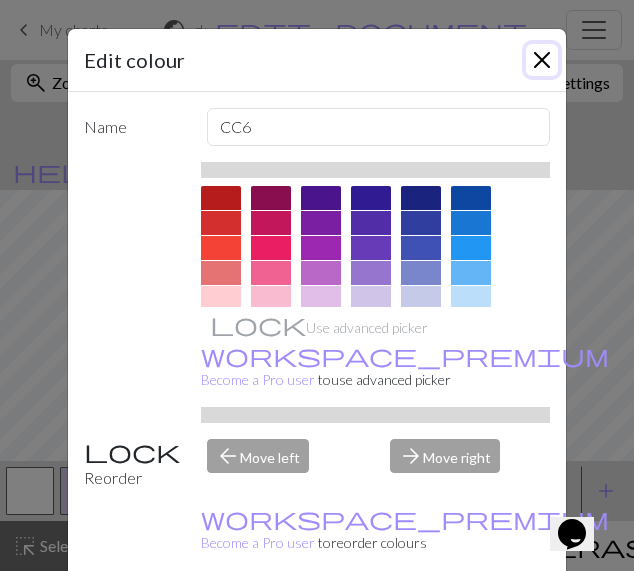 click at bounding box center (542, 60) 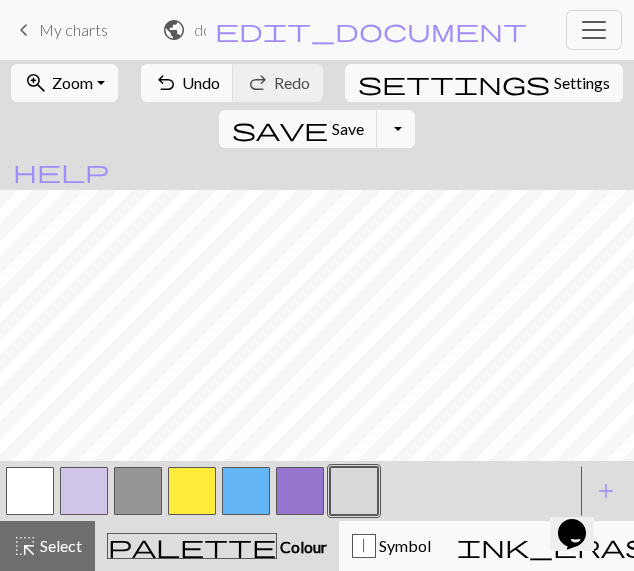 drag, startPoint x: 148, startPoint y: 491, endPoint x: 148, endPoint y: 471, distance: 20 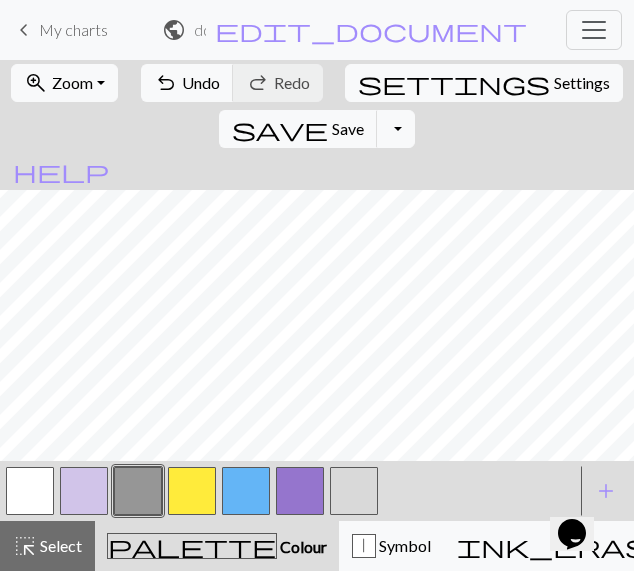 scroll, scrollTop: 63, scrollLeft: 0, axis: vertical 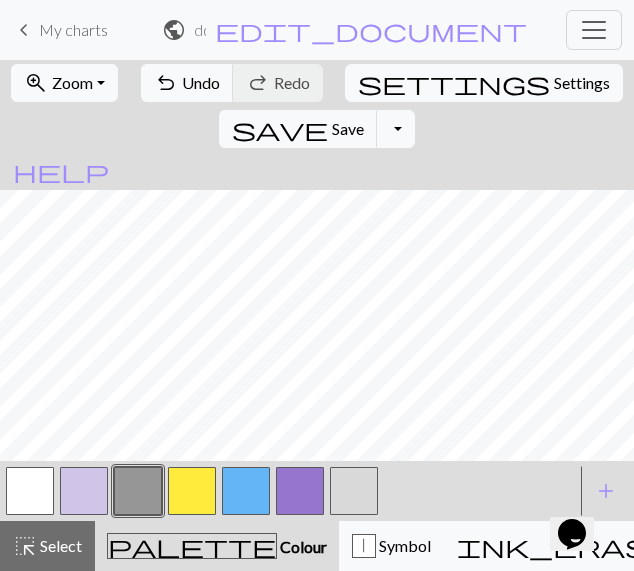 click at bounding box center (354, 491) 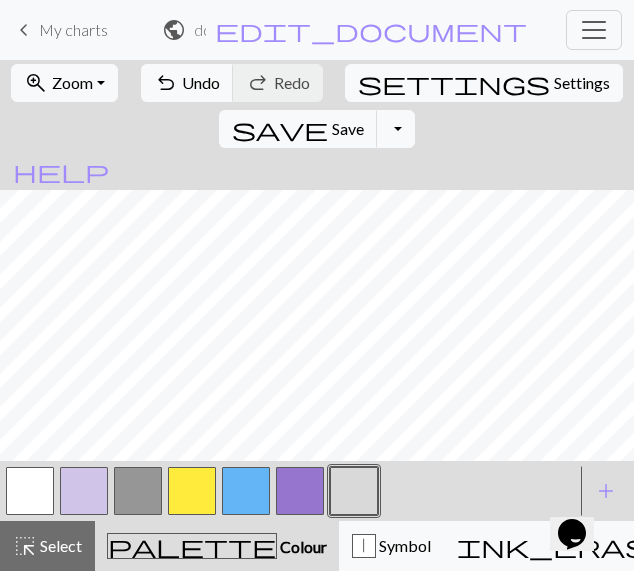 click at bounding box center (30, 491) 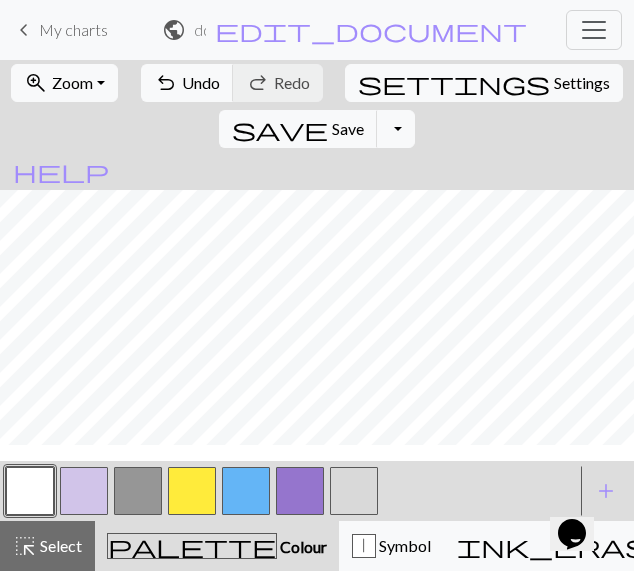 scroll, scrollTop: 0, scrollLeft: 0, axis: both 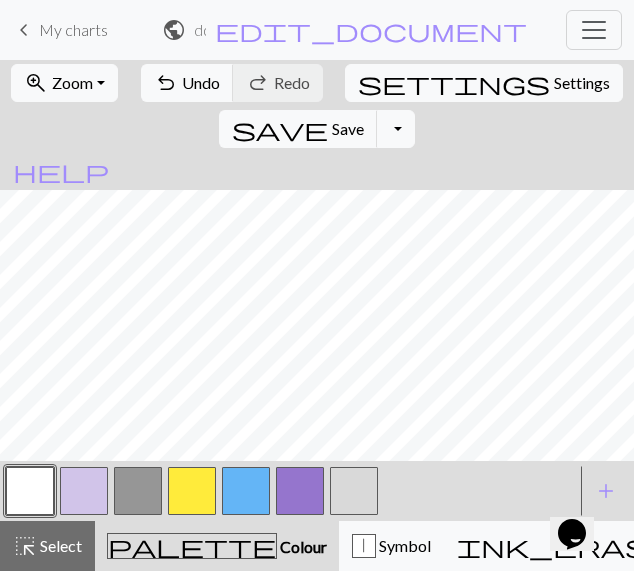 click at bounding box center (84, 491) 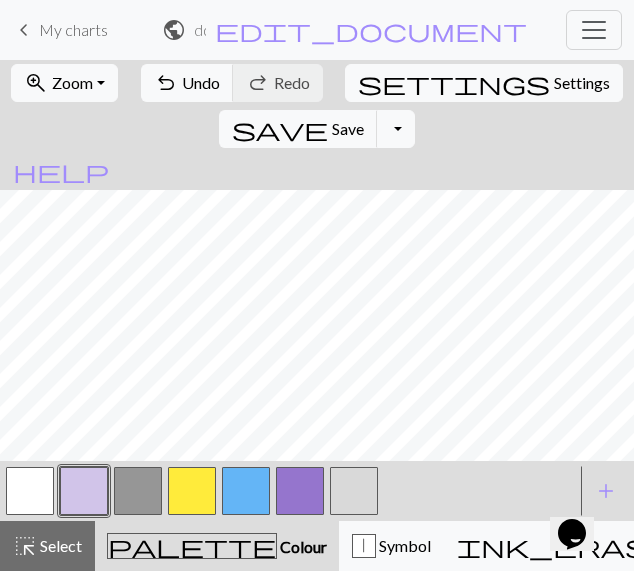 click at bounding box center (84, 491) 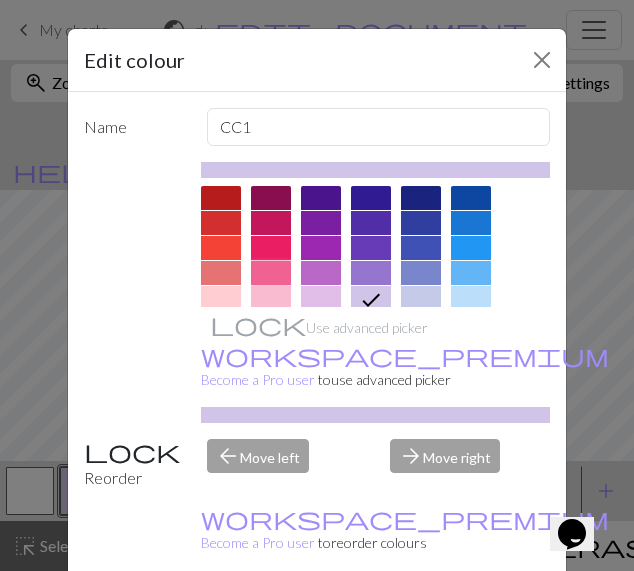 click at bounding box center (271, 273) 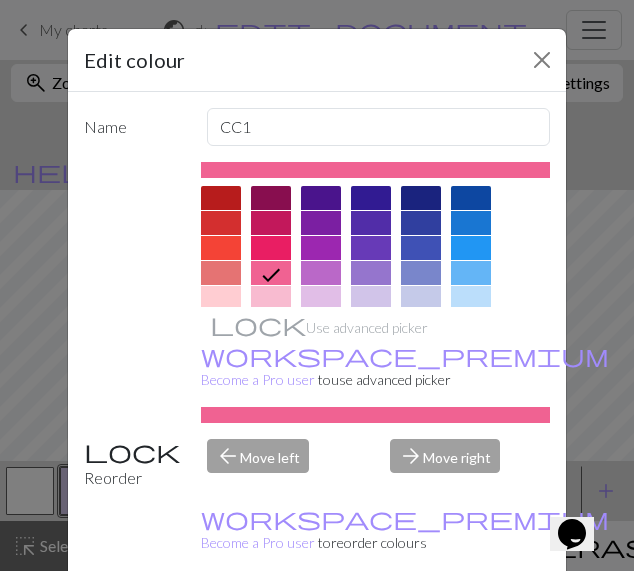 click on "Done" at bounding box center [437, 622] 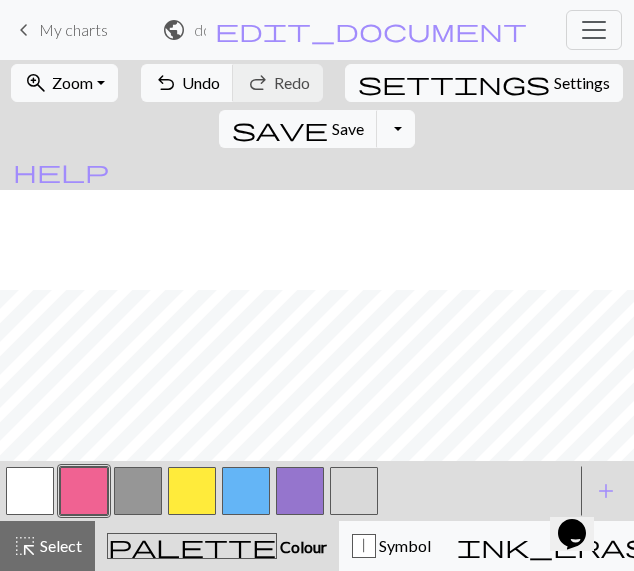 scroll, scrollTop: 100, scrollLeft: 0, axis: vertical 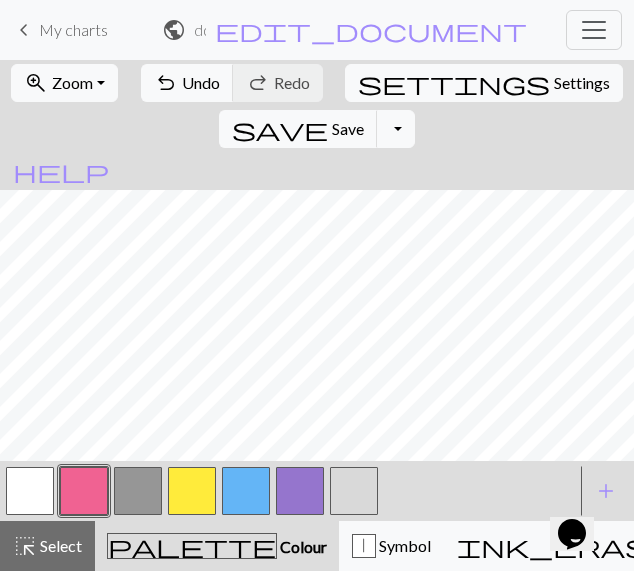 click at bounding box center (354, 491) 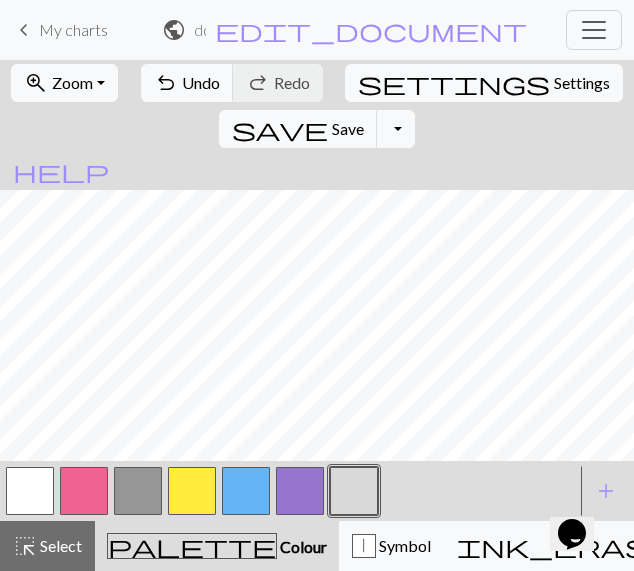 click at bounding box center (354, 491) 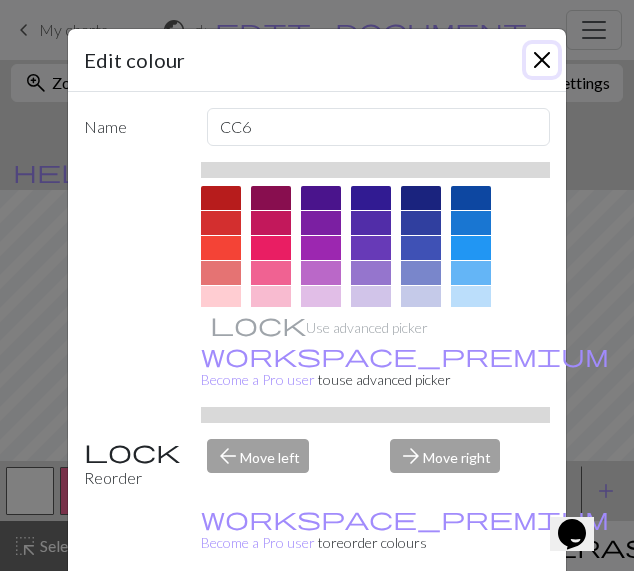 click at bounding box center [542, 60] 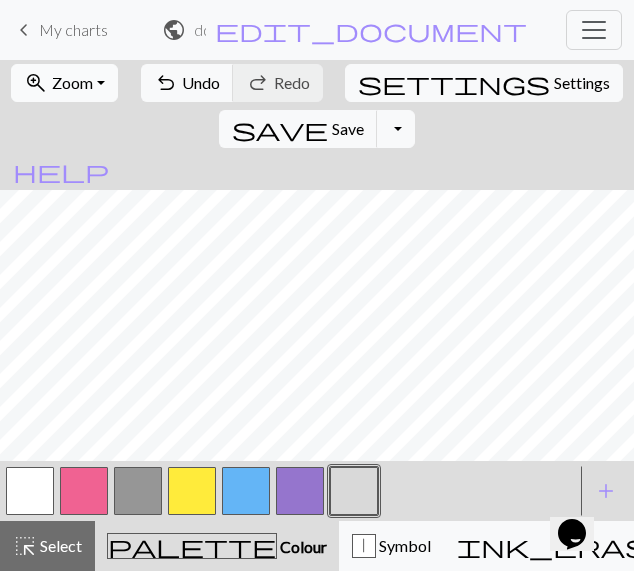 click on "zoom_in Zoom Zoom" at bounding box center [64, 83] 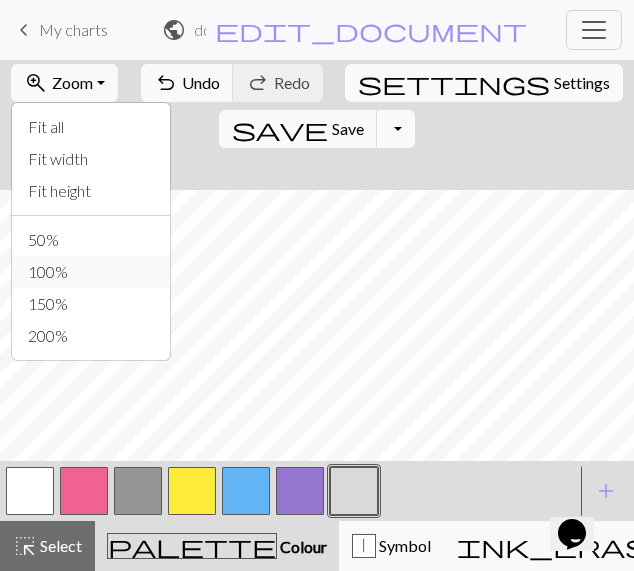 click on "100%" at bounding box center [91, 272] 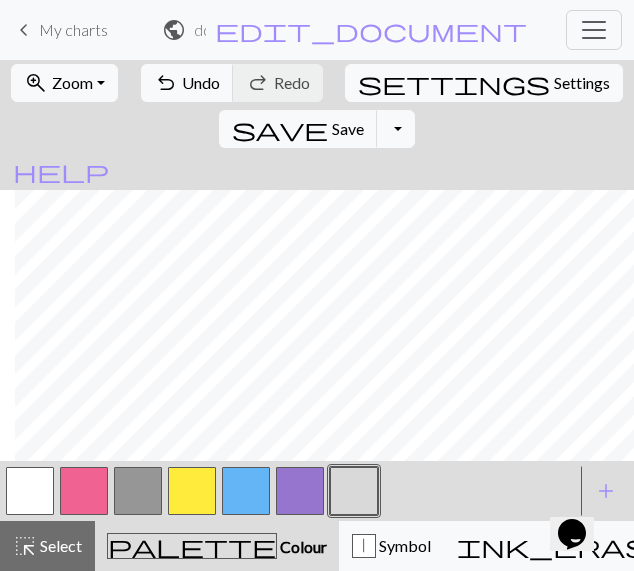 scroll, scrollTop: 100, scrollLeft: 98, axis: both 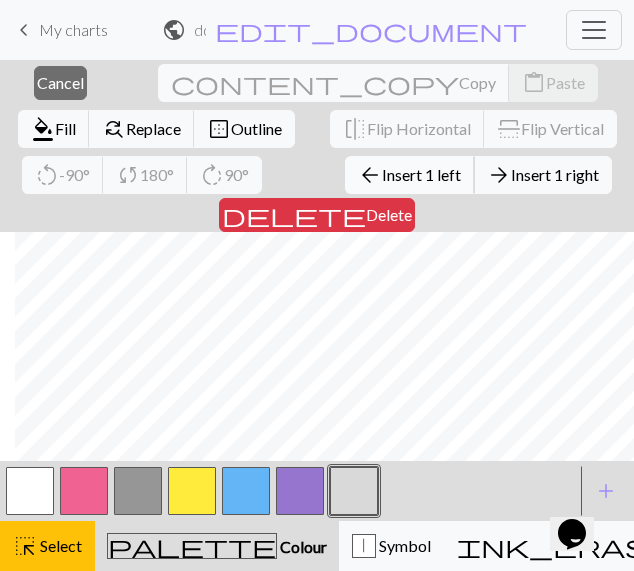 click on "Insert 1 left" at bounding box center (421, 174) 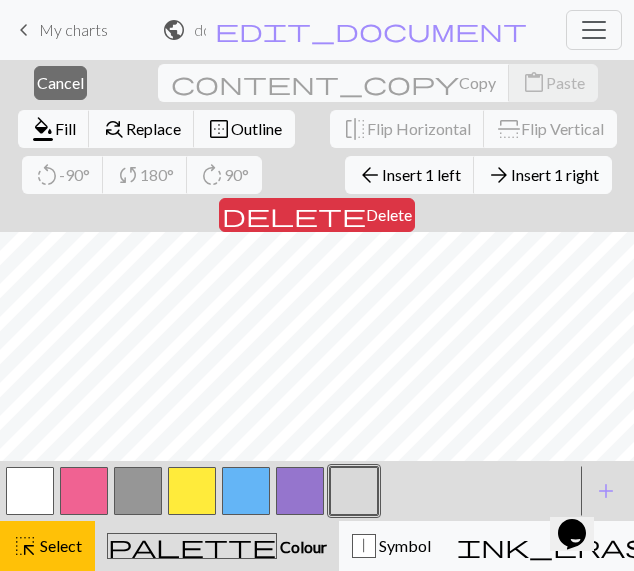 click on "Insert 1 right" at bounding box center (555, 174) 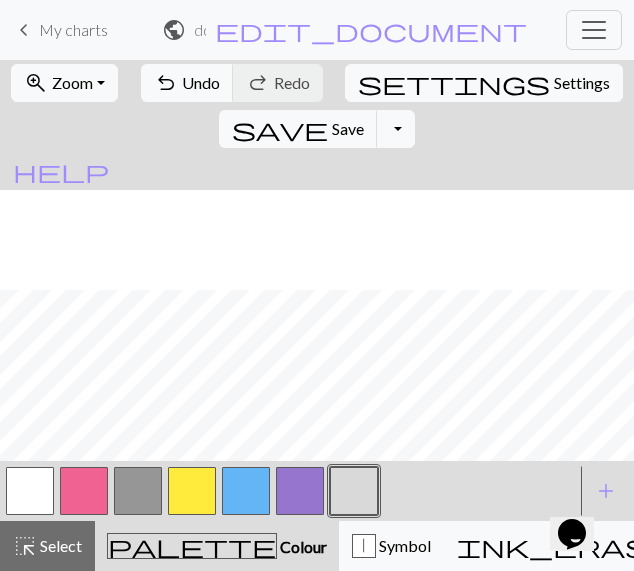 scroll, scrollTop: 550, scrollLeft: 98, axis: both 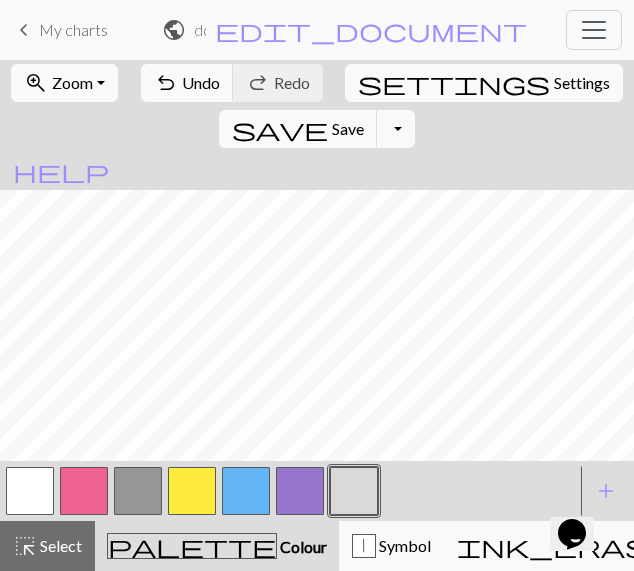 click on "zoom_in Zoom Zoom" at bounding box center [64, 83] 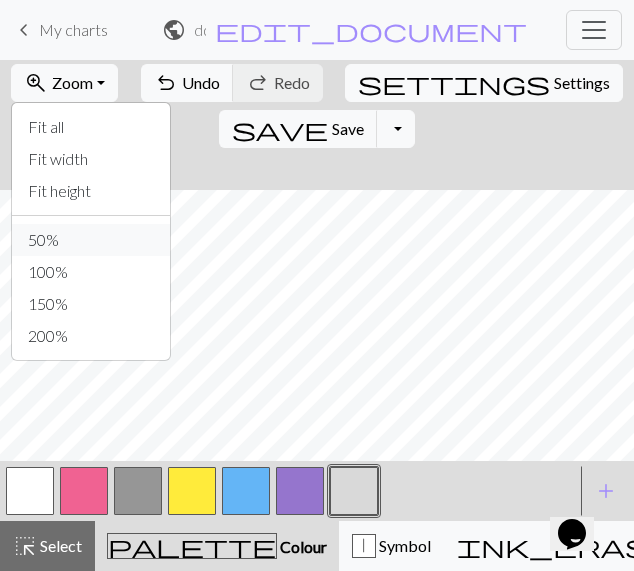 click on "50%" at bounding box center (91, 240) 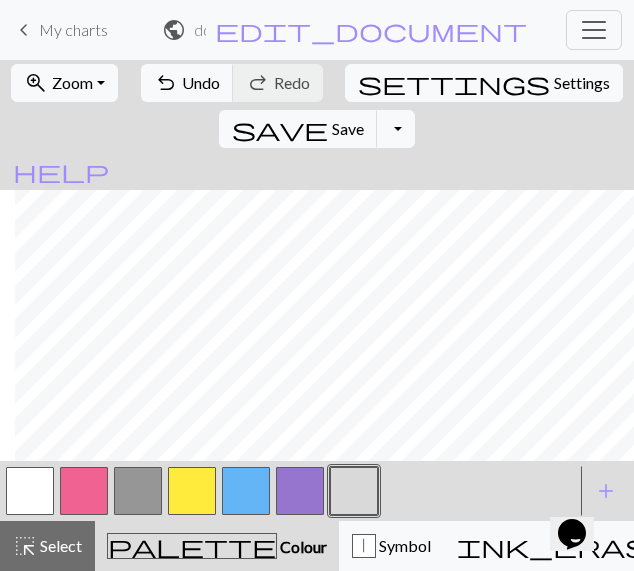 scroll, scrollTop: 130, scrollLeft: 15, axis: both 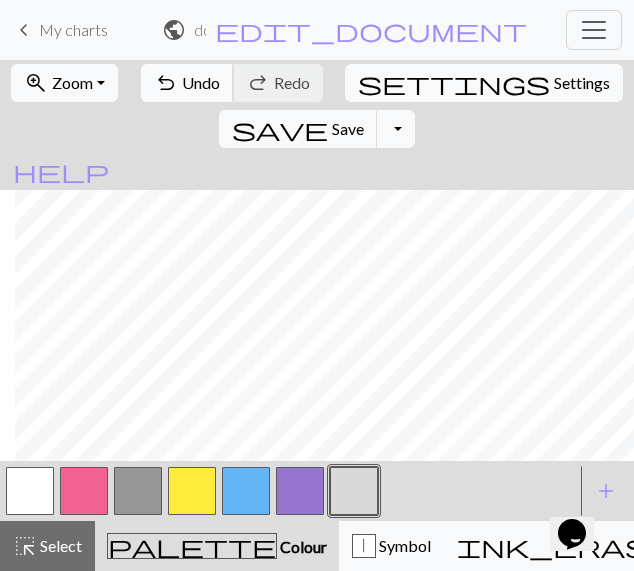 click on "Undo" at bounding box center [201, 82] 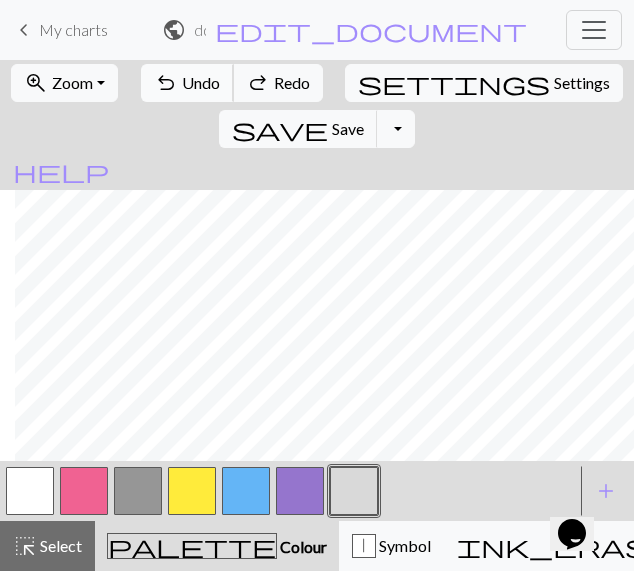 click on "Undo" at bounding box center [201, 82] 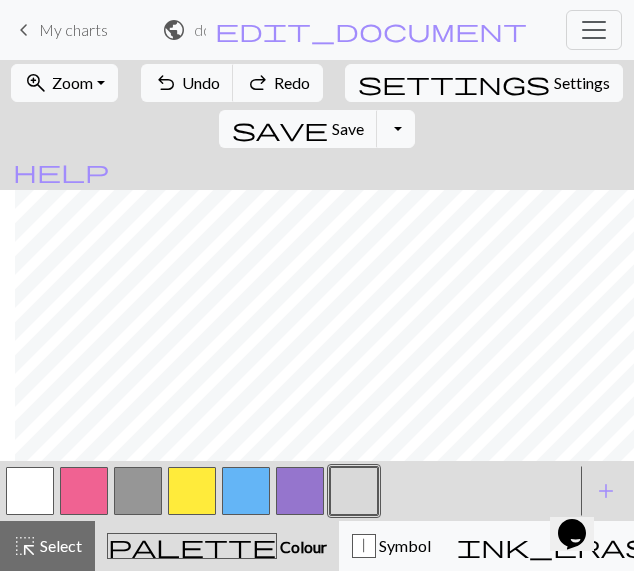 click at bounding box center (246, 491) 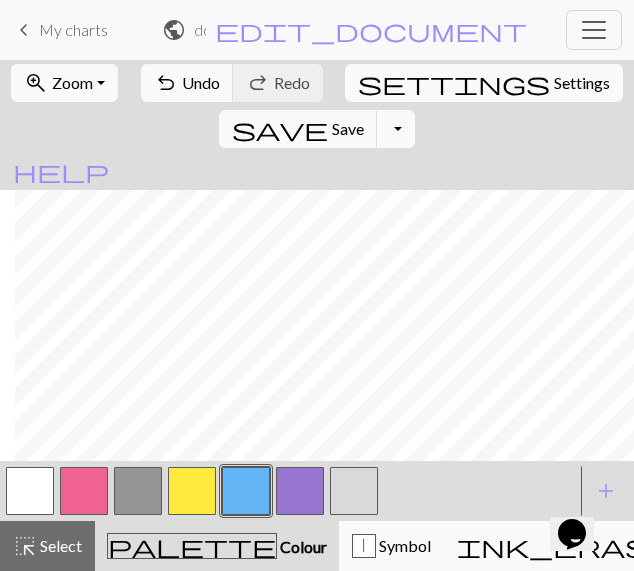 click at bounding box center [84, 491] 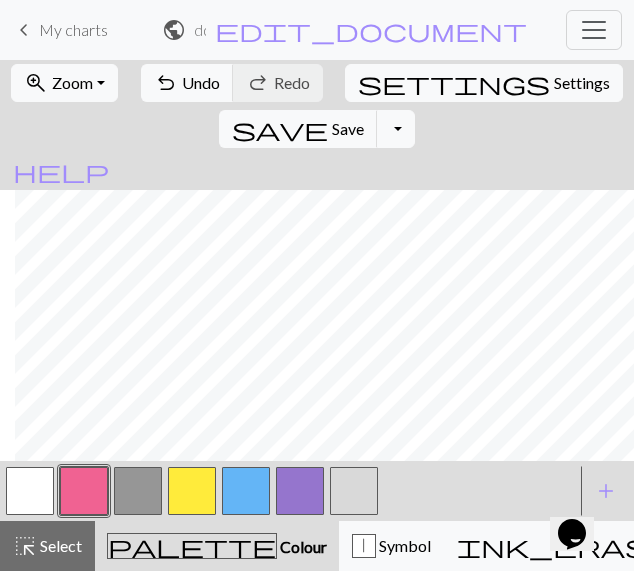 click at bounding box center (300, 491) 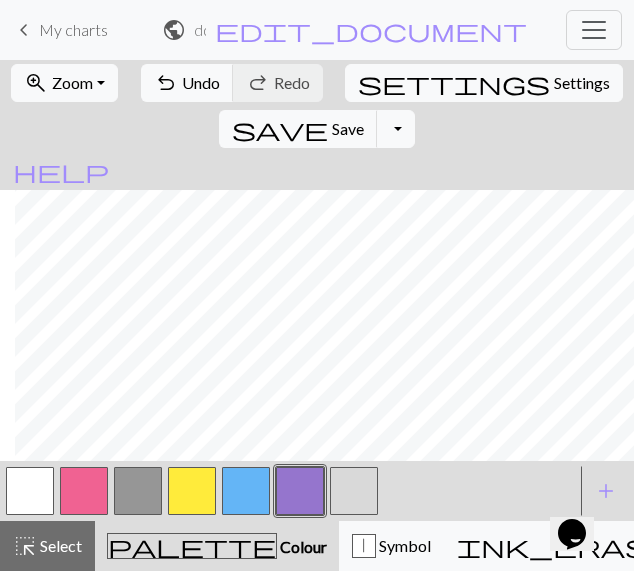 scroll, scrollTop: 33, scrollLeft: 15, axis: both 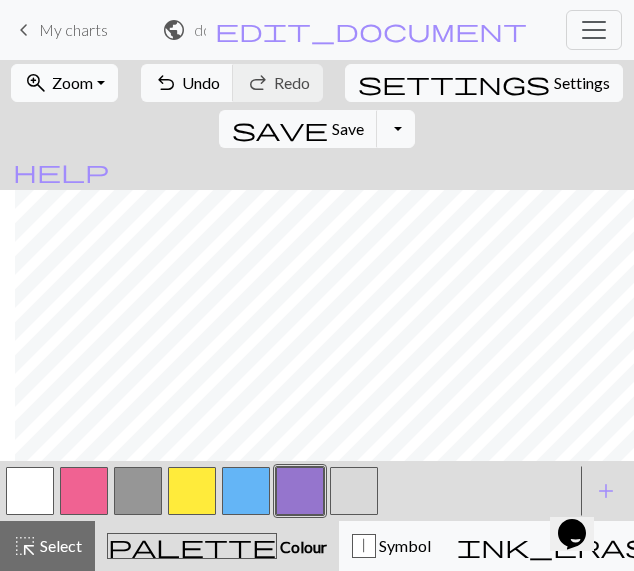click on "Zoom" at bounding box center [72, 82] 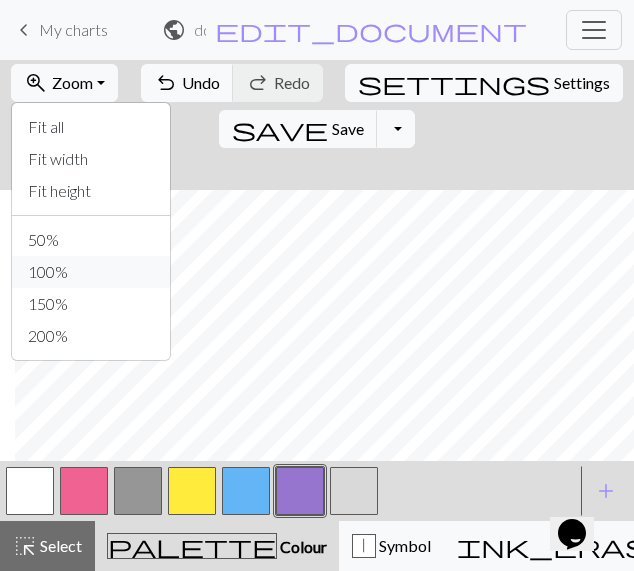 click on "100%" at bounding box center [91, 272] 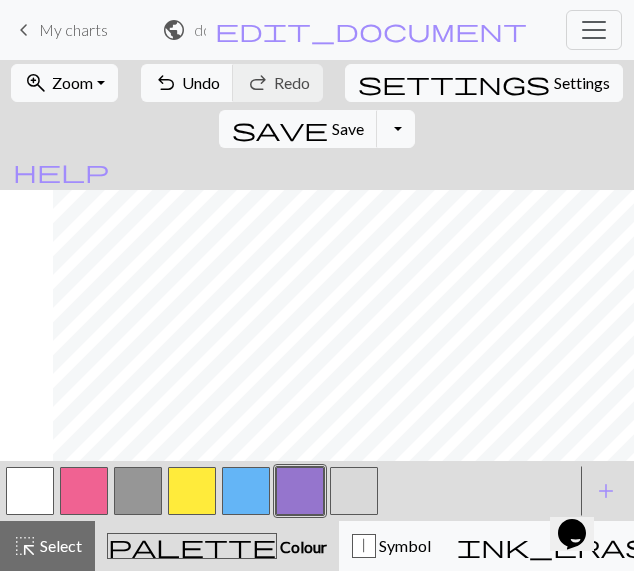 scroll, scrollTop: 130, scrollLeft: 98, axis: both 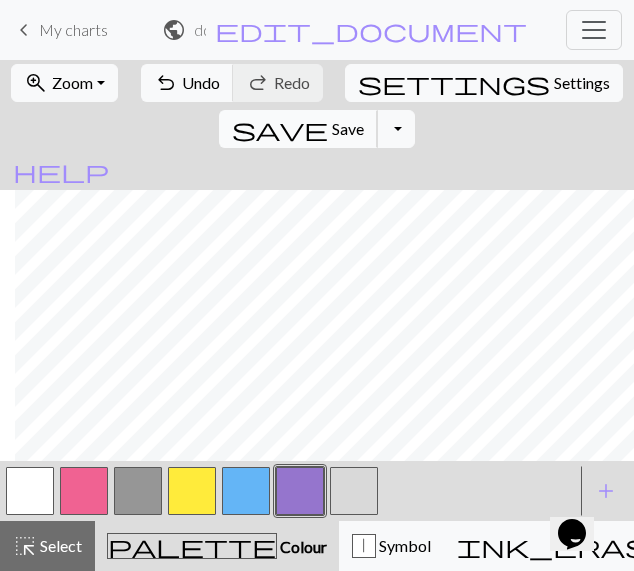 click on "Save" at bounding box center [348, 128] 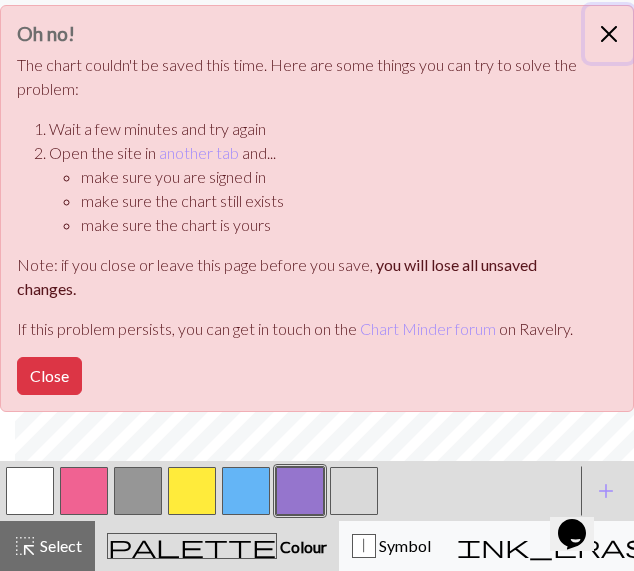 click at bounding box center (609, 34) 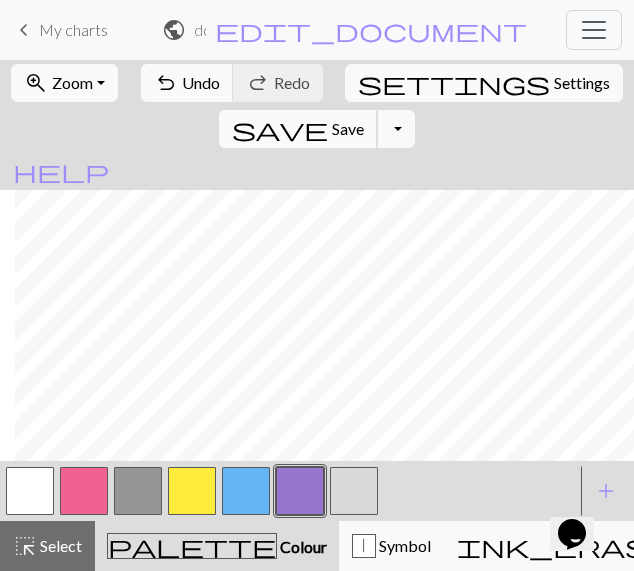 click on "Save" at bounding box center [348, 128] 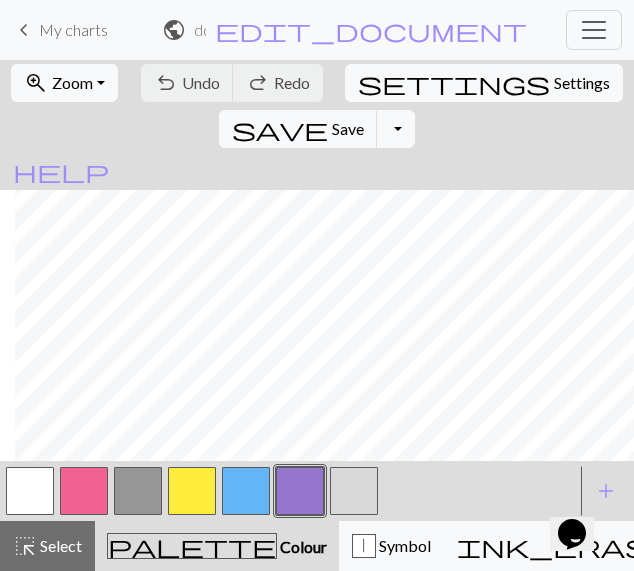 scroll, scrollTop: 9, scrollLeft: 98, axis: both 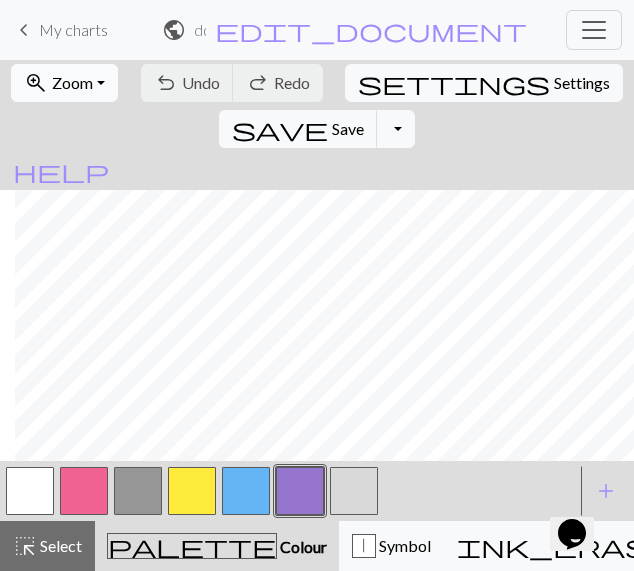 click on "Zoom" at bounding box center [72, 82] 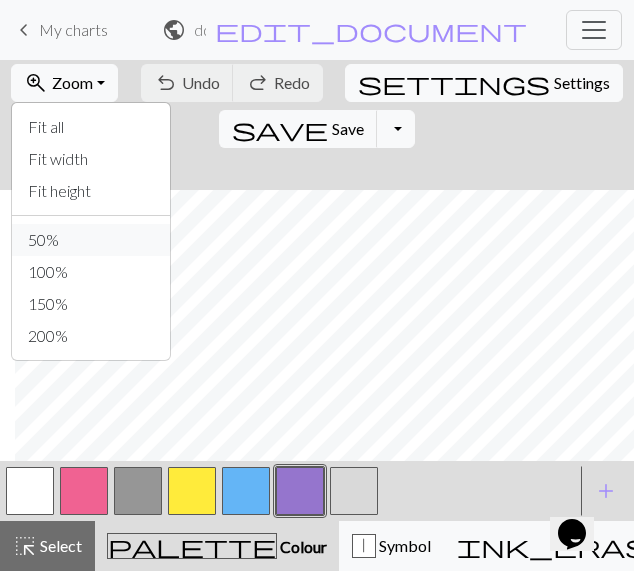 click on "50%" at bounding box center (91, 240) 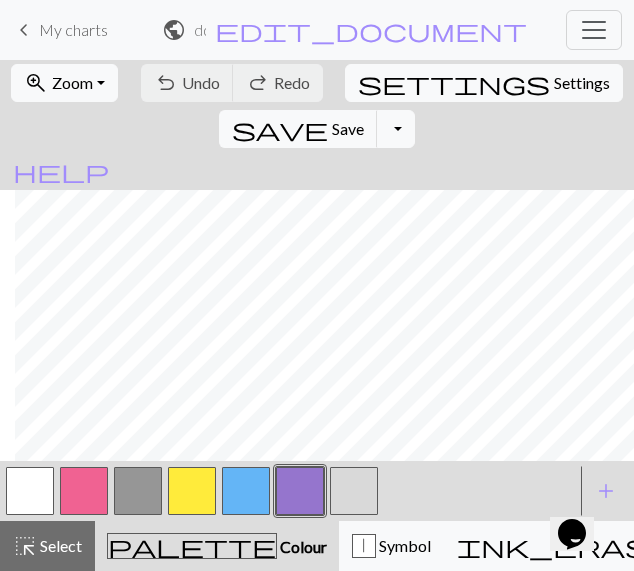 scroll, scrollTop: 100, scrollLeft: 15, axis: both 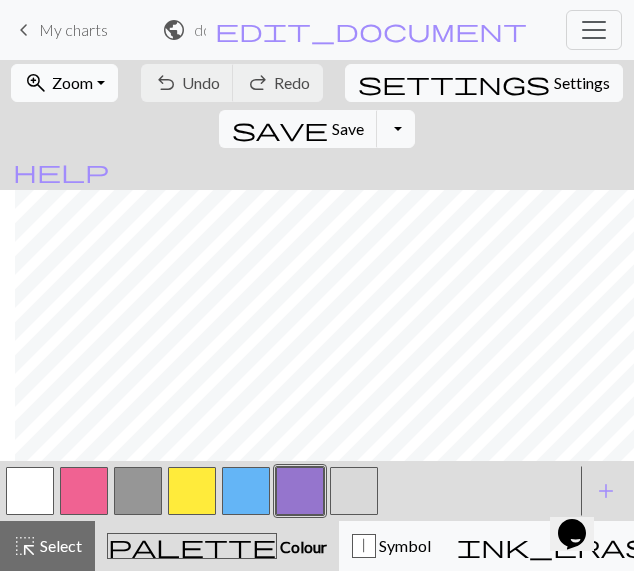 click on "Zoom" at bounding box center [72, 82] 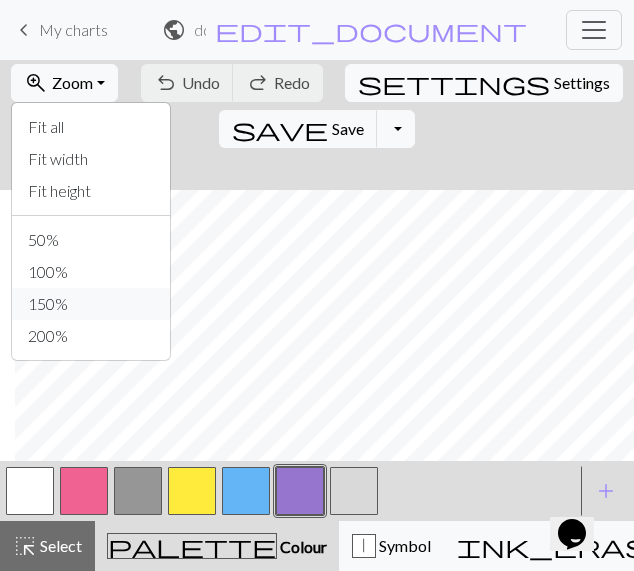 click on "150%" at bounding box center [91, 304] 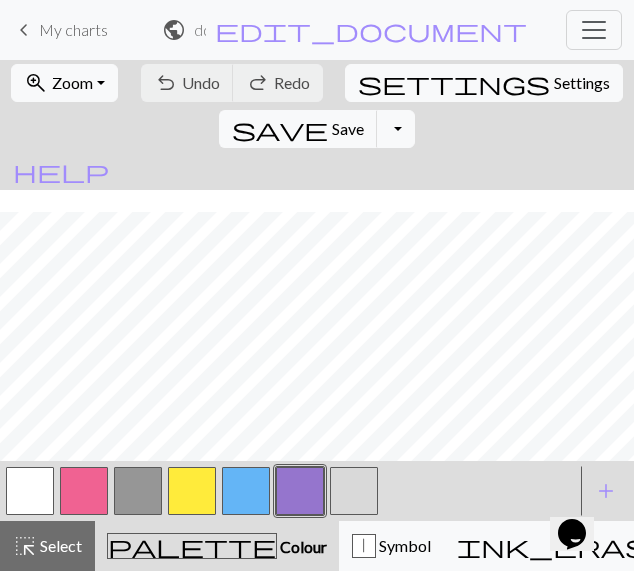 scroll, scrollTop: 320, scrollLeft: 15, axis: both 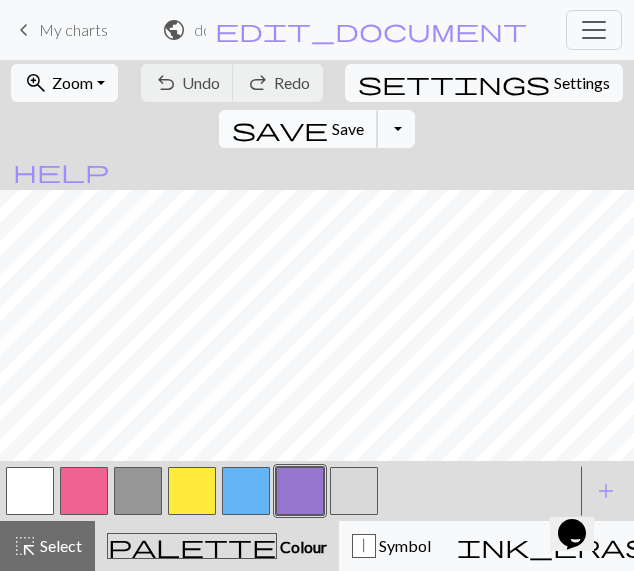 click on "Save" at bounding box center (348, 128) 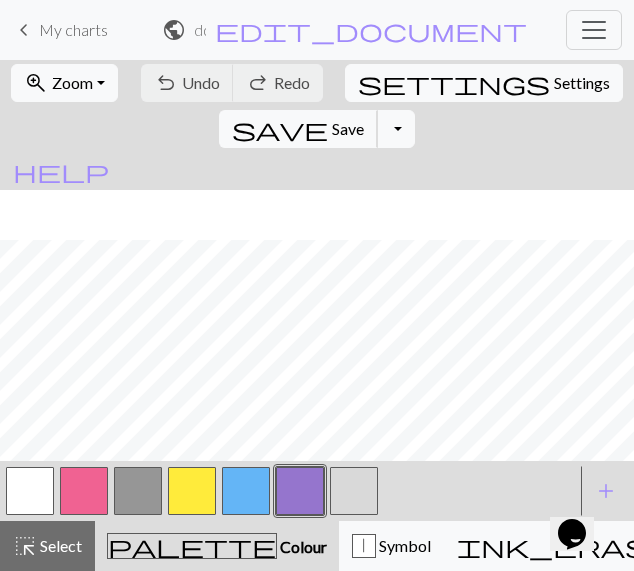 scroll, scrollTop: 970, scrollLeft: 180, axis: both 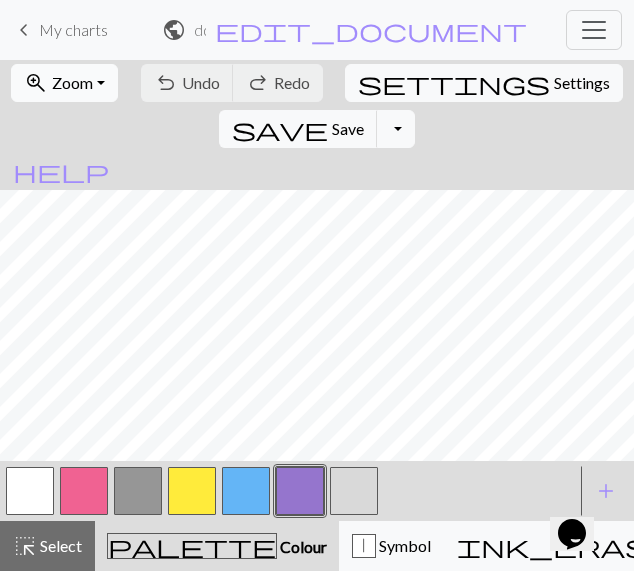 click on "Zoom" at bounding box center (72, 82) 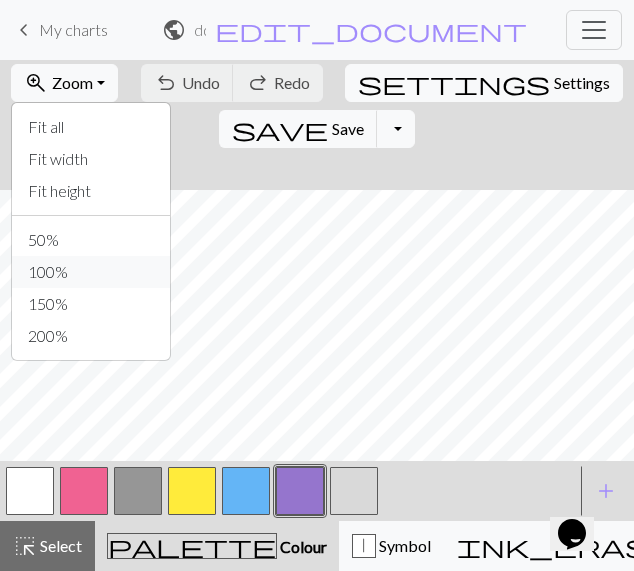 click on "100%" at bounding box center [91, 272] 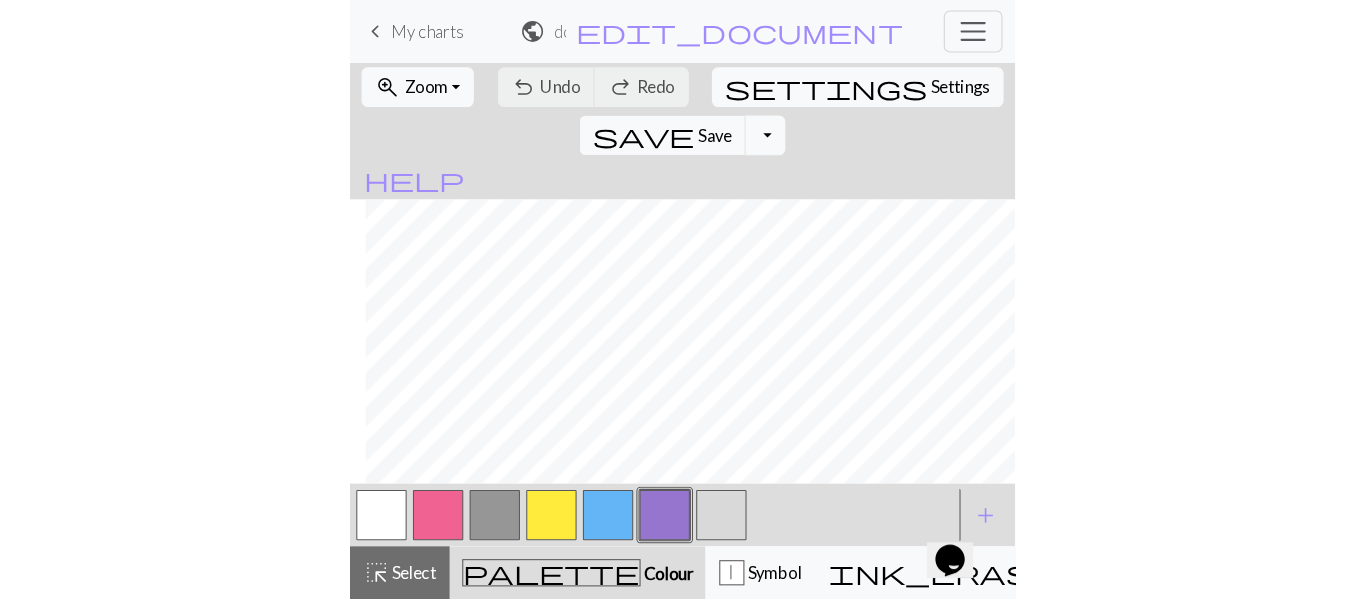 scroll, scrollTop: 550, scrollLeft: 17, axis: both 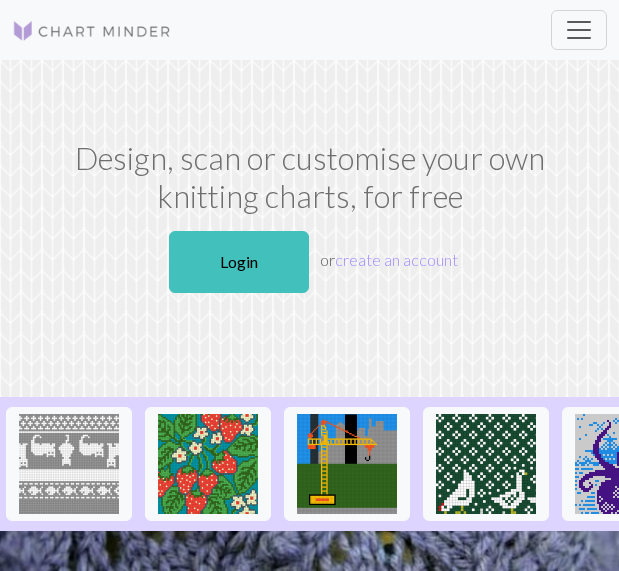 click on "Login" at bounding box center [239, 262] 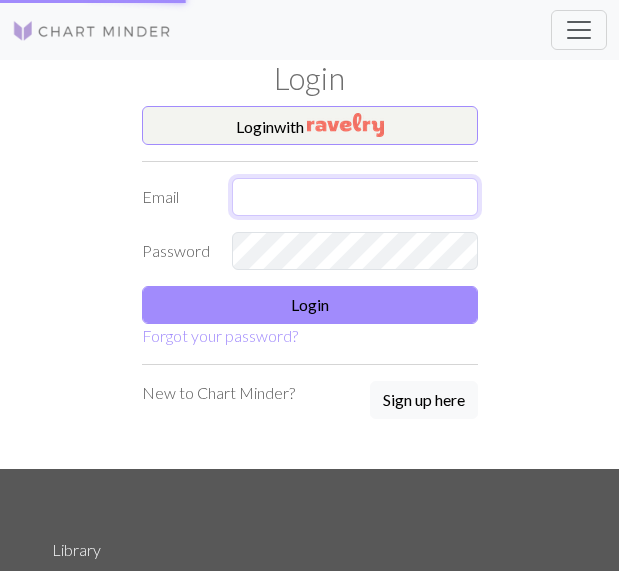 type on "[PERSON_NAME][EMAIL_ADDRESS][DOMAIN_NAME]" 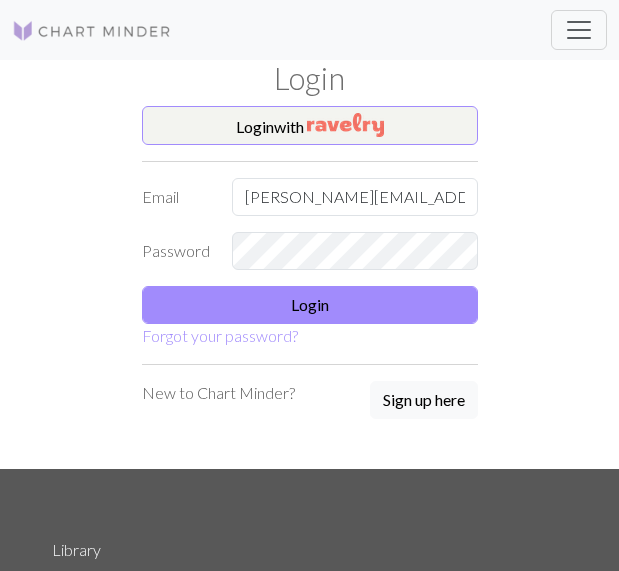 scroll, scrollTop: 0, scrollLeft: 0, axis: both 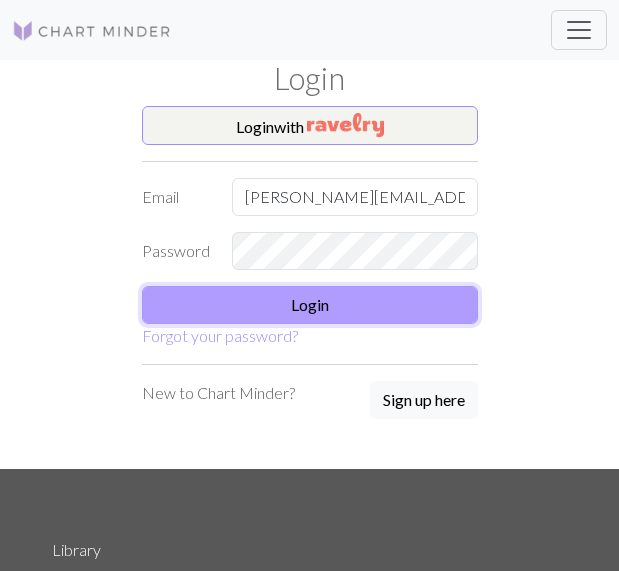 click on "Login" at bounding box center [310, 305] 